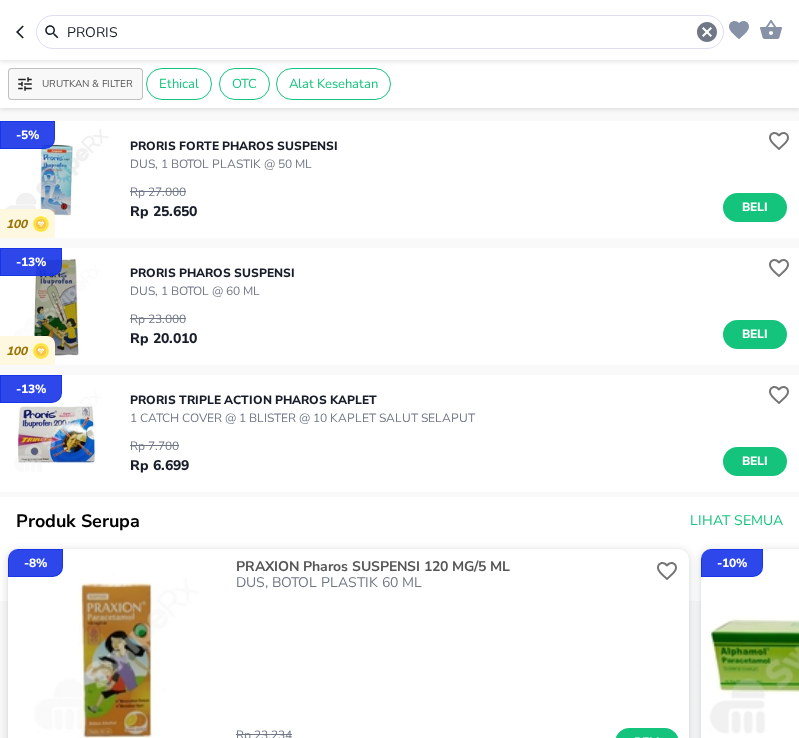 scroll, scrollTop: 0, scrollLeft: 0, axis: both 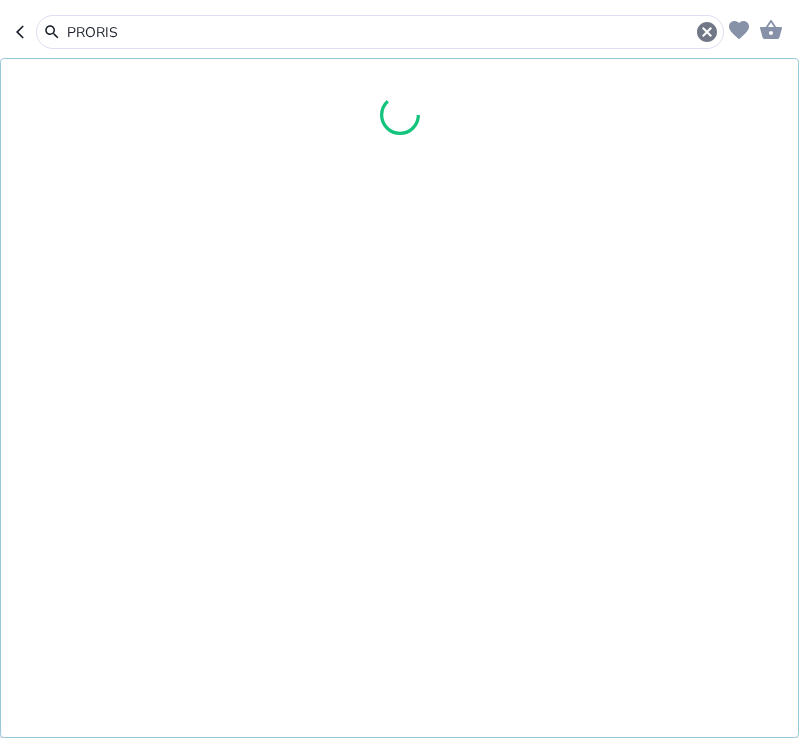 click on "PRORIS" at bounding box center [380, 32] 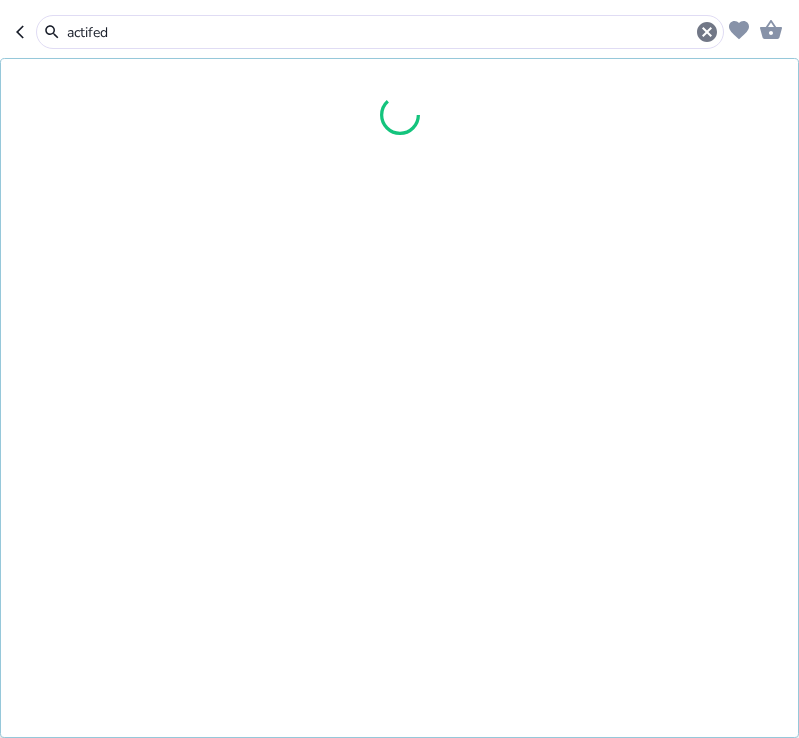 type on "actifed" 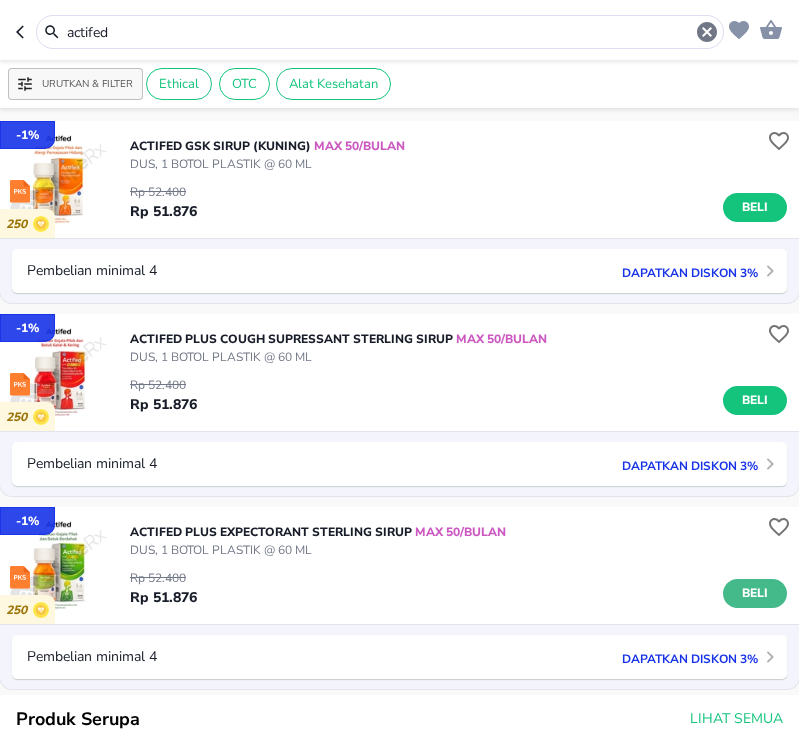 click on "Beli" at bounding box center (755, 593) 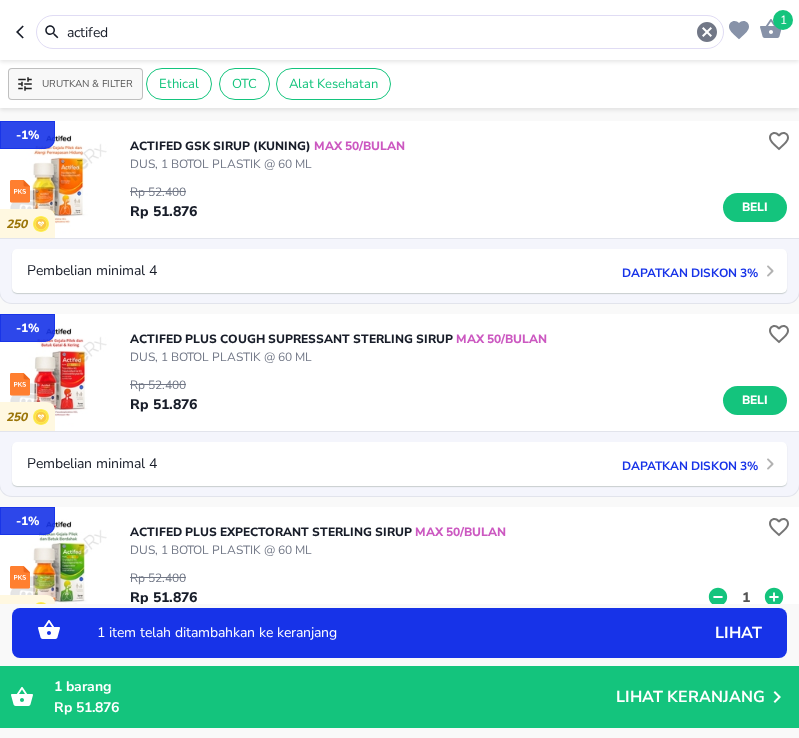 click on "1" at bounding box center [746, 597] 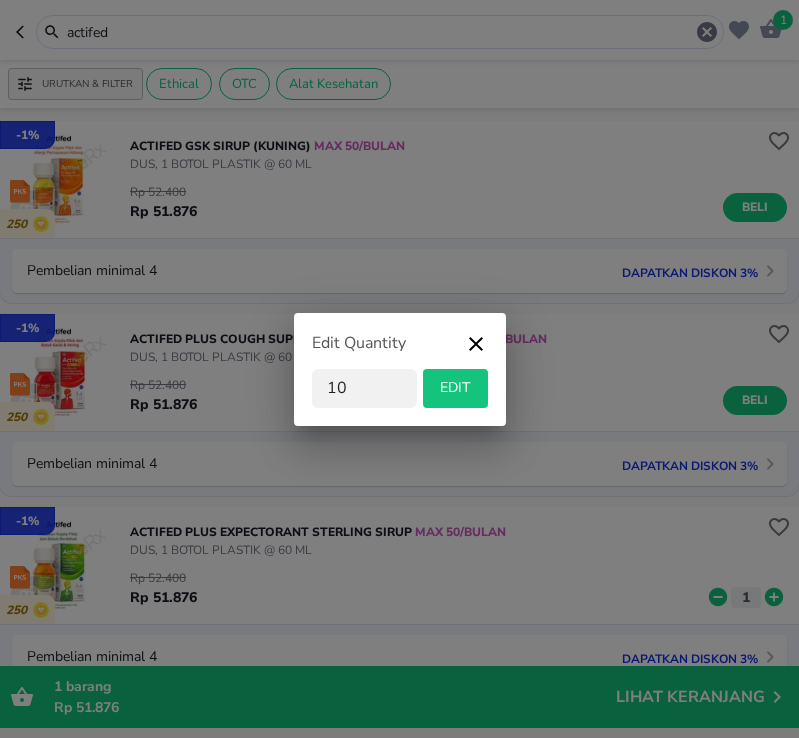 type on "10" 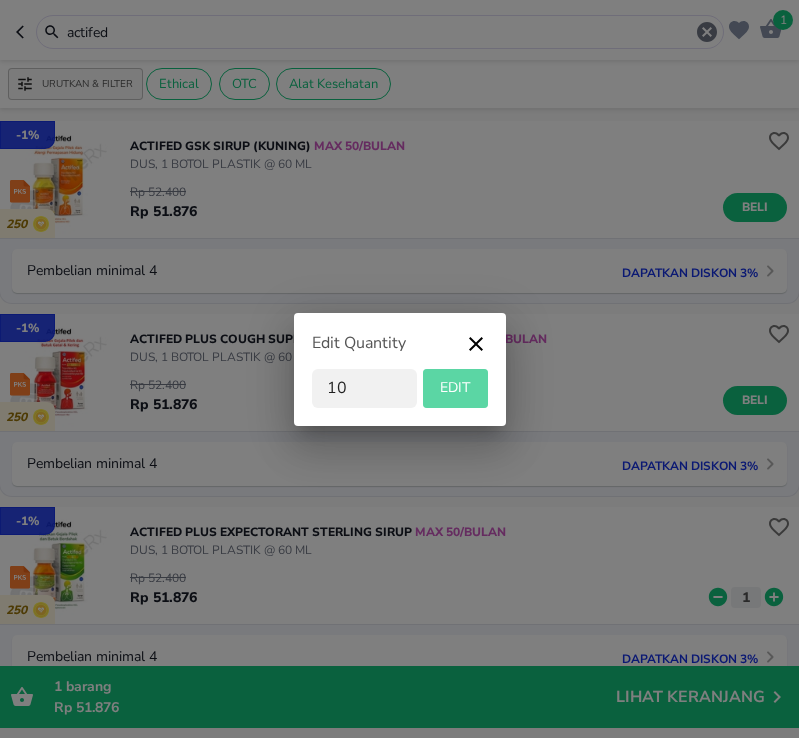 click on "EDIT" at bounding box center [455, 388] 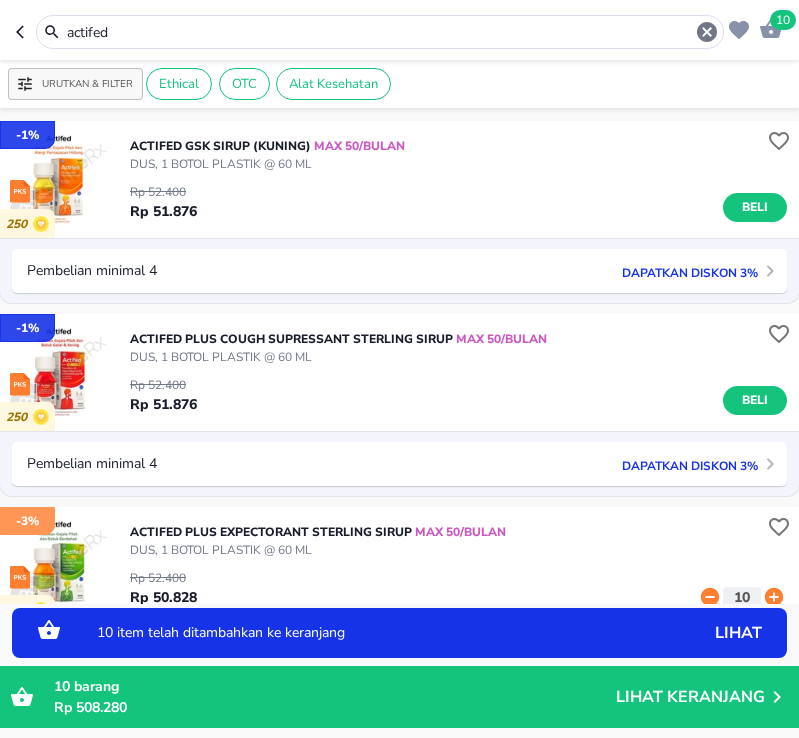 scroll, scrollTop: 4, scrollLeft: 0, axis: vertical 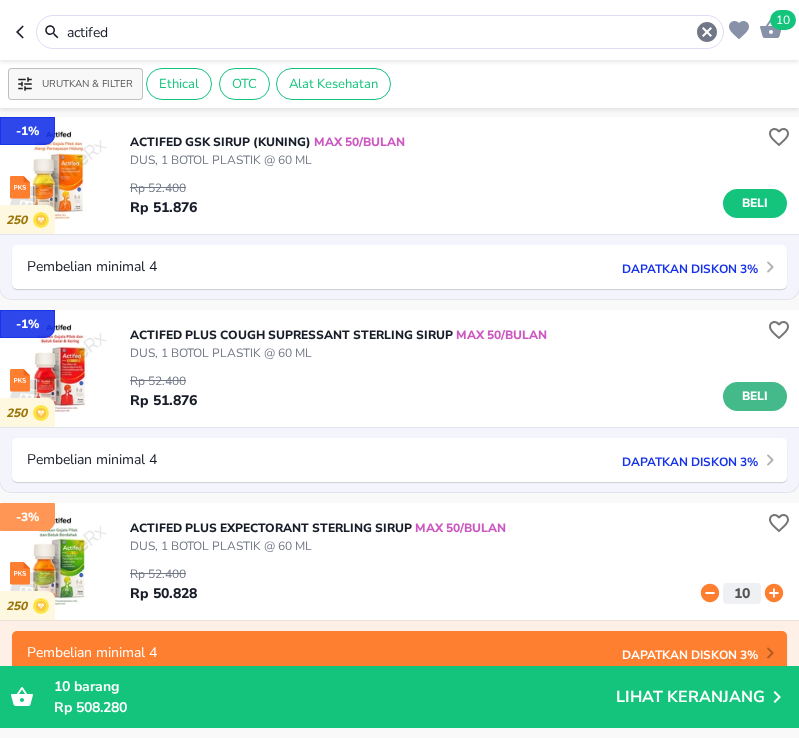 click on "Beli" at bounding box center [755, 396] 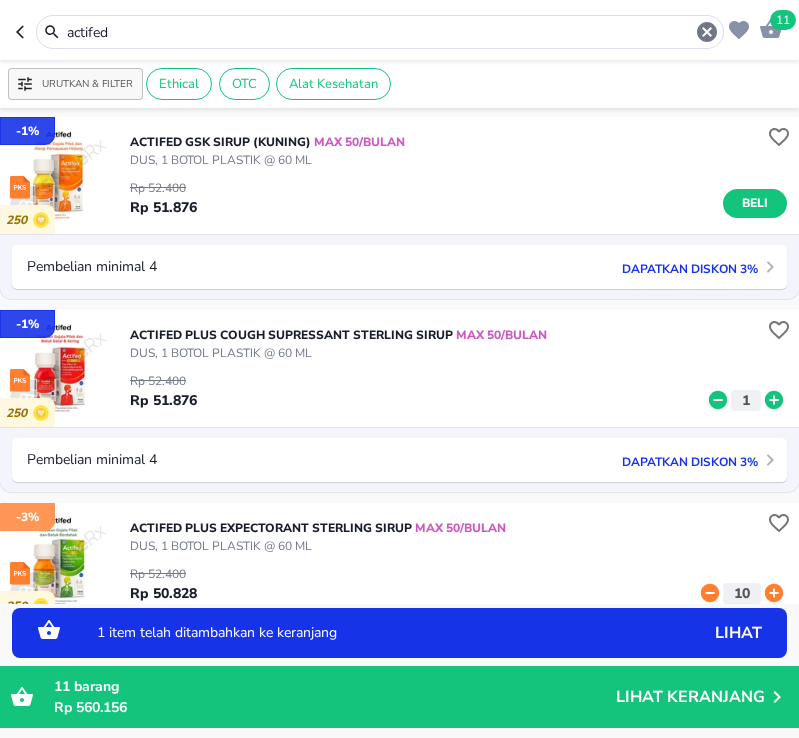 click 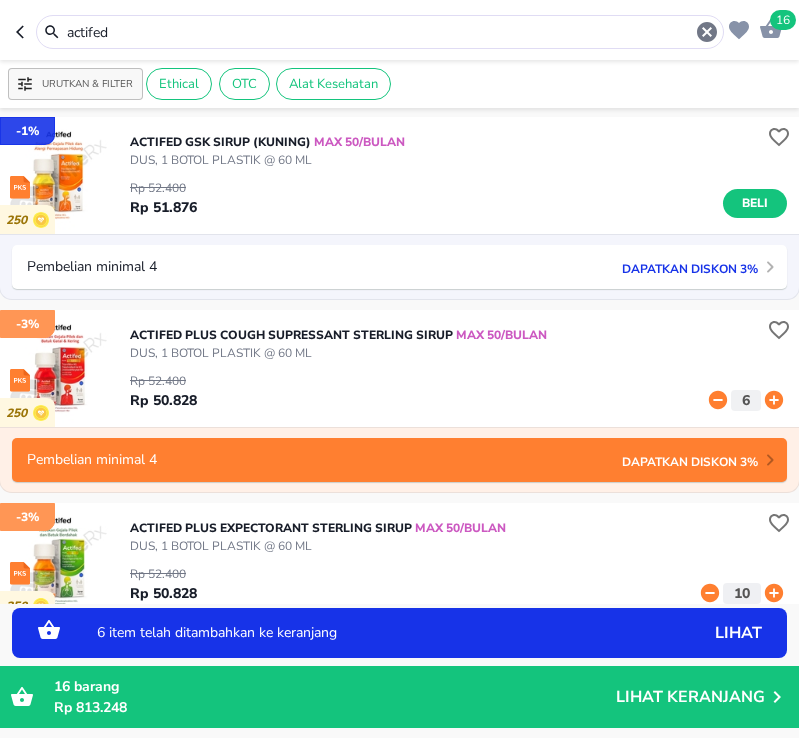 click on "actifed" at bounding box center (380, 32) 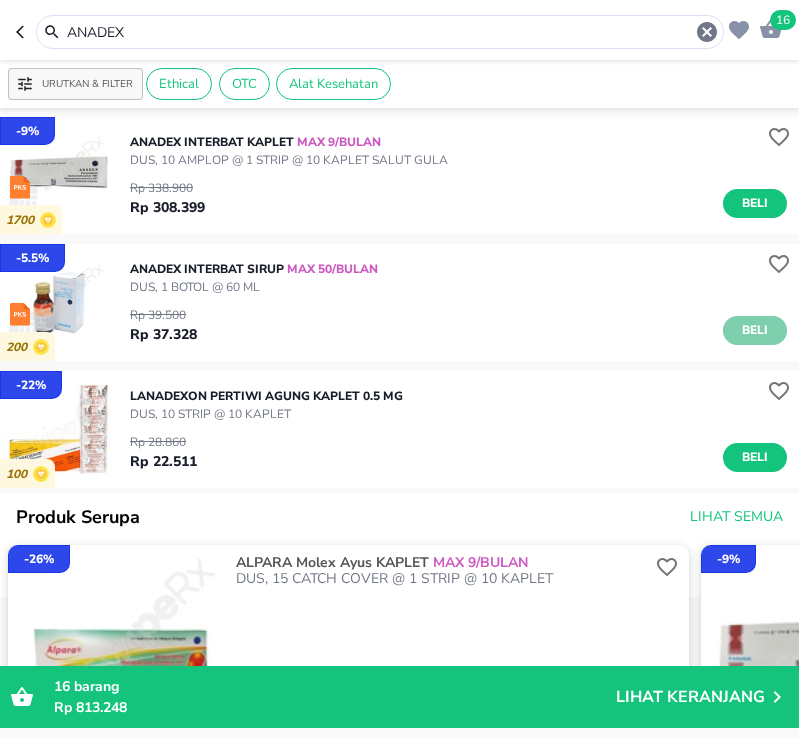 click on "Beli" at bounding box center [755, 330] 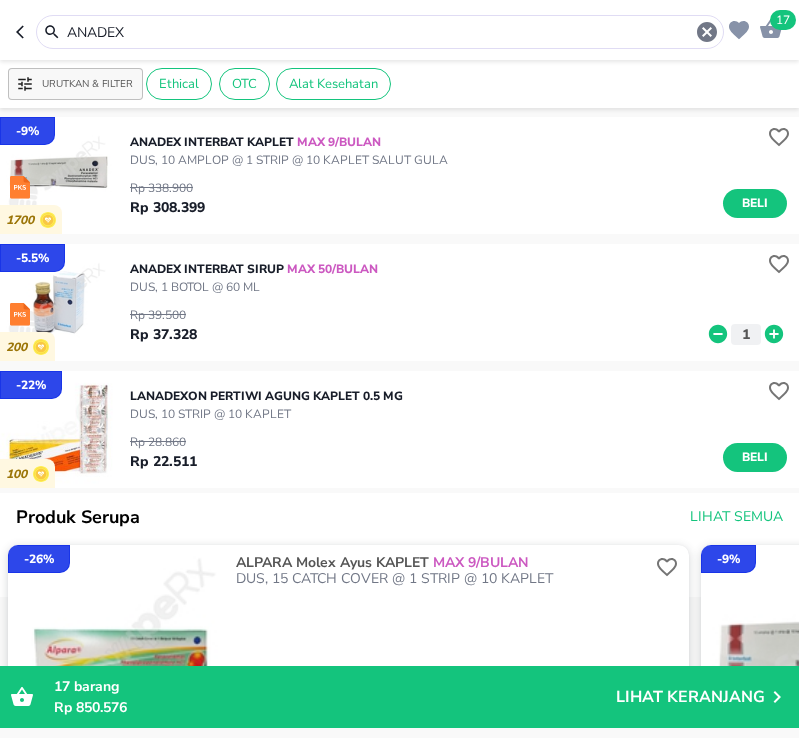 click on "ANADEX Interbat SIRUP   MAX 50/BULAN DUS, 1 BOTOL @ 60 ML Rp 39.500 Rp 37.328 1" at bounding box center [464, 302] 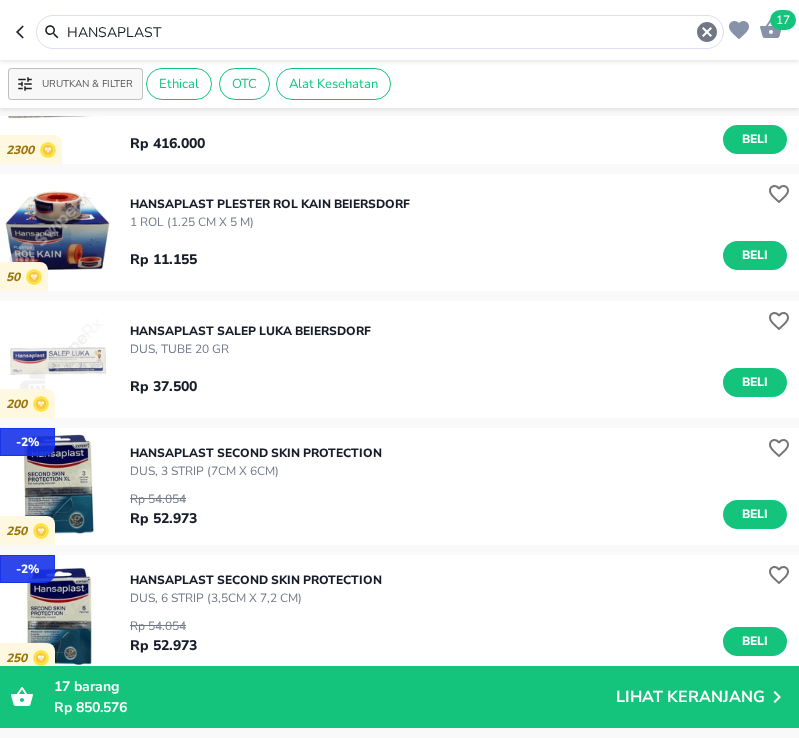 scroll, scrollTop: 2927, scrollLeft: 0, axis: vertical 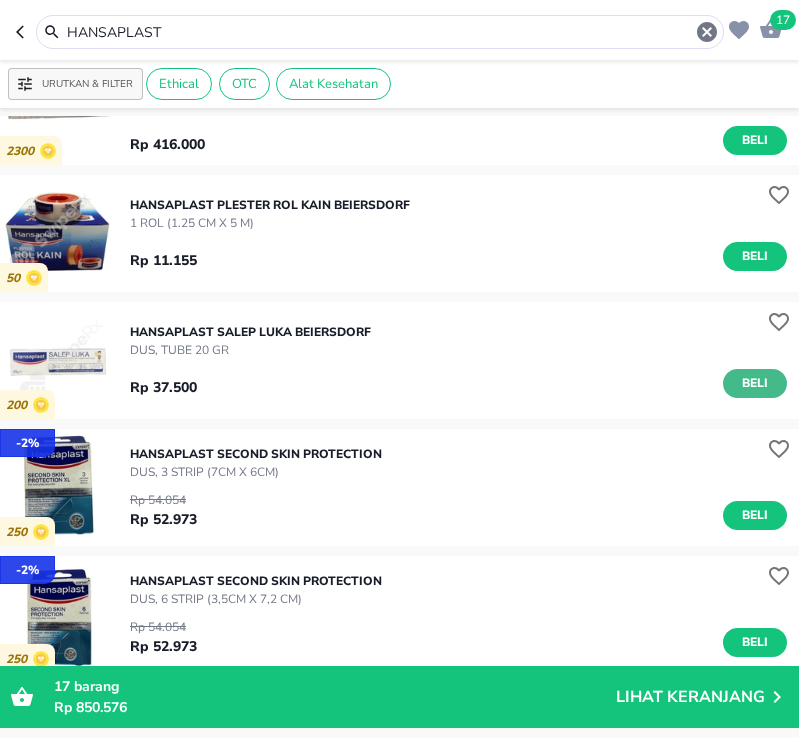 click on "Beli" at bounding box center (755, 383) 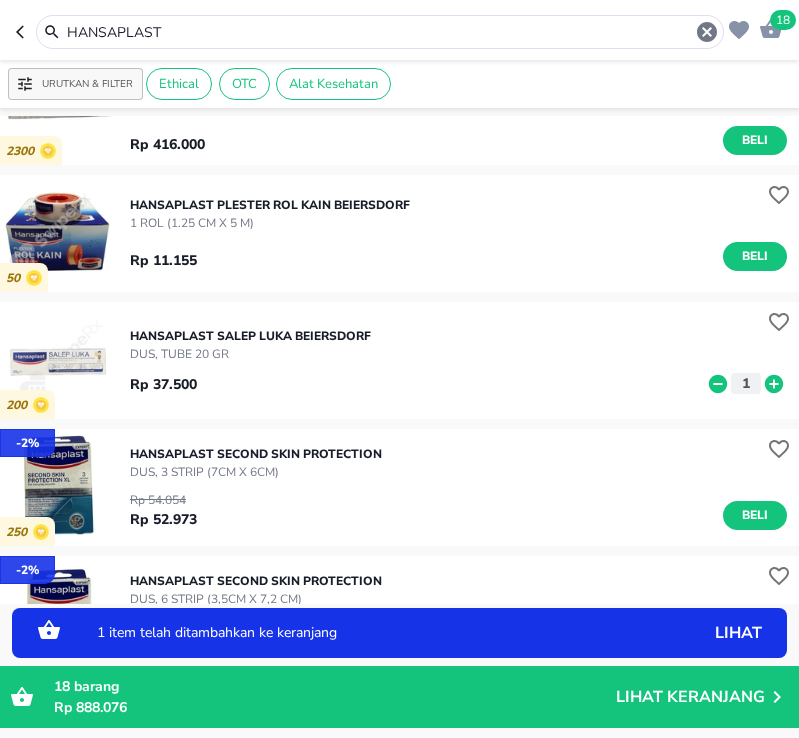 click 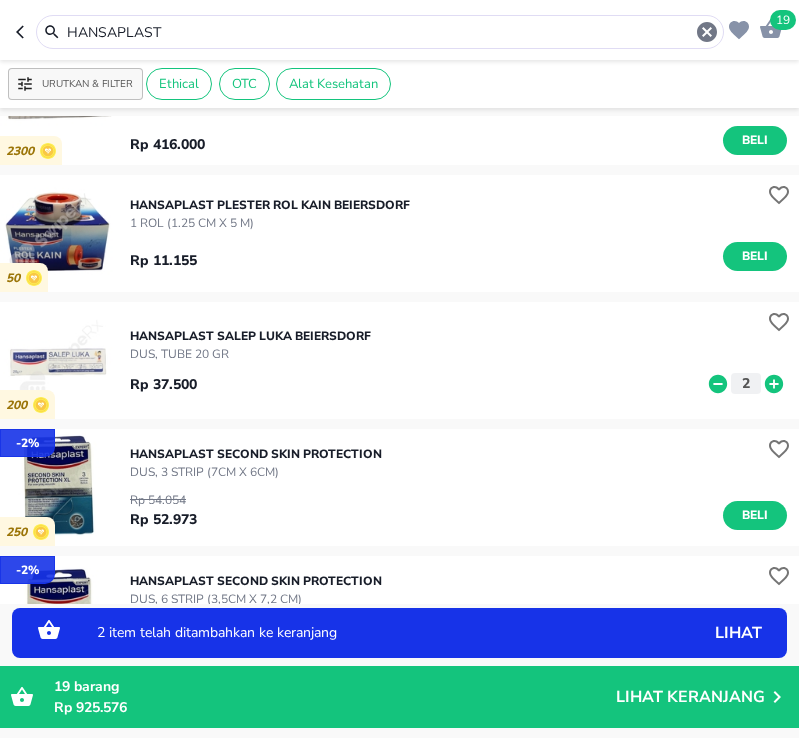 click 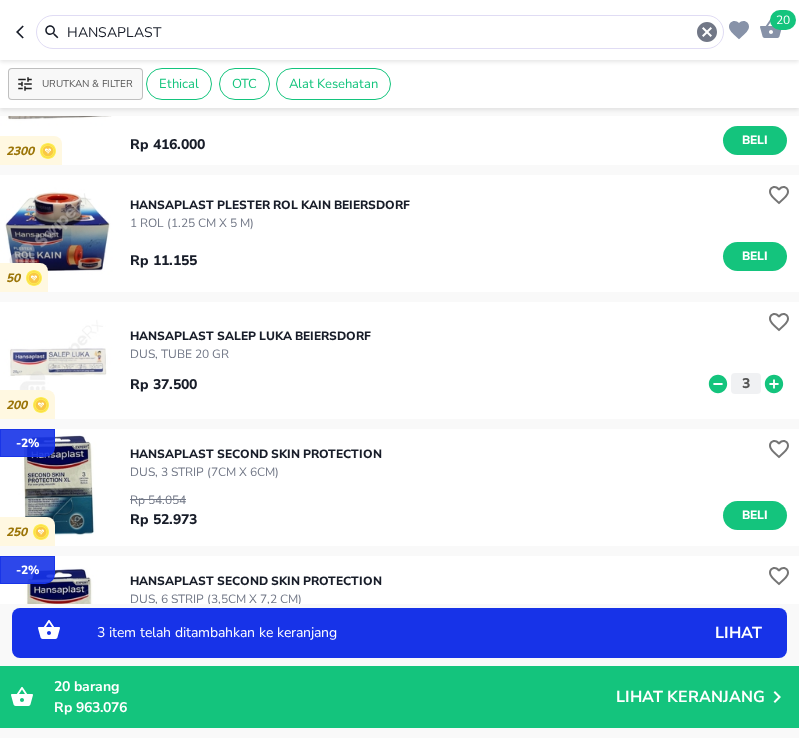 click 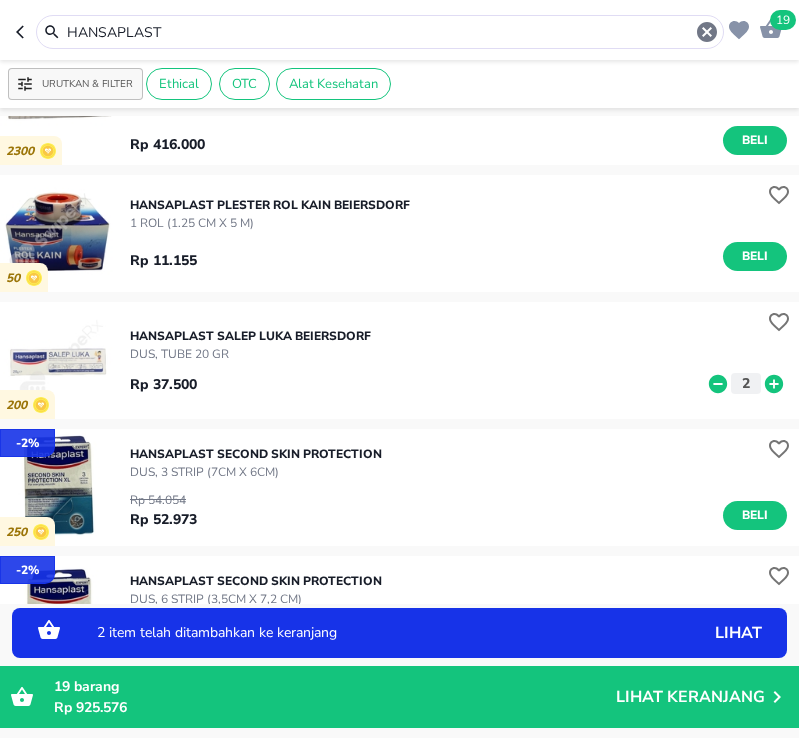 click on "HANSAPLAST" at bounding box center (380, 32) 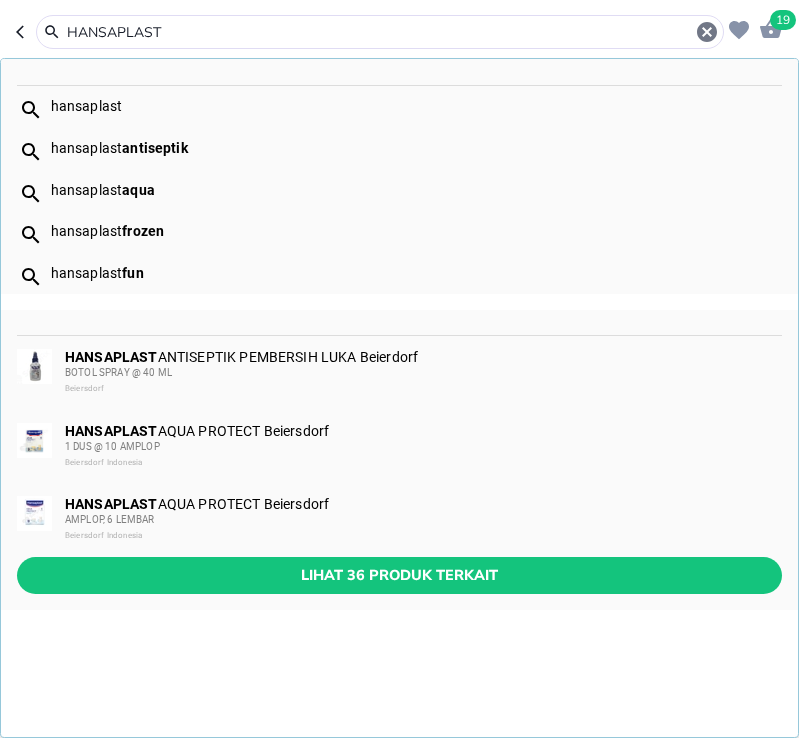 click on "HANSAPLAST" at bounding box center [380, 32] 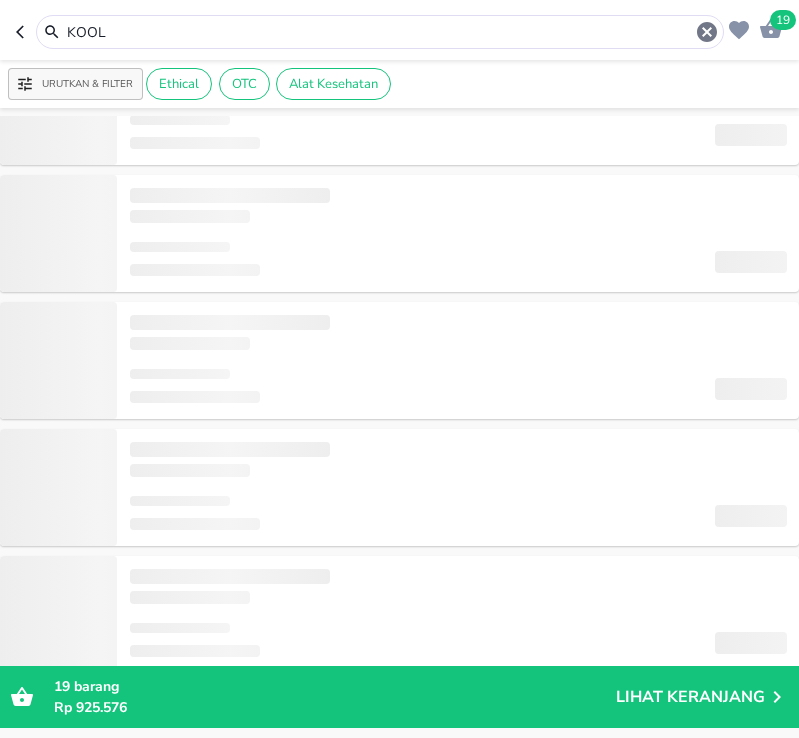 scroll, scrollTop: 463, scrollLeft: 0, axis: vertical 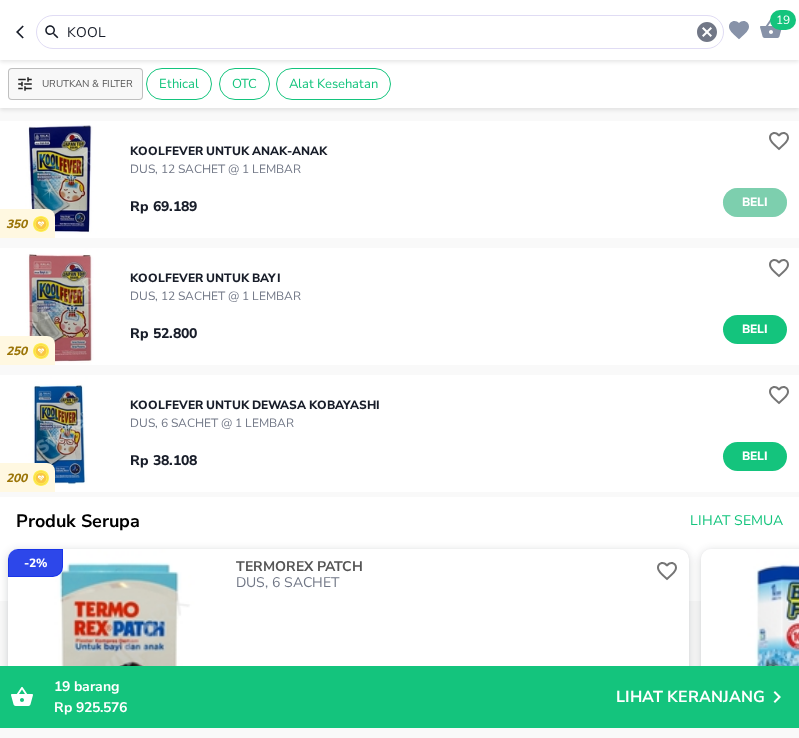 click on "Beli" at bounding box center (755, 202) 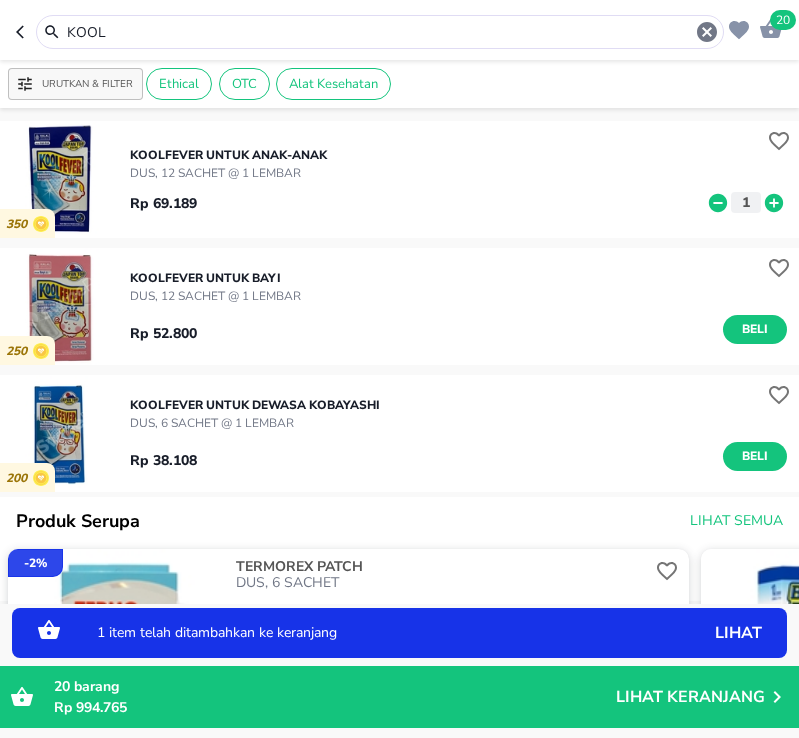 click on "KOOL" at bounding box center (380, 32) 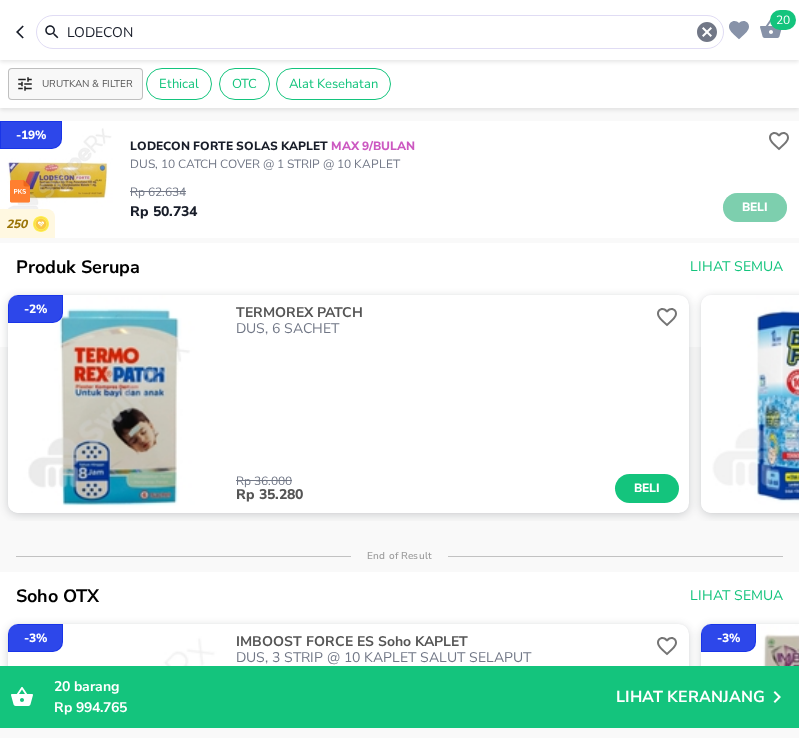 click on "Beli" at bounding box center [755, 207] 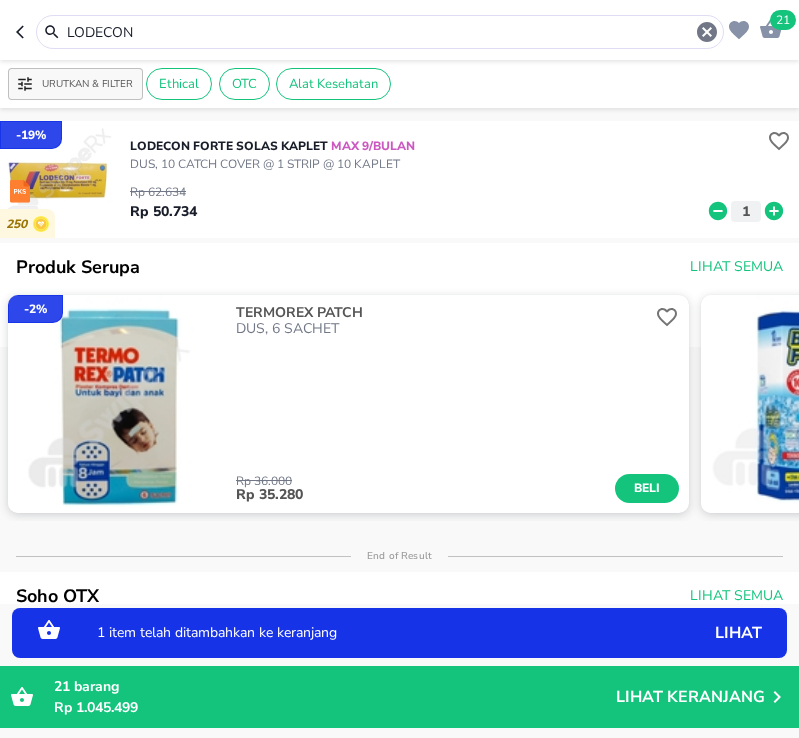 click on "LODECON" at bounding box center [380, 32] 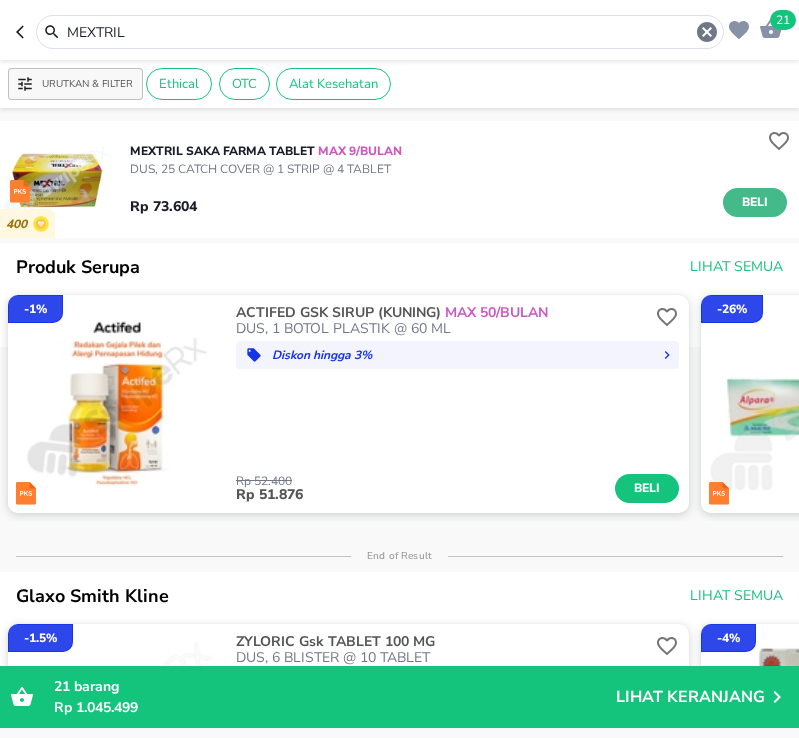 click on "Beli" at bounding box center (755, 202) 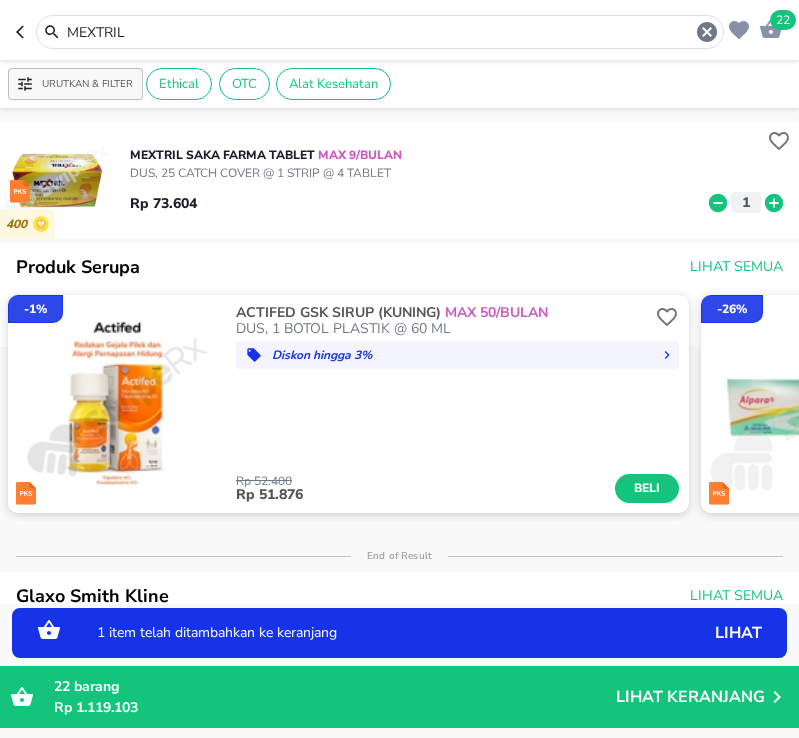 click on "MEXTRIL" at bounding box center (380, 32) 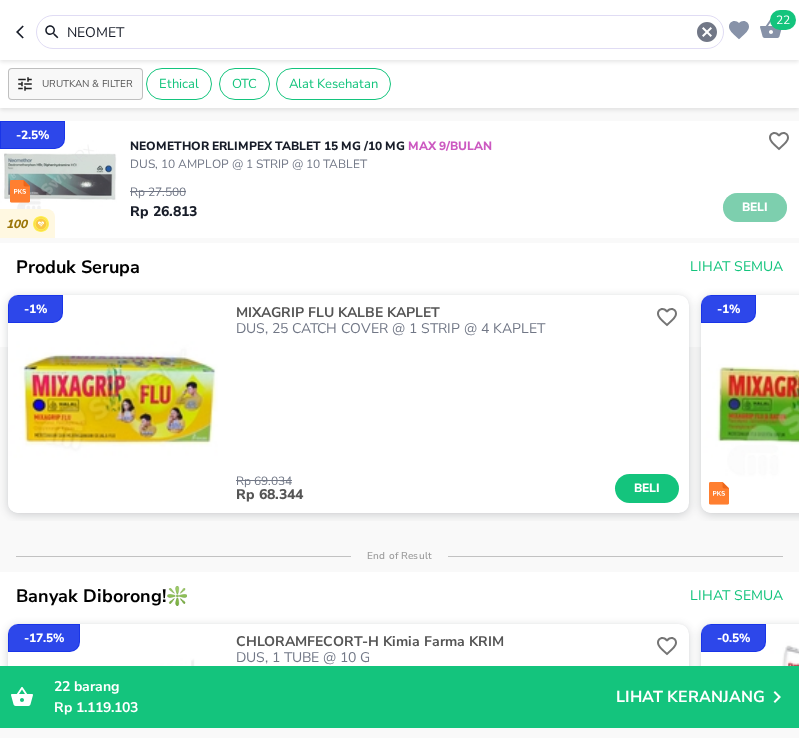 click on "Beli" at bounding box center (755, 207) 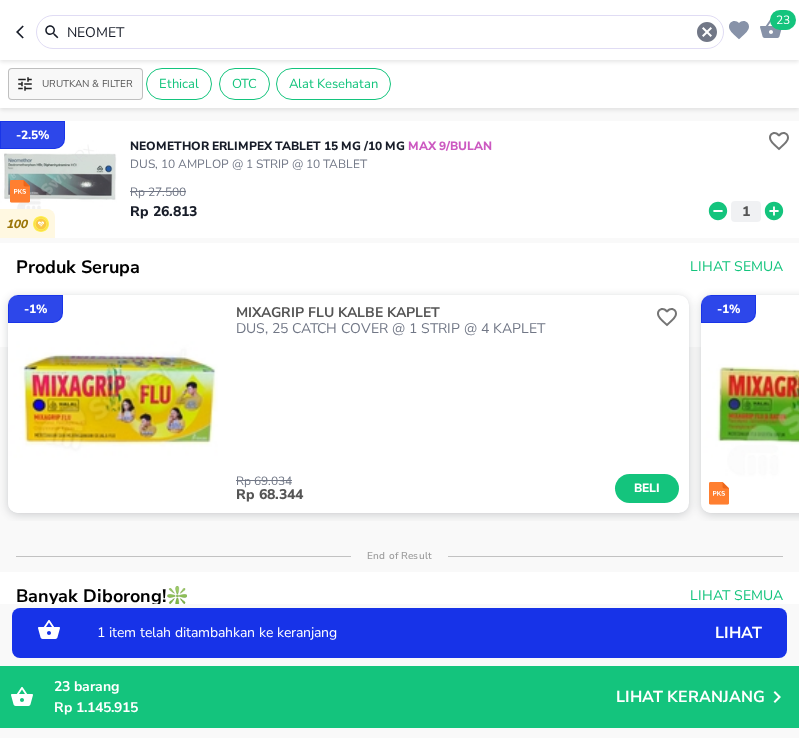 click 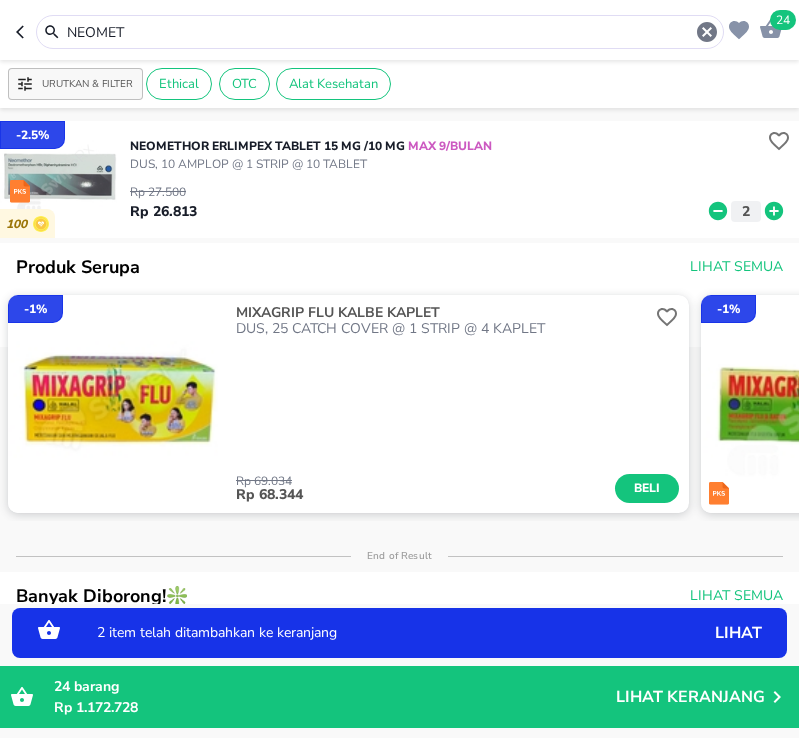 click on "NEOMET" at bounding box center (380, 32) 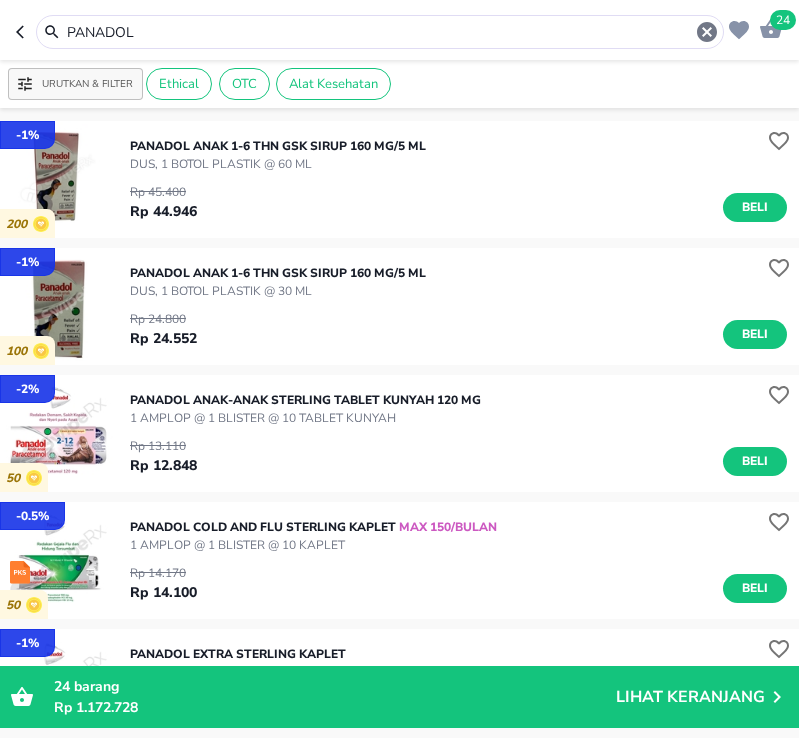 scroll, scrollTop: 200, scrollLeft: 0, axis: vertical 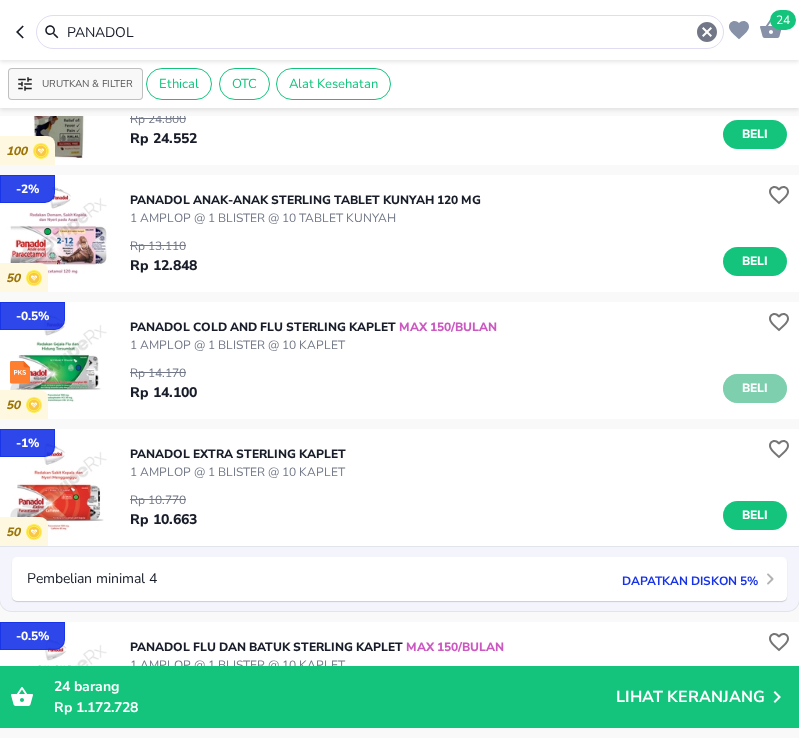 click on "Beli" at bounding box center (755, 388) 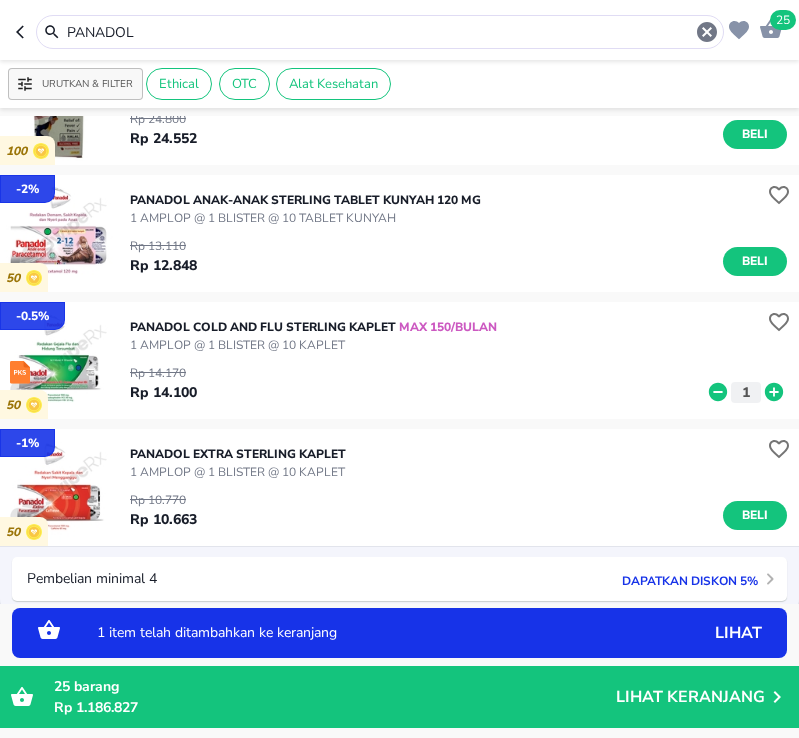 click 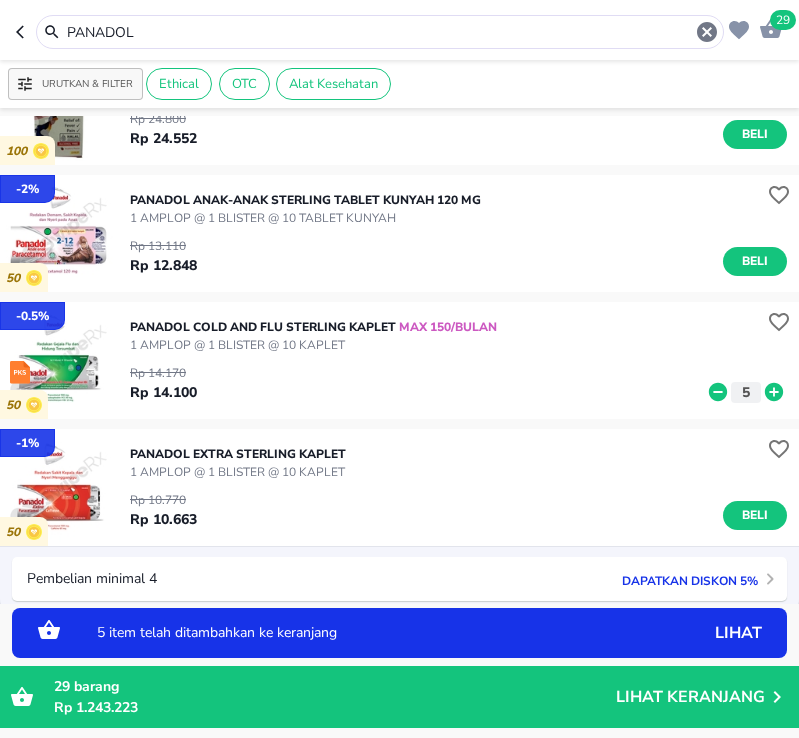 click 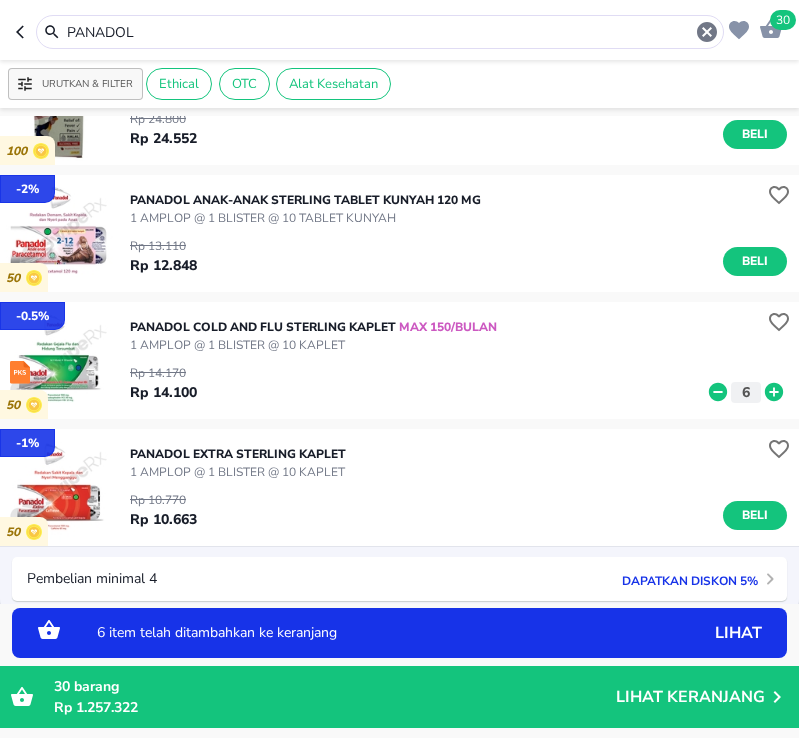 click 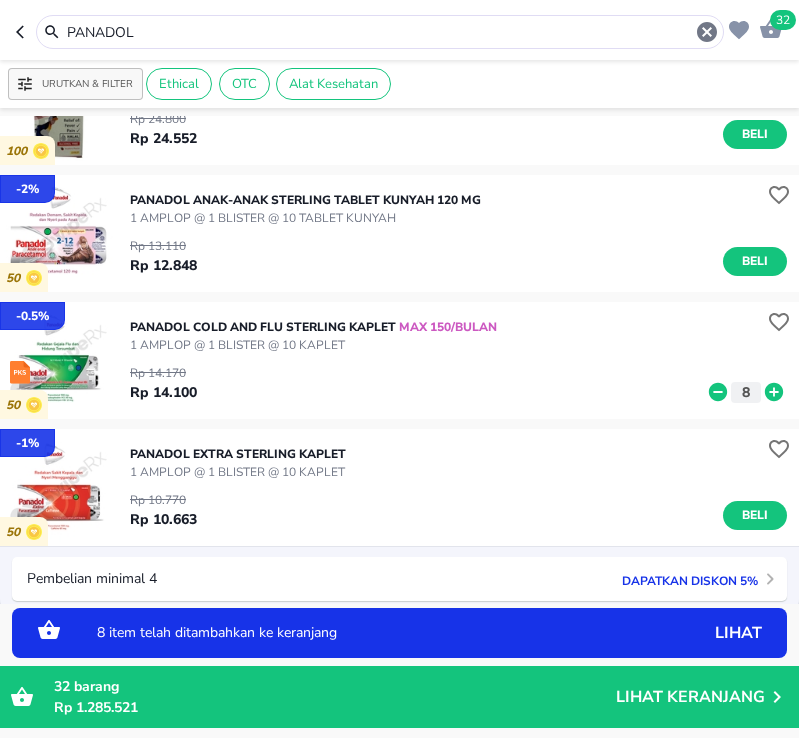 click 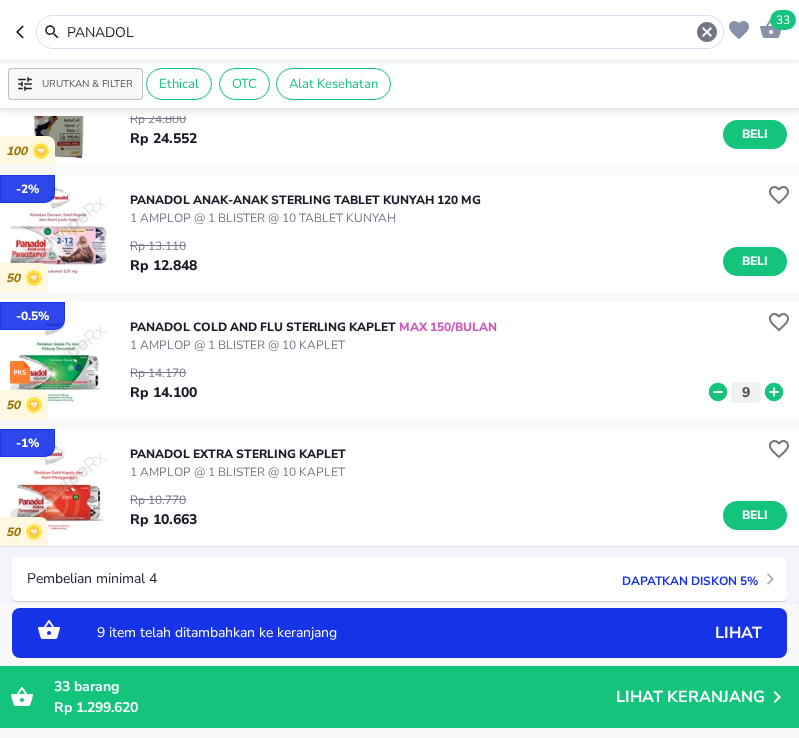 click 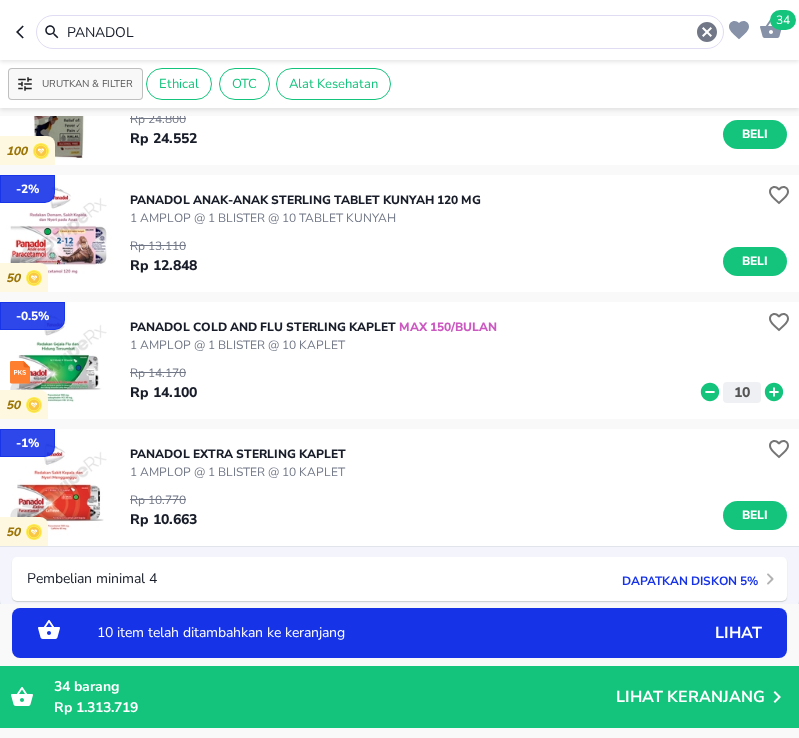 click on "PANADOL" at bounding box center (380, 32) 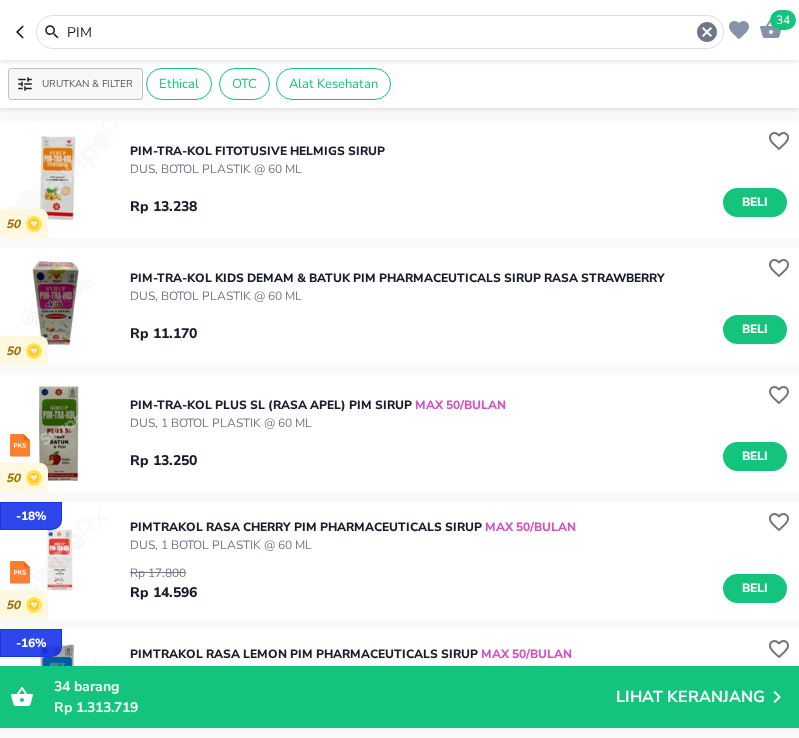 scroll, scrollTop: 100, scrollLeft: 0, axis: vertical 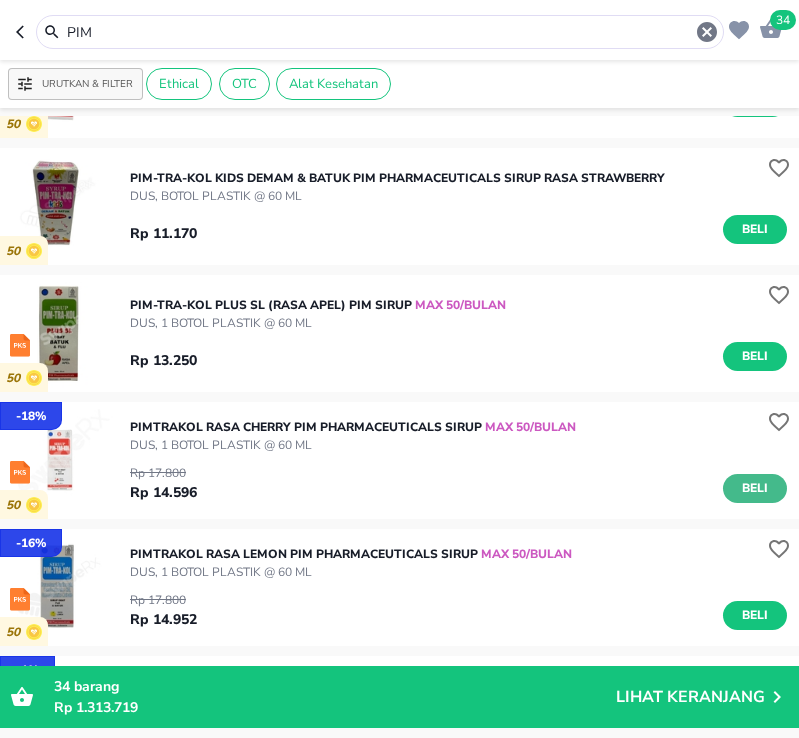 click on "Beli" at bounding box center [755, 488] 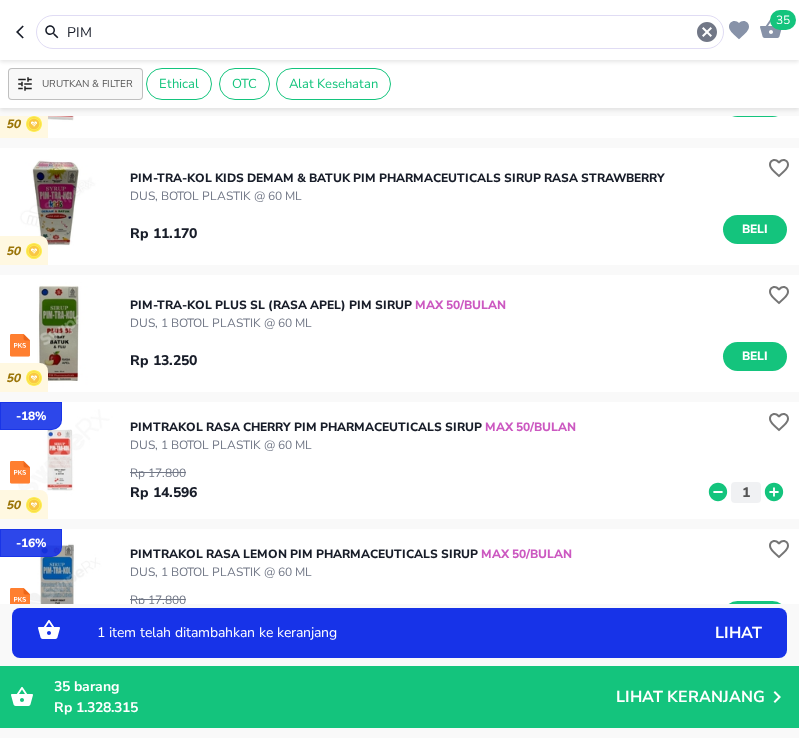 click on "PIM" at bounding box center [380, 32] 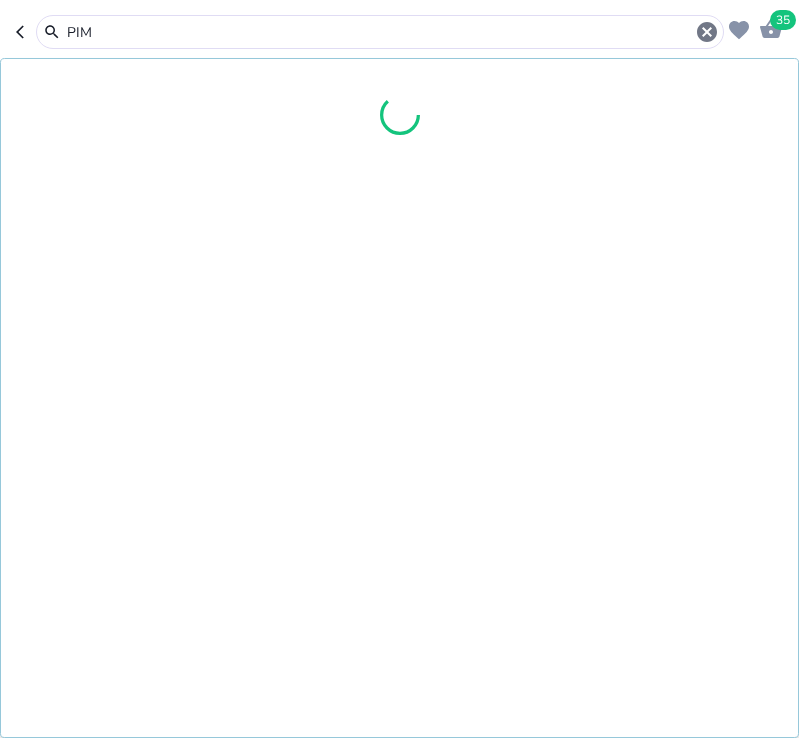 click on "PIM" at bounding box center (380, 32) 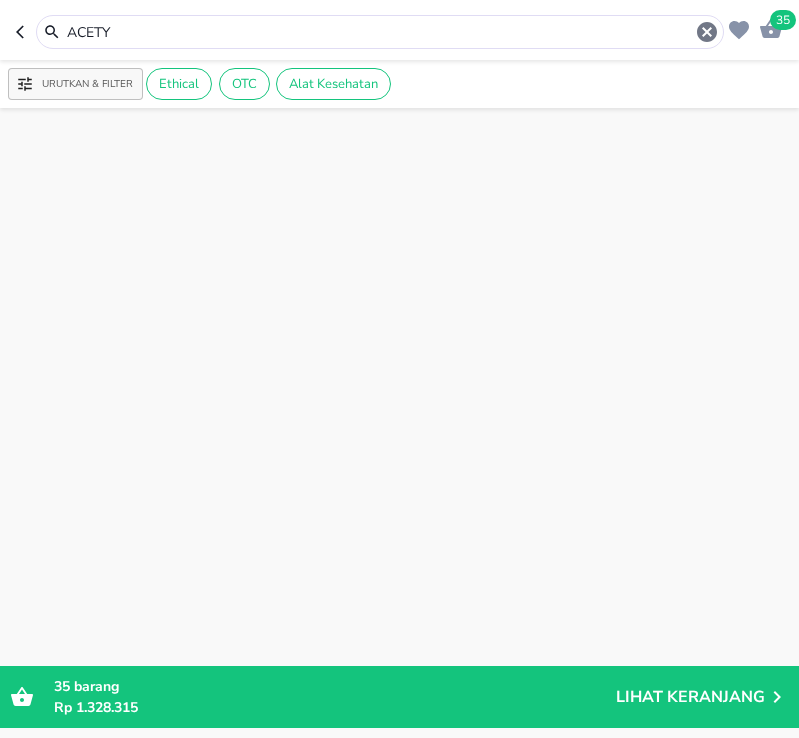 scroll, scrollTop: 0, scrollLeft: 0, axis: both 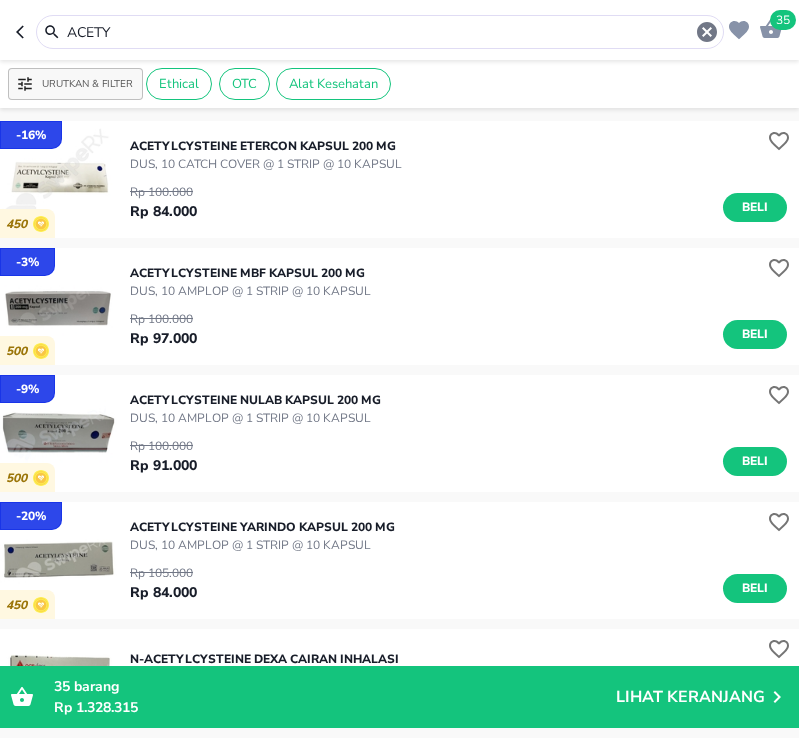 click on "ACETY" at bounding box center [380, 32] 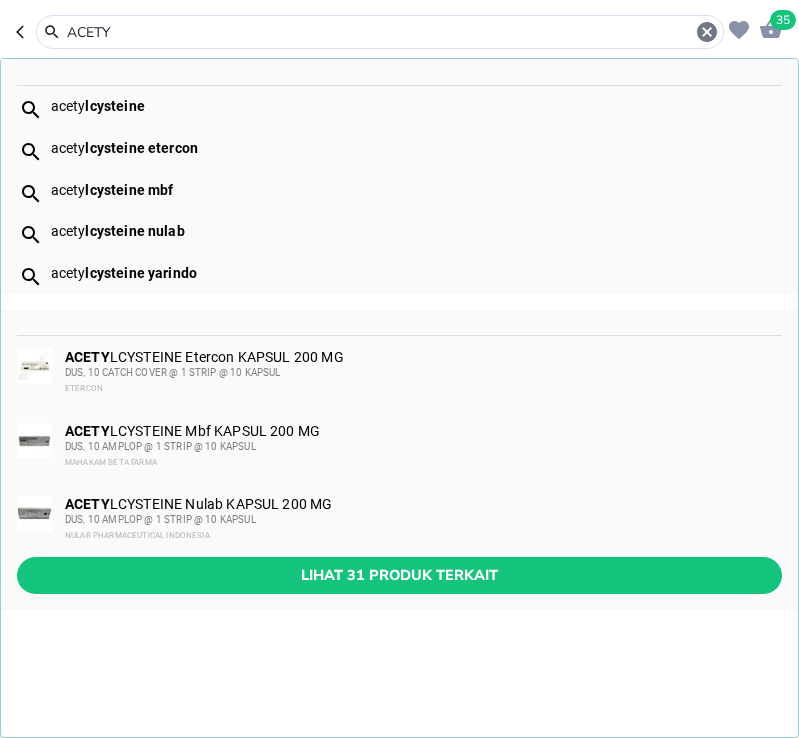 click on "ACETY" at bounding box center [380, 32] 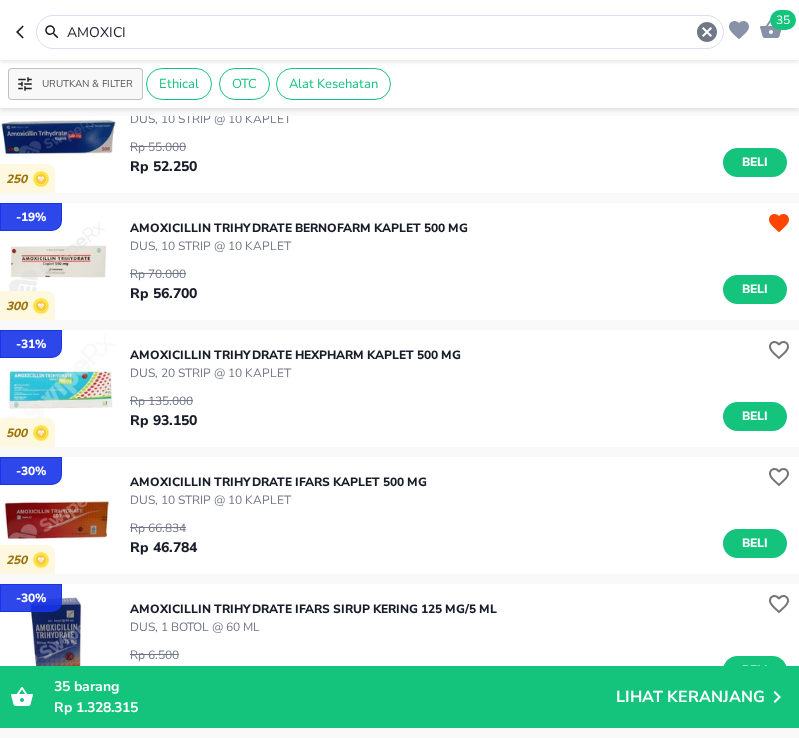 scroll, scrollTop: 300, scrollLeft: 0, axis: vertical 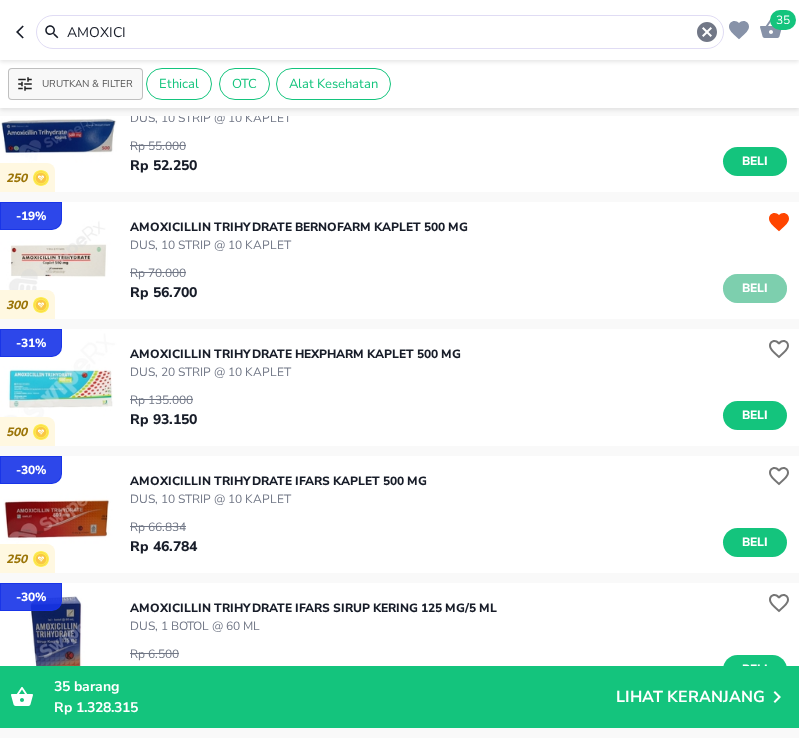 click on "Beli" at bounding box center [755, 288] 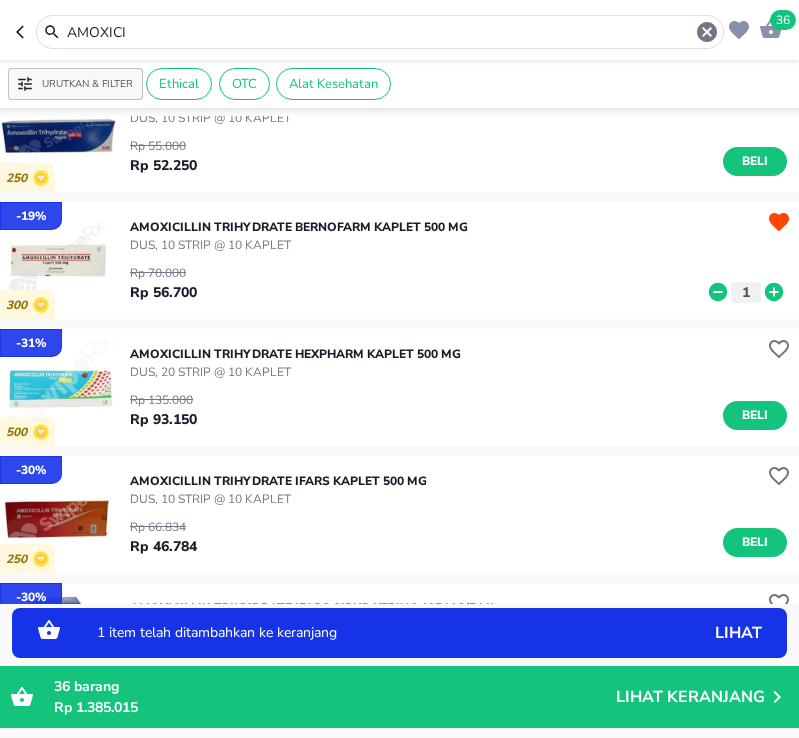 click 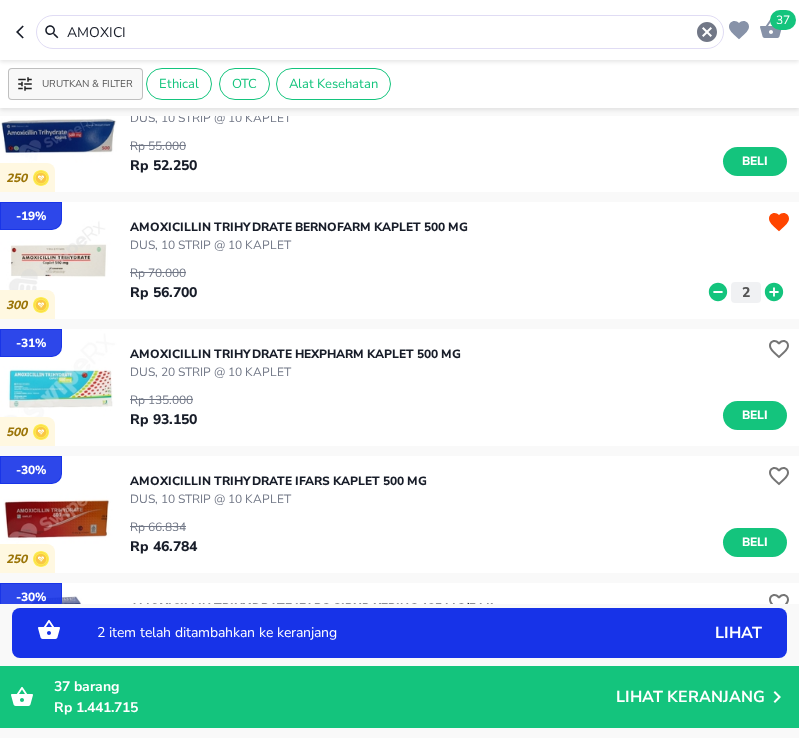 click on "AMOXICI" at bounding box center (380, 32) 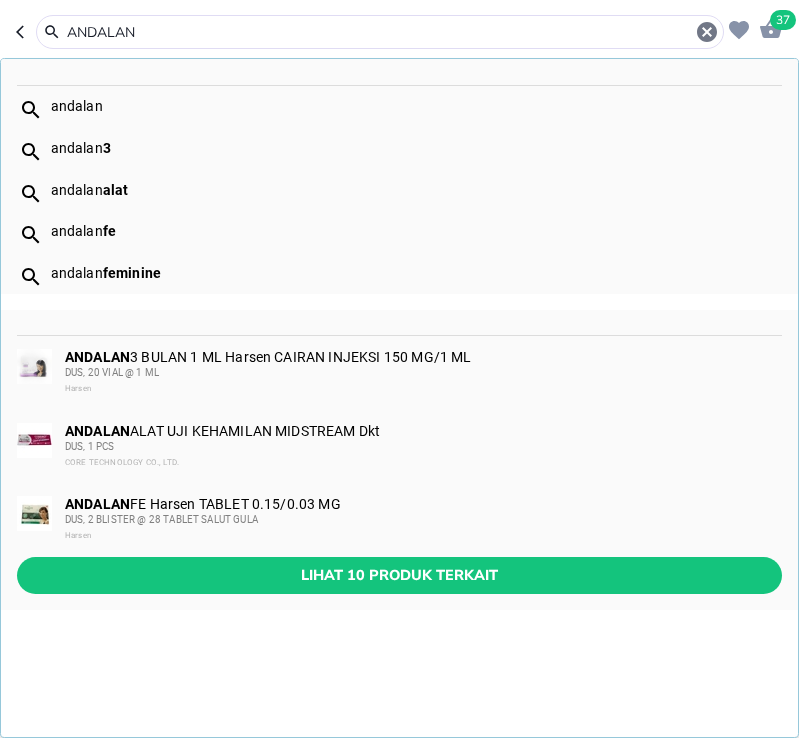 type on "ANDALAN" 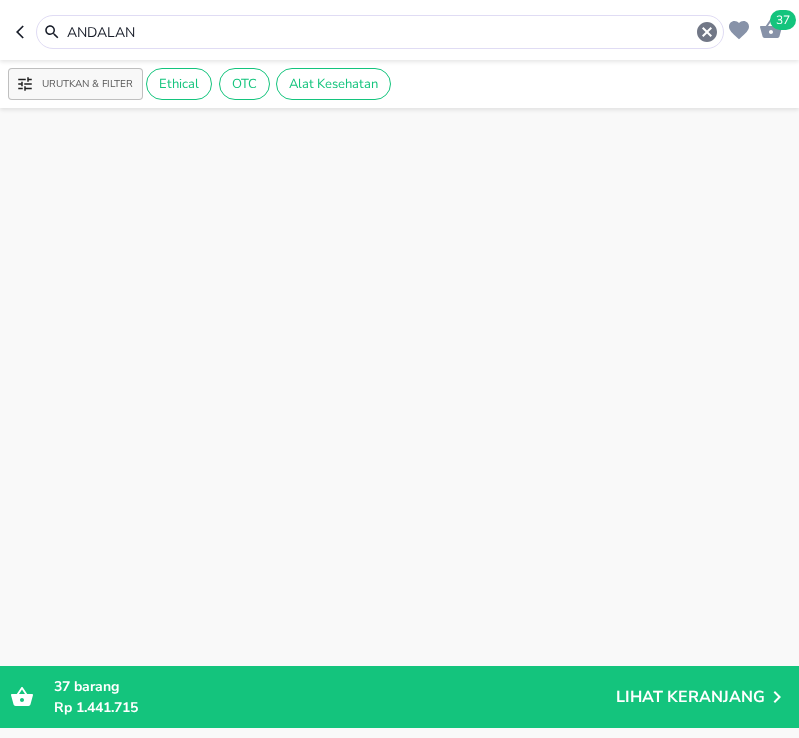 scroll, scrollTop: 1047, scrollLeft: 0, axis: vertical 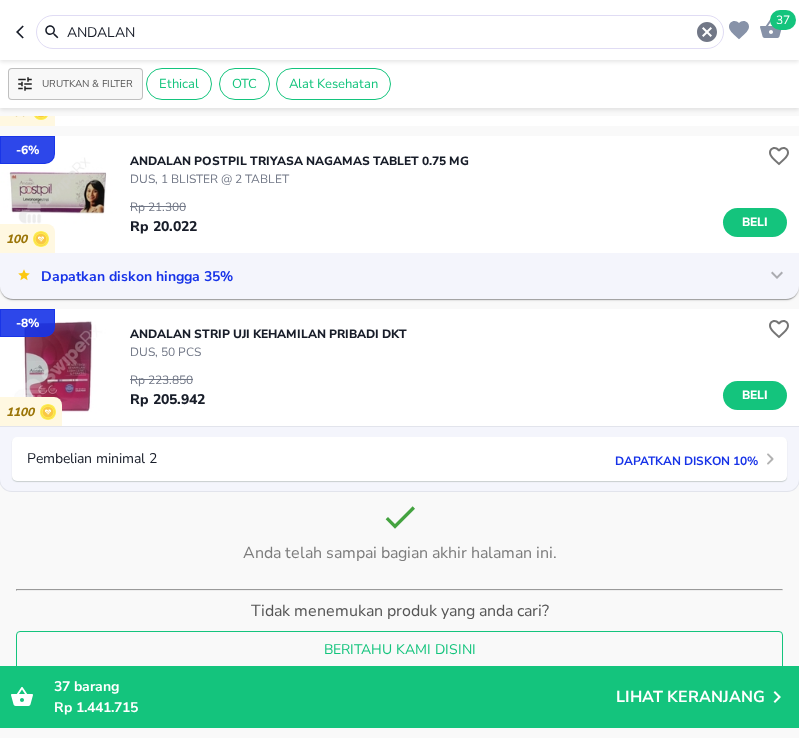 click on "ANDALAN" at bounding box center [380, 32] 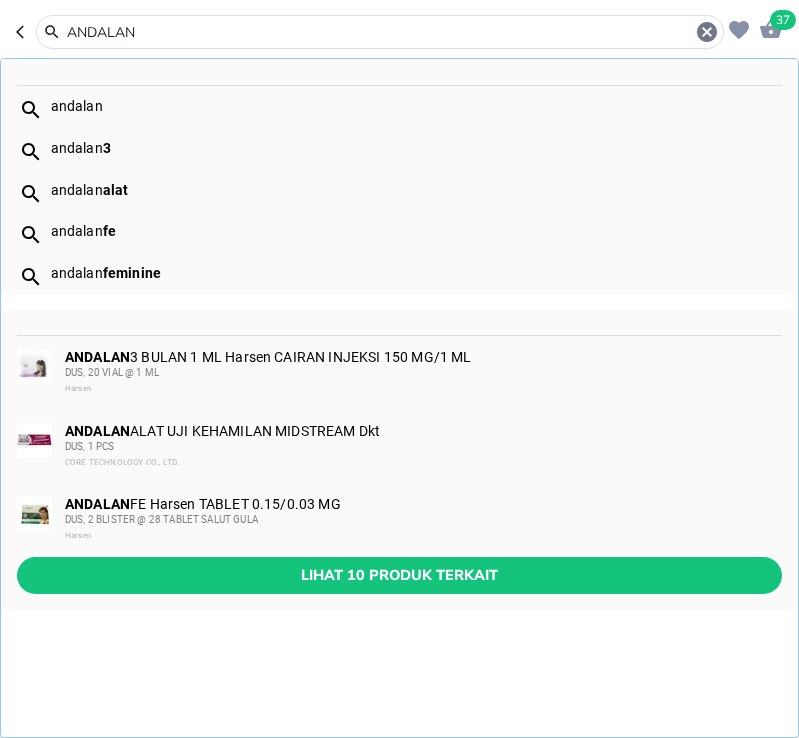 click on "ANDALAN" at bounding box center (380, 32) 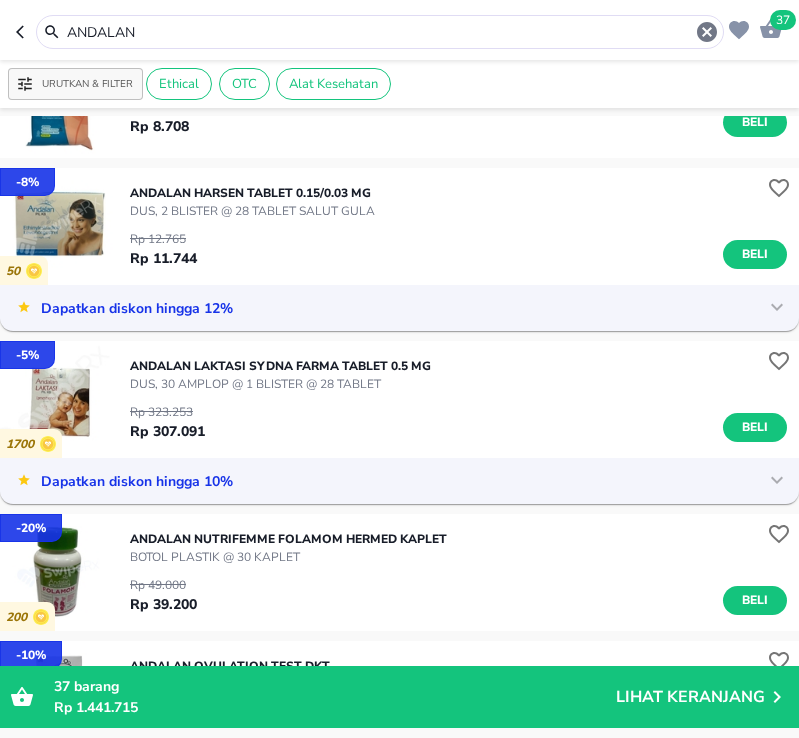 scroll, scrollTop: 627, scrollLeft: 0, axis: vertical 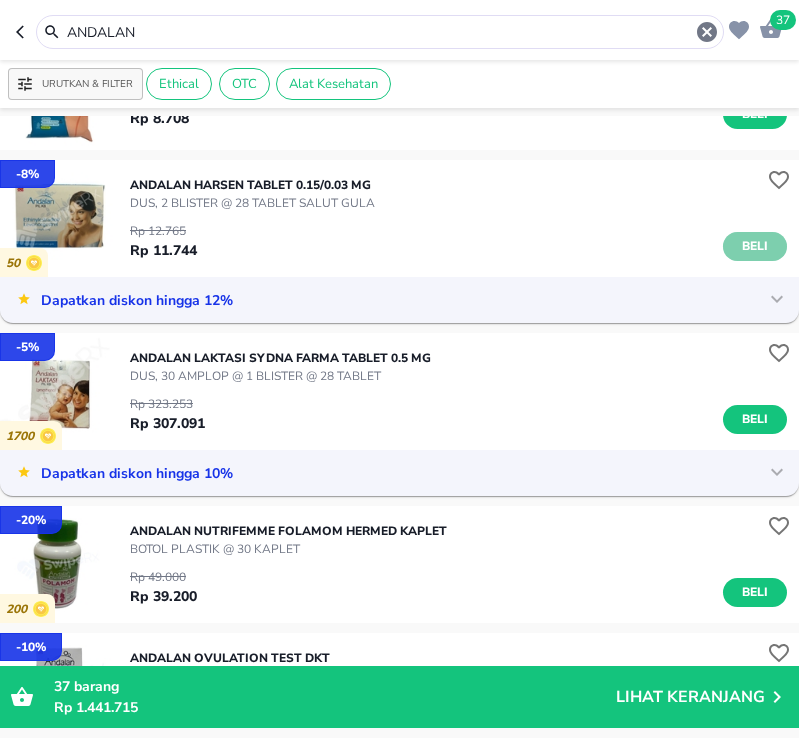 click on "Beli" at bounding box center (755, 246) 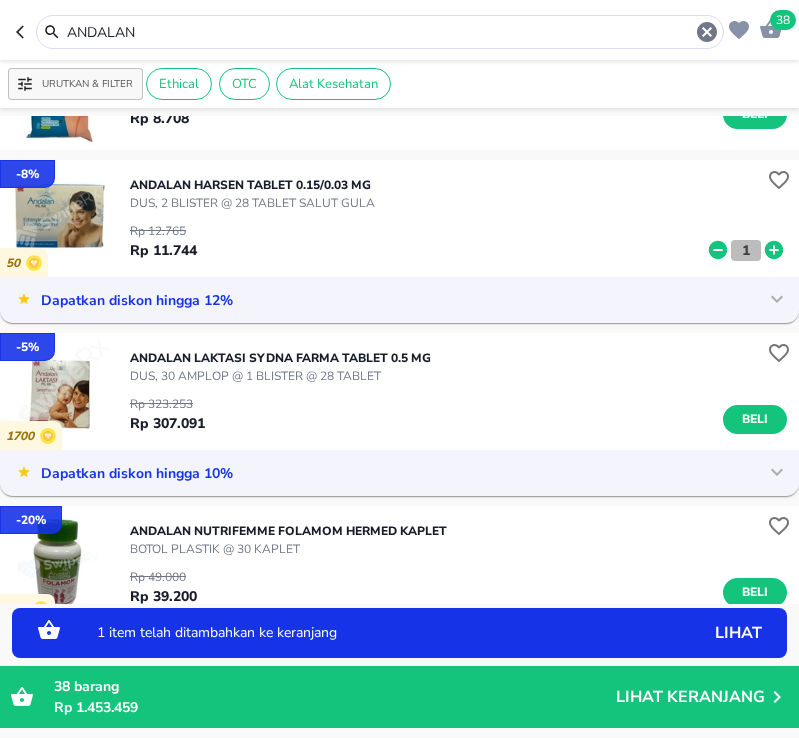 click on "1" at bounding box center (746, 250) 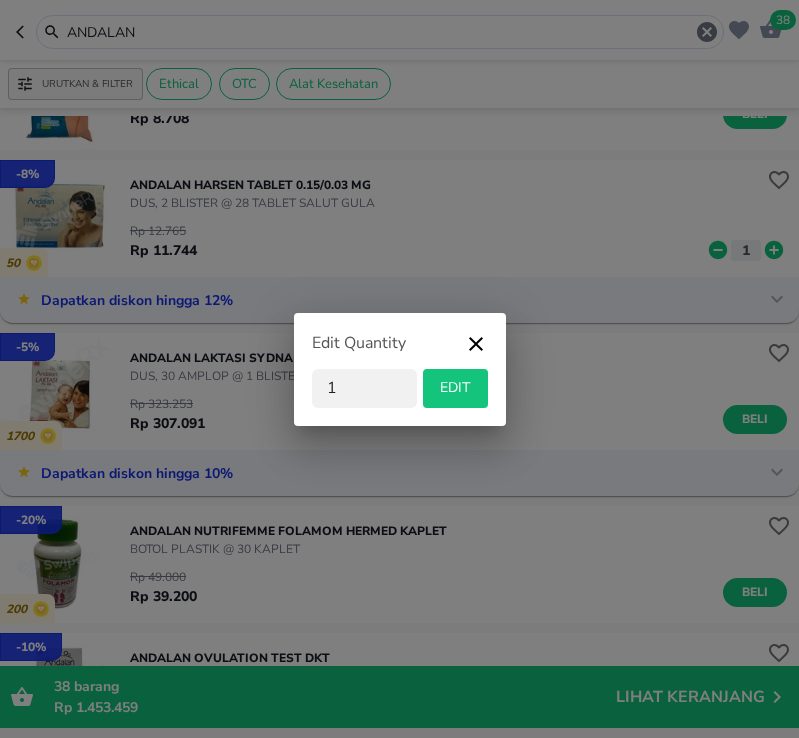 click on "1" at bounding box center (364, 388) 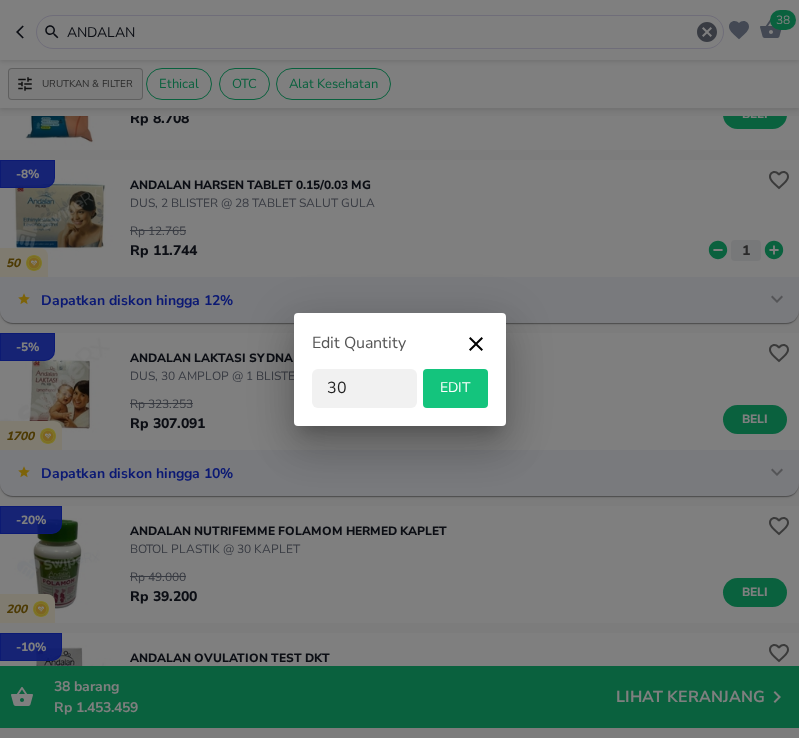 type on "30" 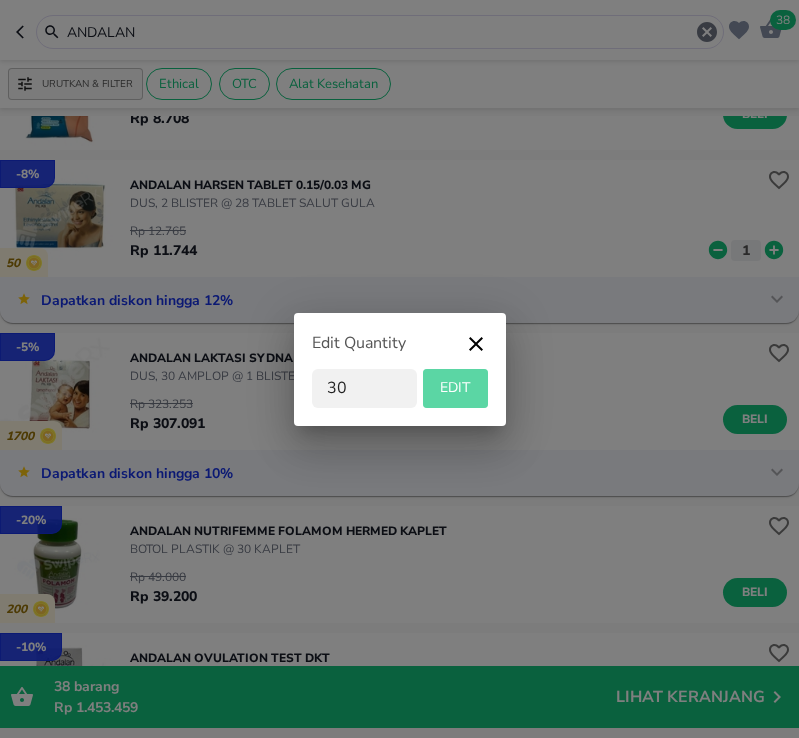 click on "EDIT" at bounding box center [455, 388] 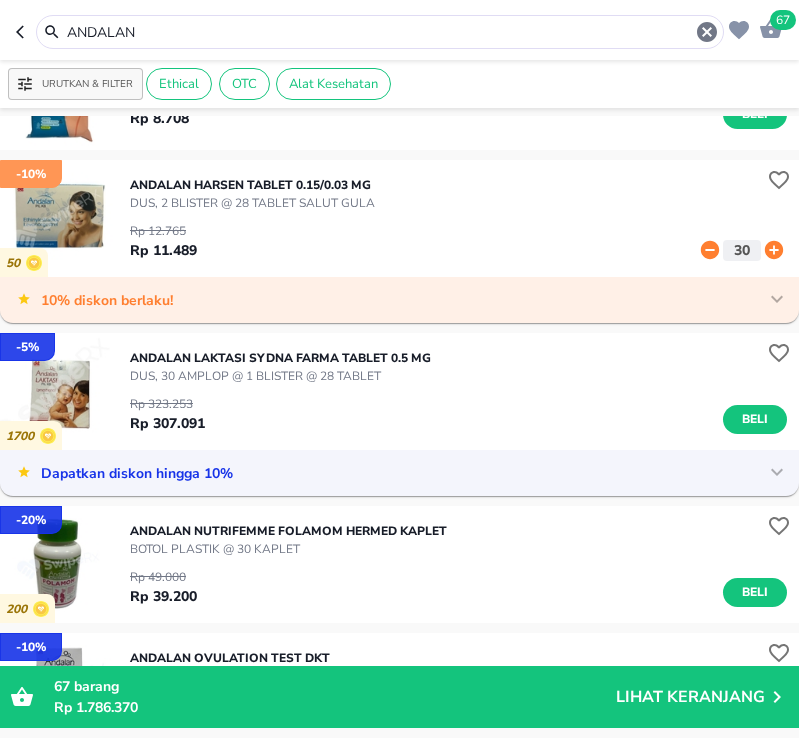 click on "ANDALAN" at bounding box center (380, 32) 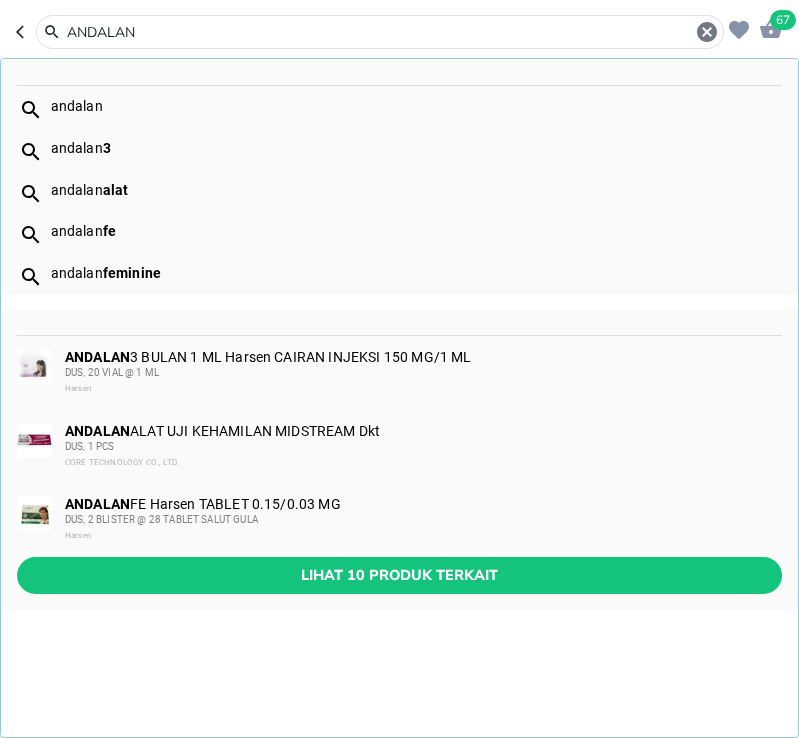 click on "ANDALAN" at bounding box center [380, 32] 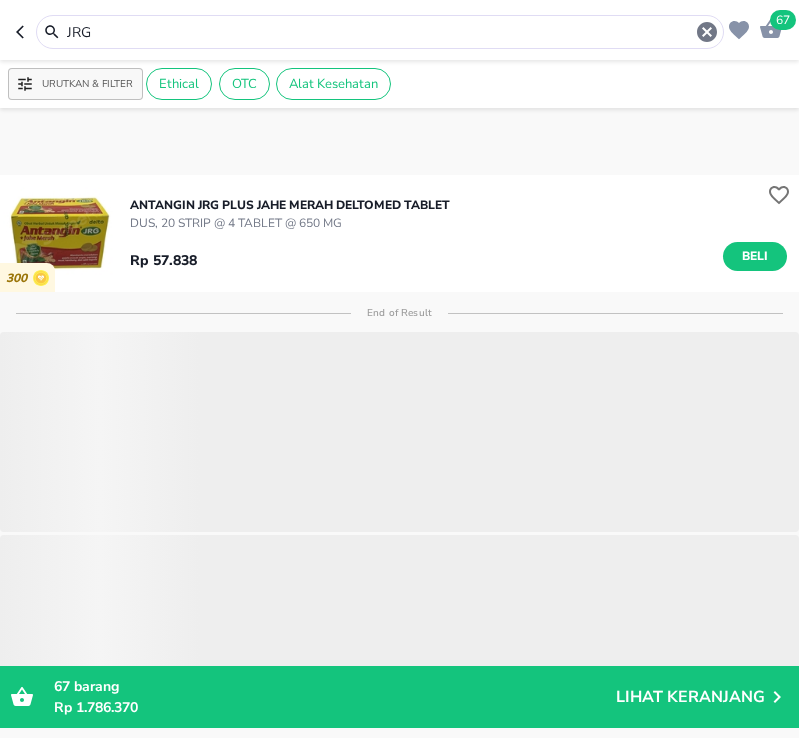 scroll, scrollTop: 336, scrollLeft: 0, axis: vertical 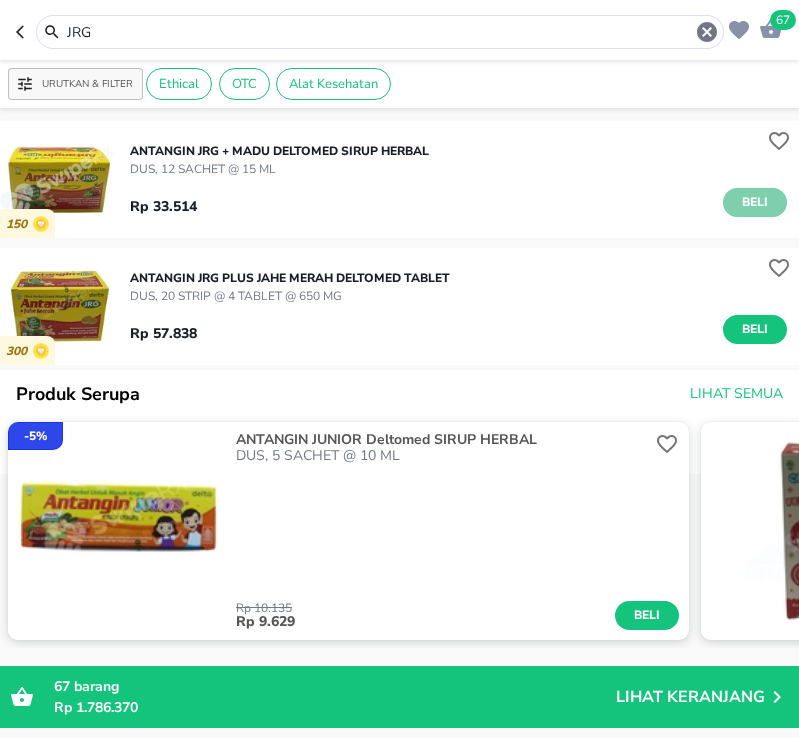 click on "Beli" at bounding box center [755, 202] 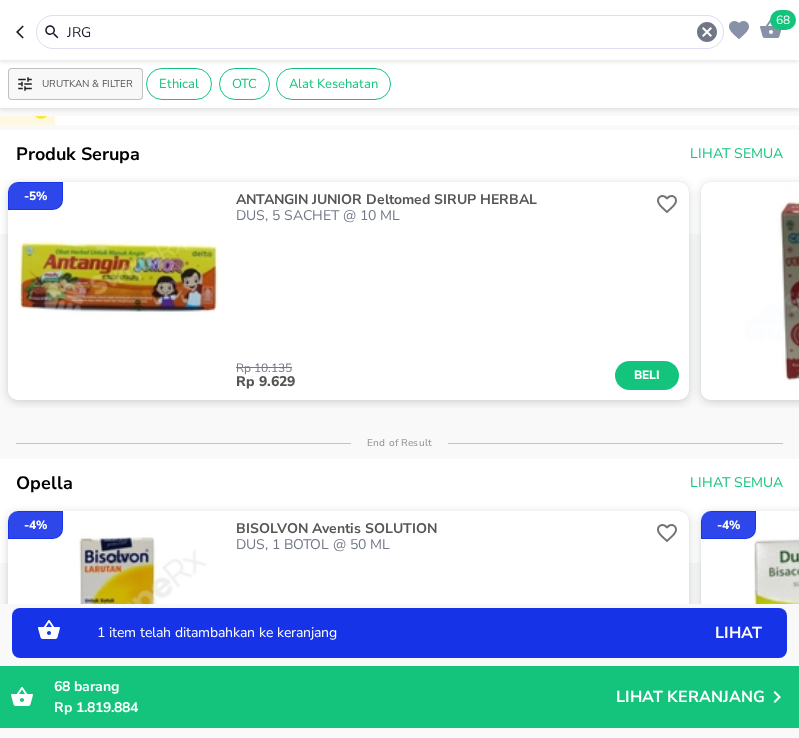 scroll, scrollTop: 300, scrollLeft: 0, axis: vertical 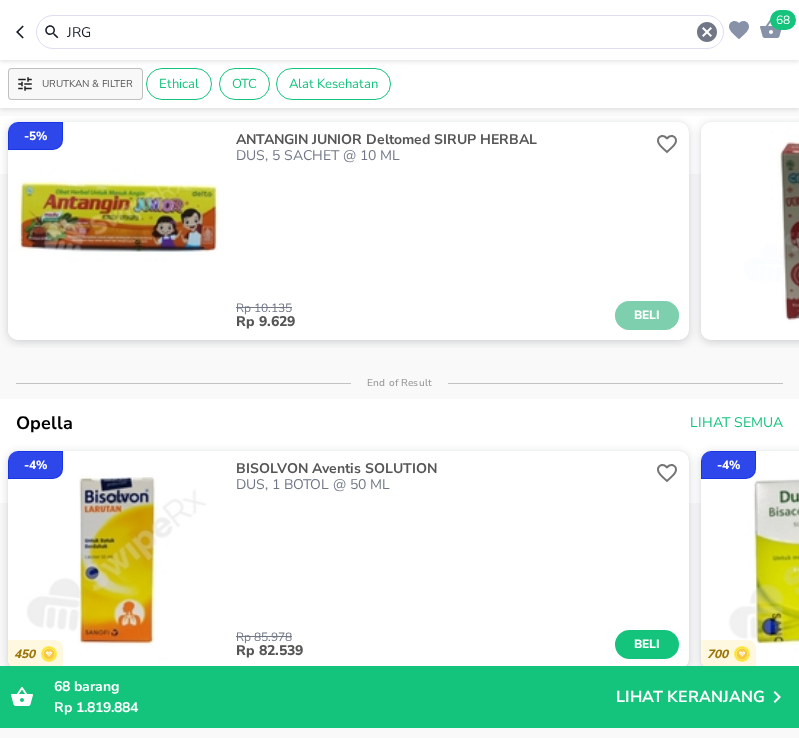 click on "Beli" at bounding box center (647, 315) 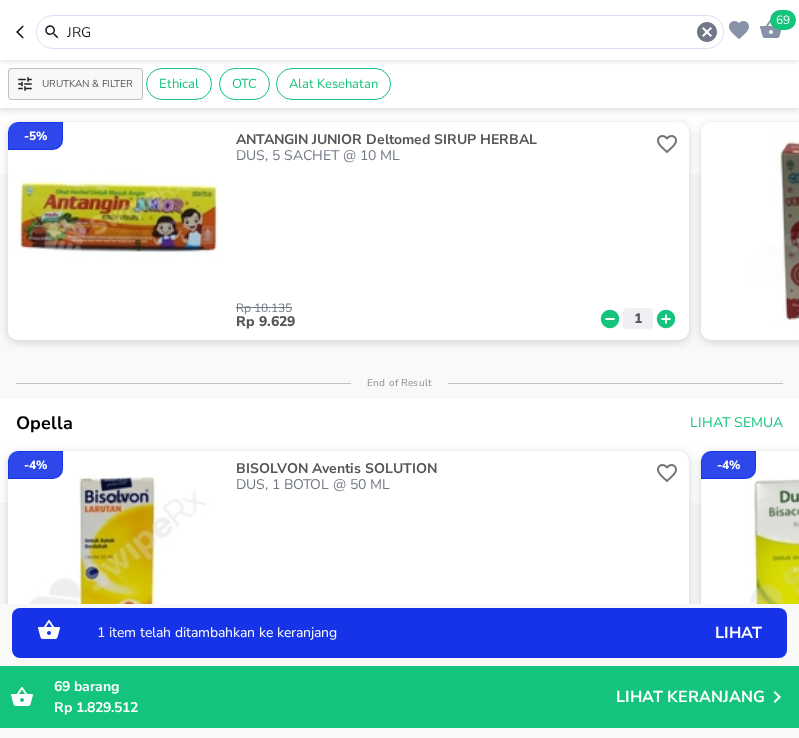 scroll, scrollTop: 0, scrollLeft: 0, axis: both 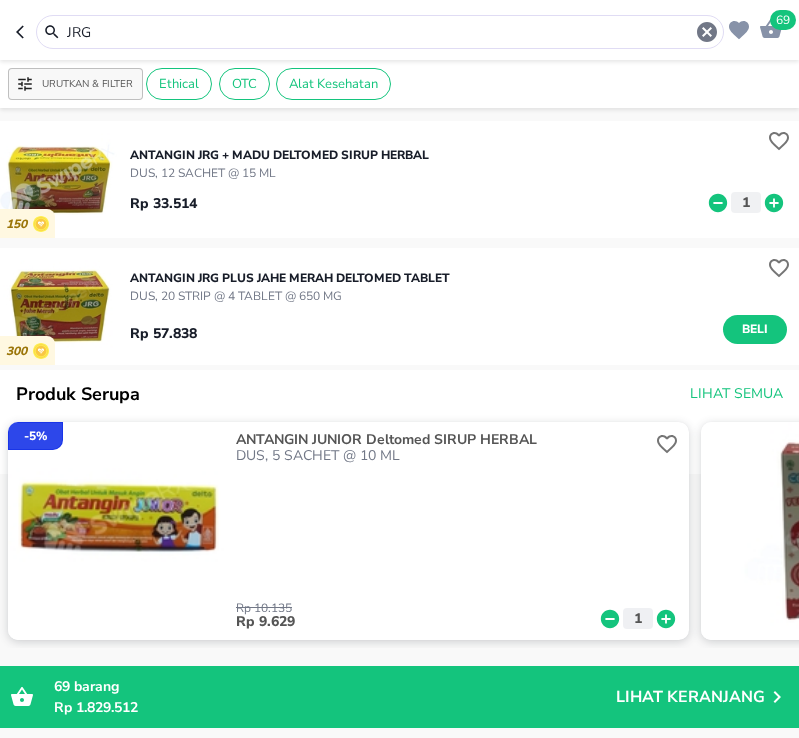 click on "JRG" at bounding box center [380, 32] 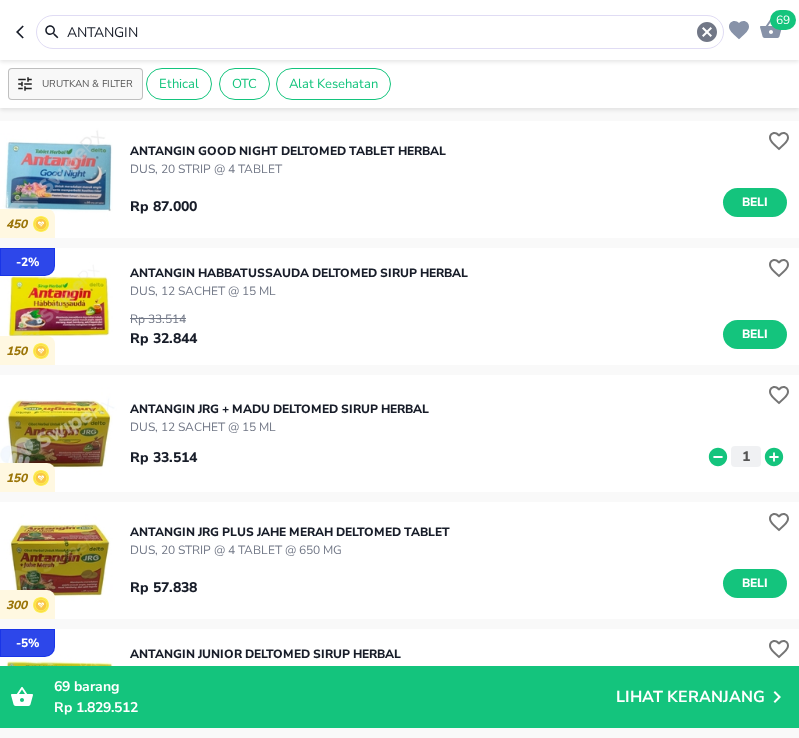 scroll, scrollTop: 400, scrollLeft: 0, axis: vertical 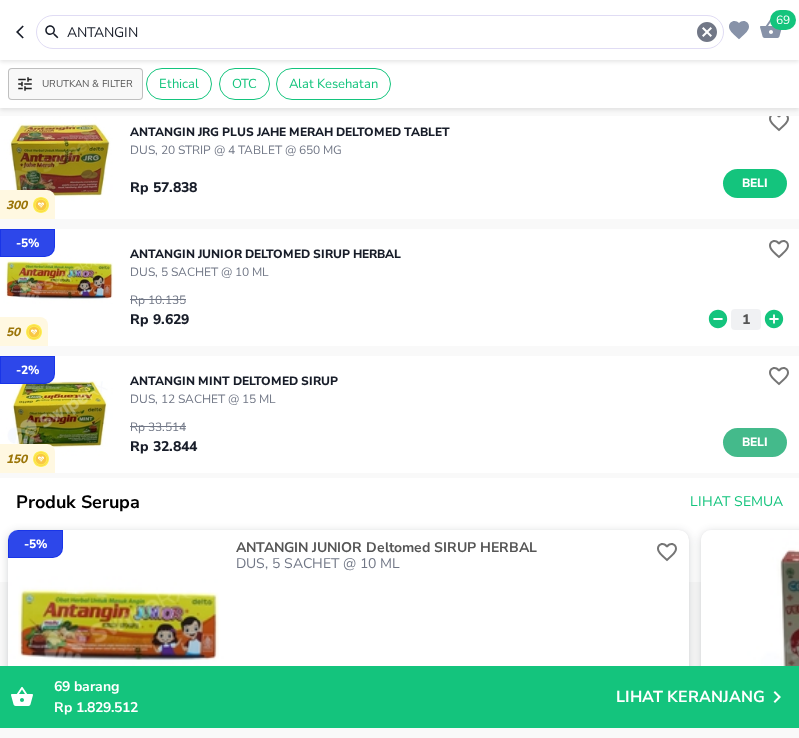 click on "Beli" at bounding box center (755, 442) 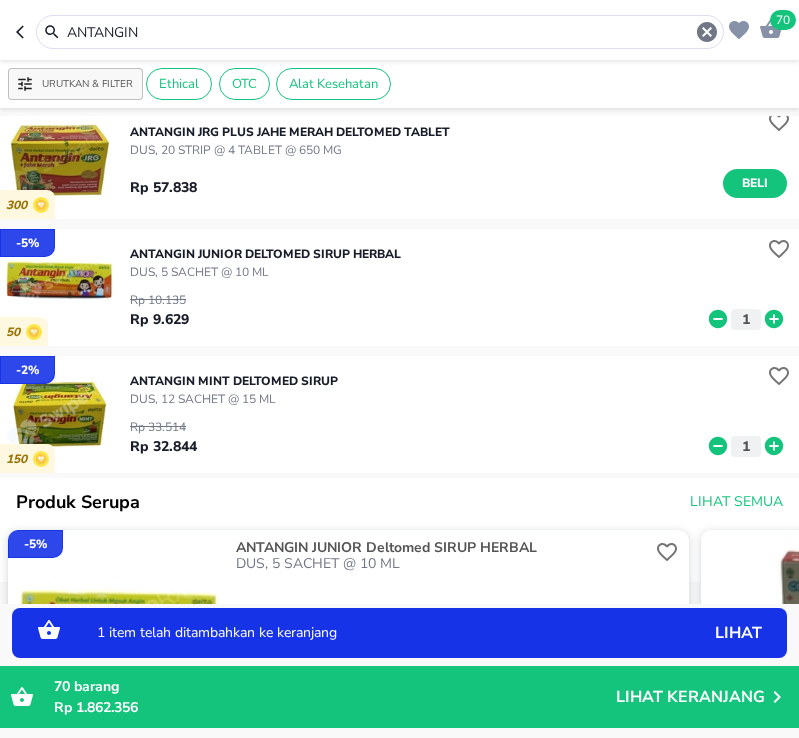 click on "ANTANGIN" at bounding box center [380, 32] 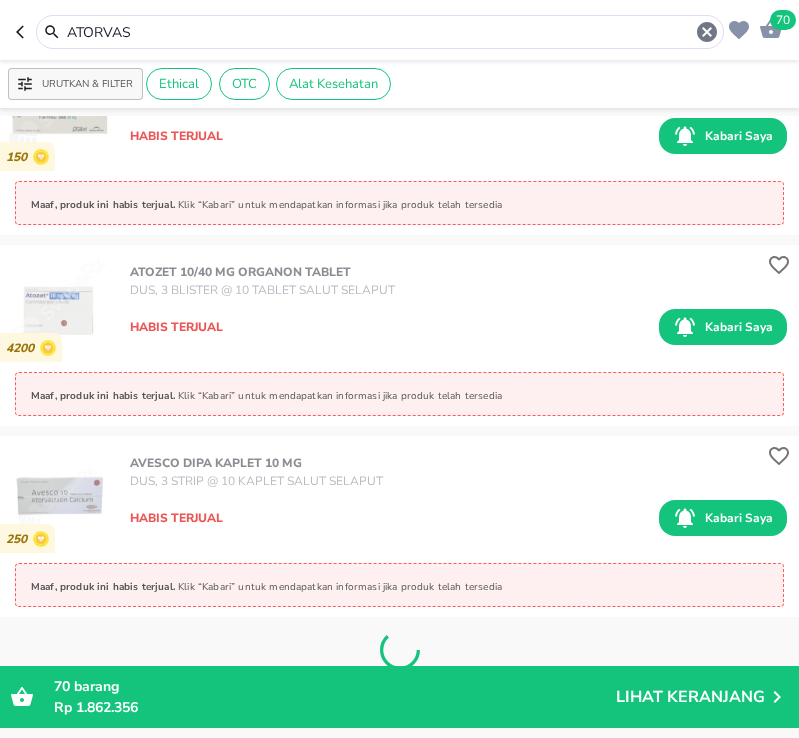 scroll, scrollTop: 4063, scrollLeft: 0, axis: vertical 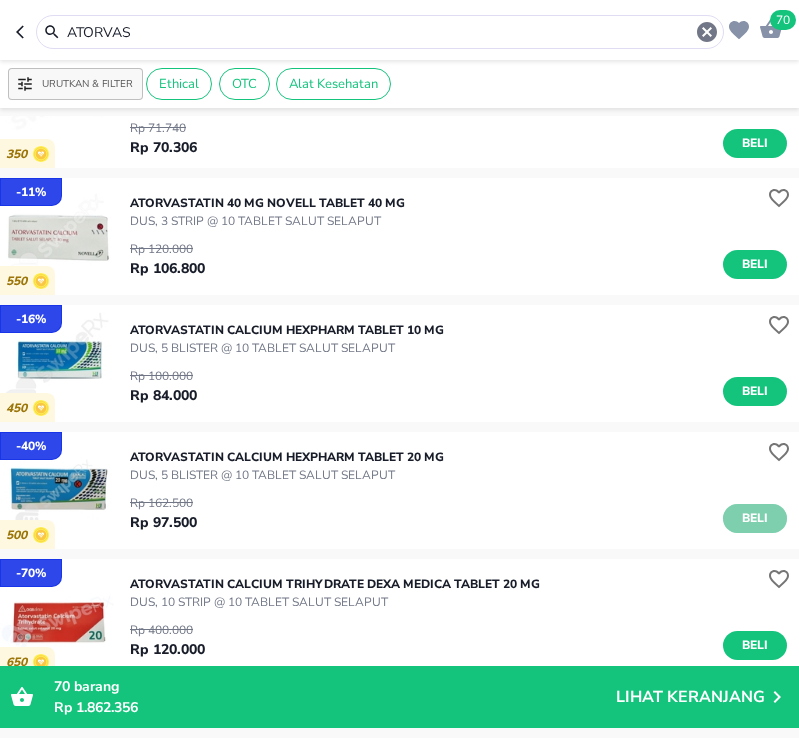 click on "Beli" at bounding box center [755, 518] 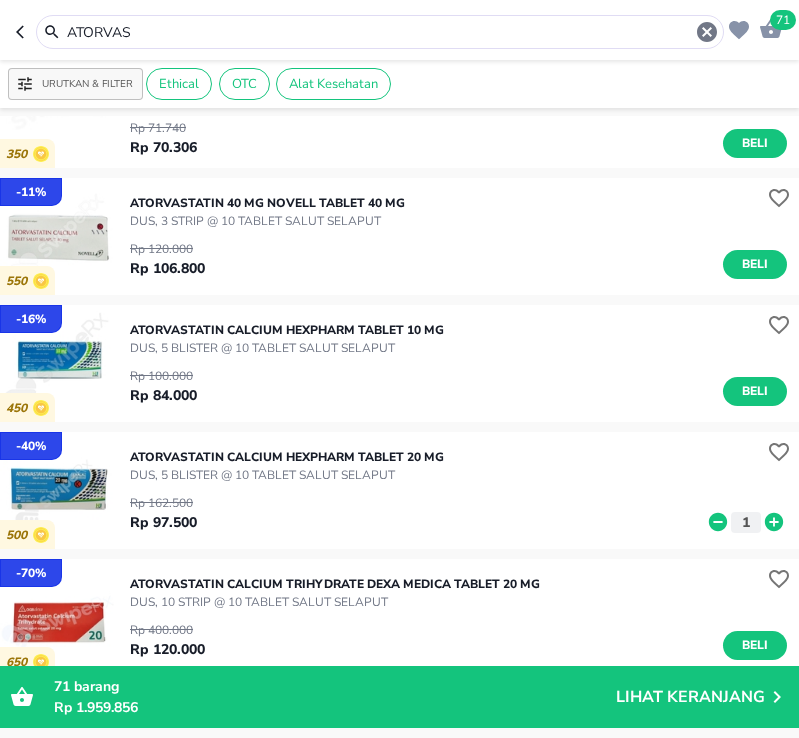 click on "ATORVAS" at bounding box center [380, 32] 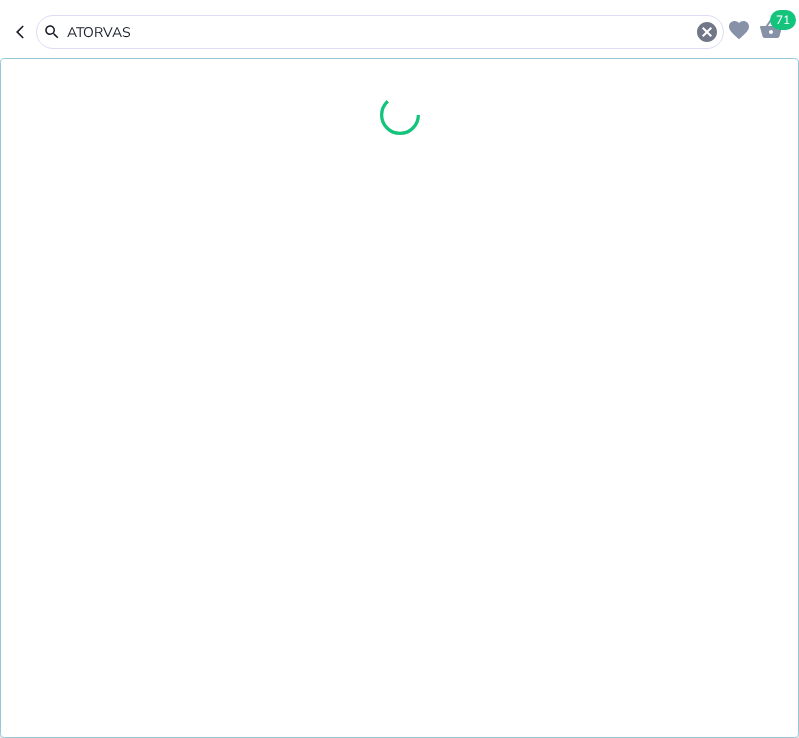 click on "ATORVAS" at bounding box center (380, 32) 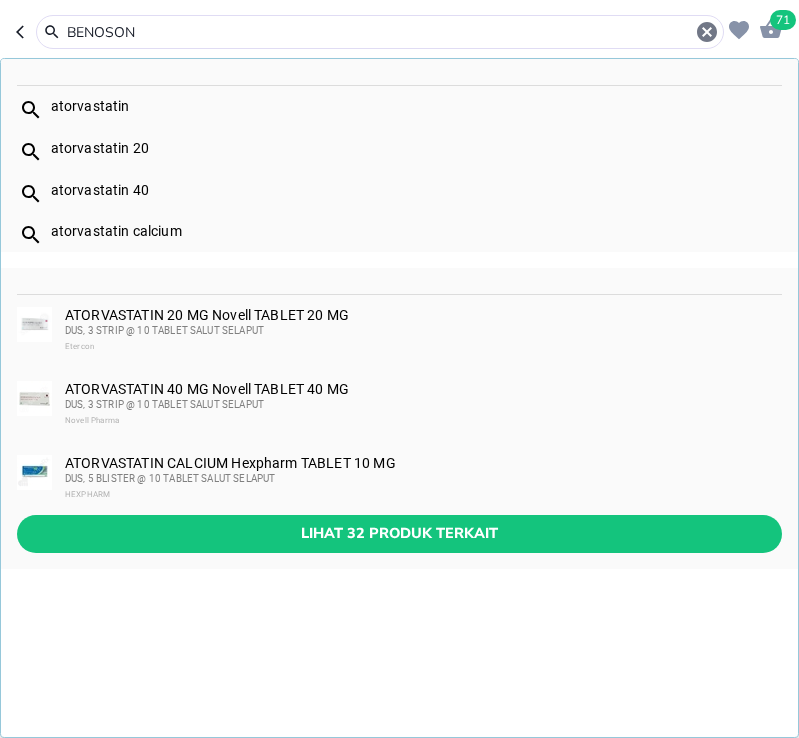 type on "BENOSON" 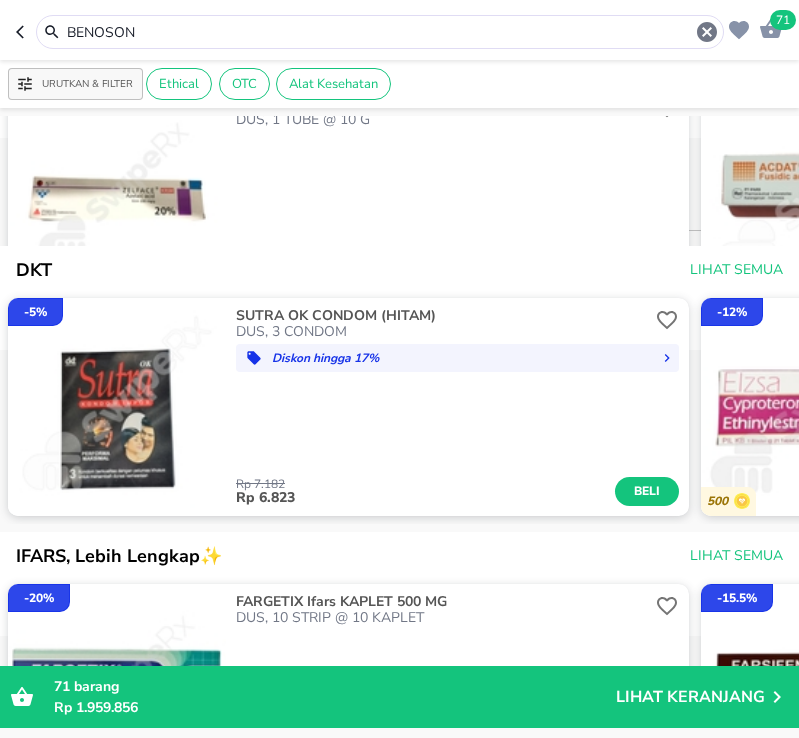 scroll, scrollTop: 1141, scrollLeft: 0, axis: vertical 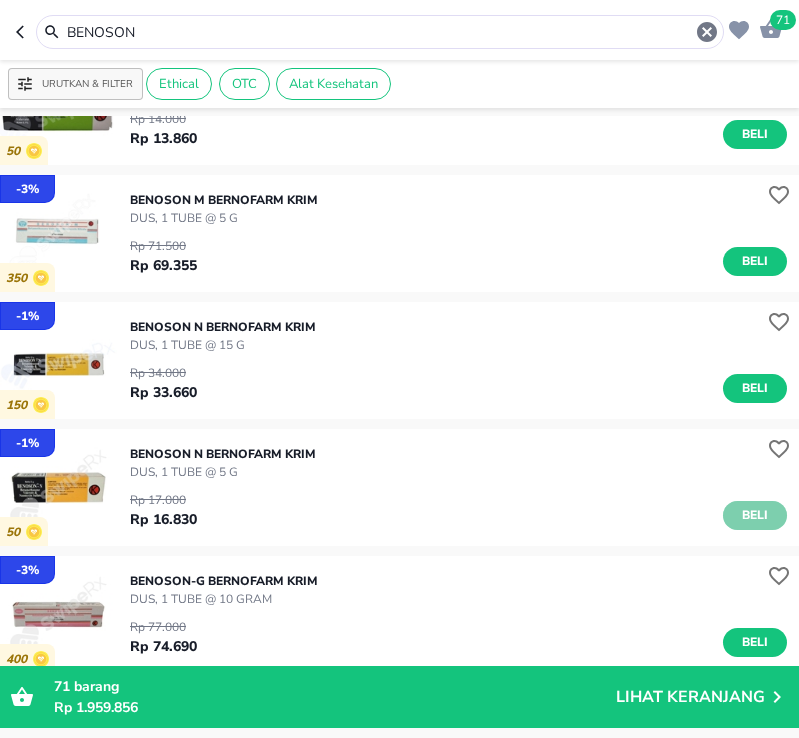 click on "Beli" at bounding box center (755, 515) 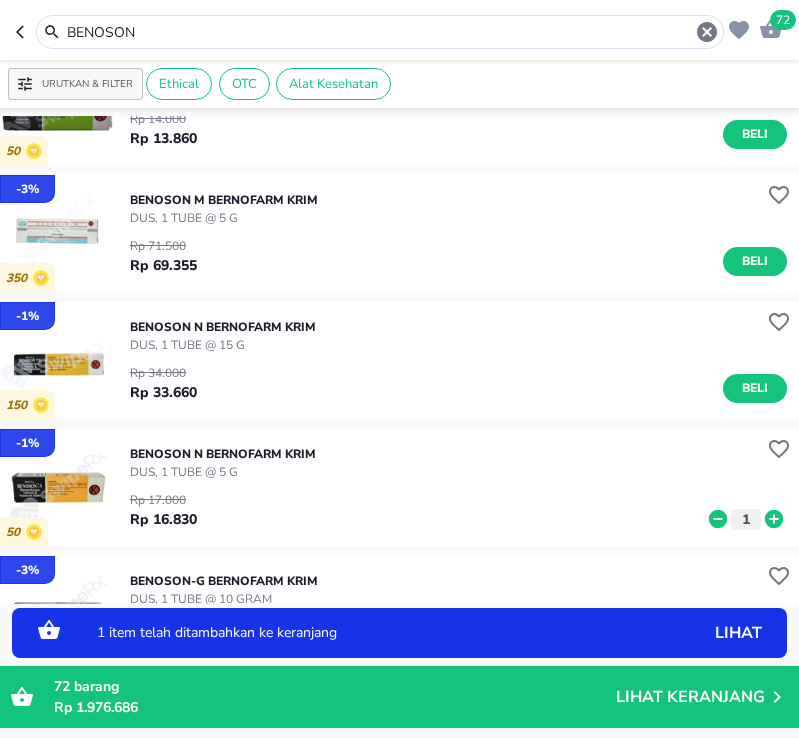 click on "1" at bounding box center [746, 519] 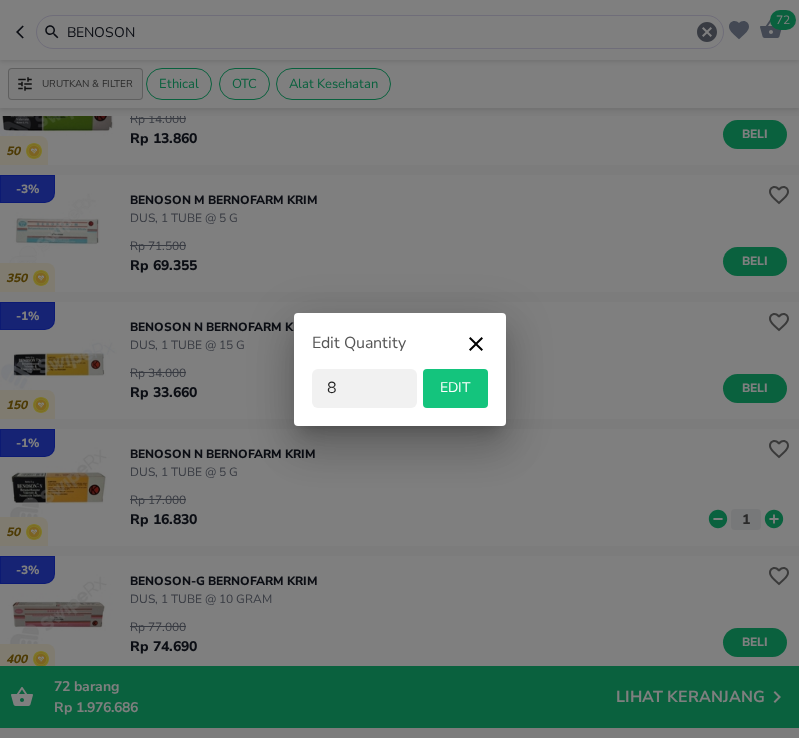 type on "8" 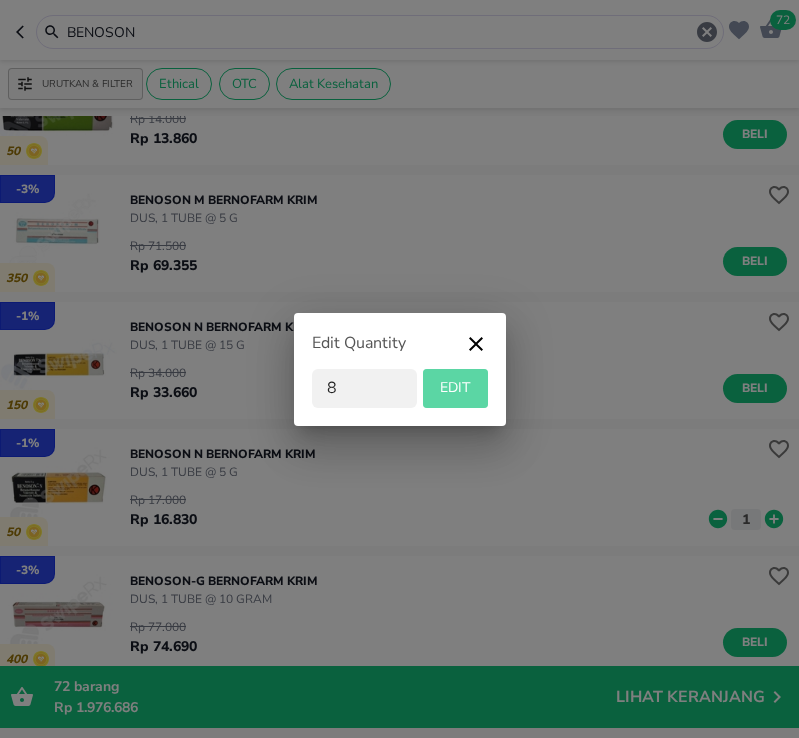 click on "EDIT" at bounding box center (455, 388) 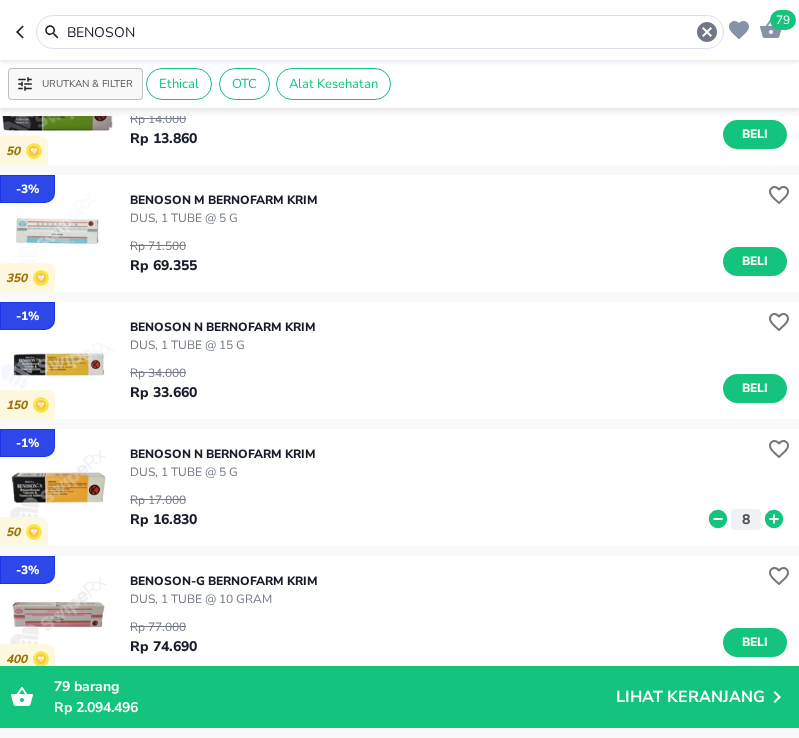click on "BENOSON" at bounding box center [380, 32] 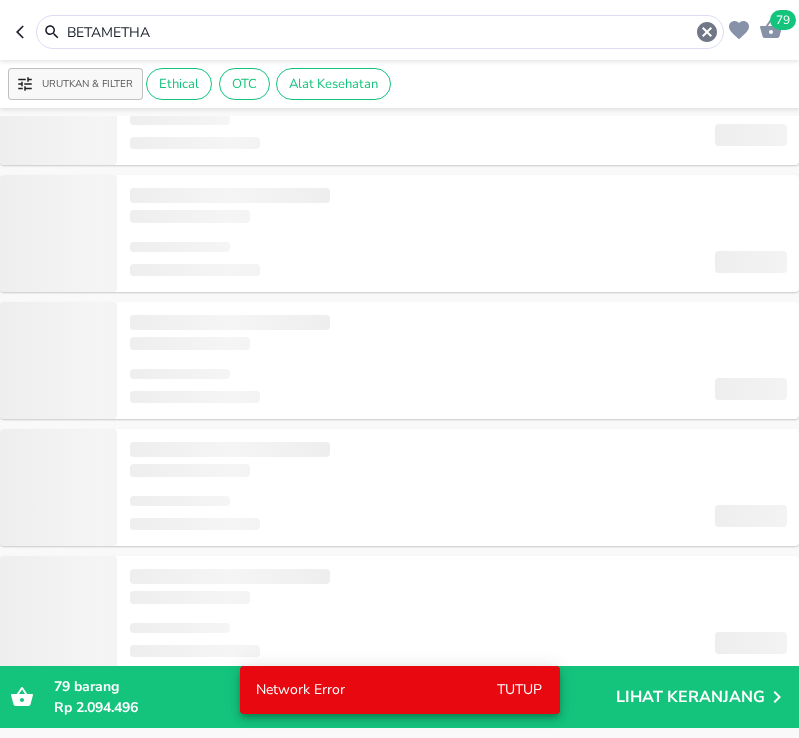 scroll, scrollTop: 73, scrollLeft: 0, axis: vertical 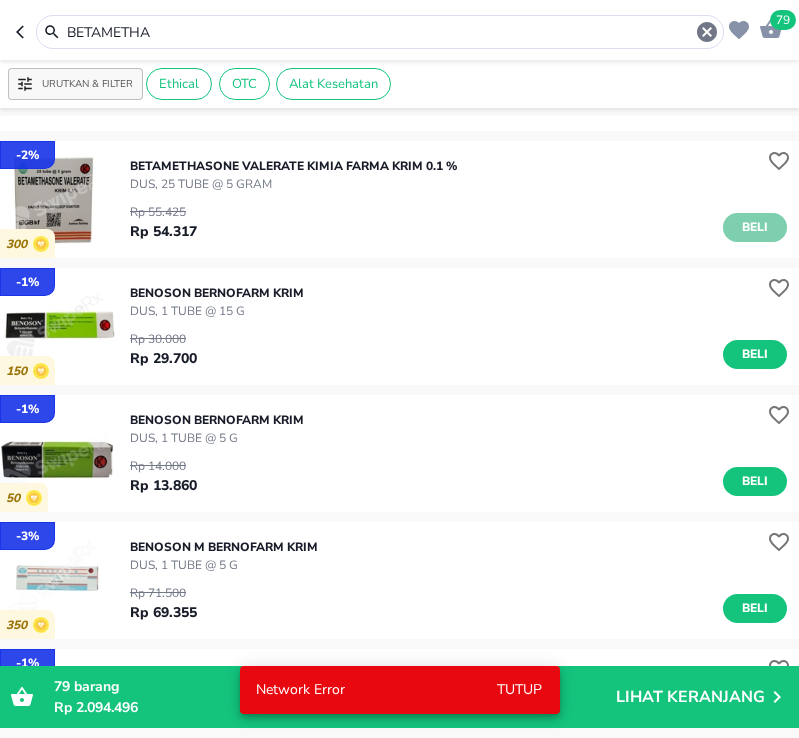click on "Beli" at bounding box center [755, 227] 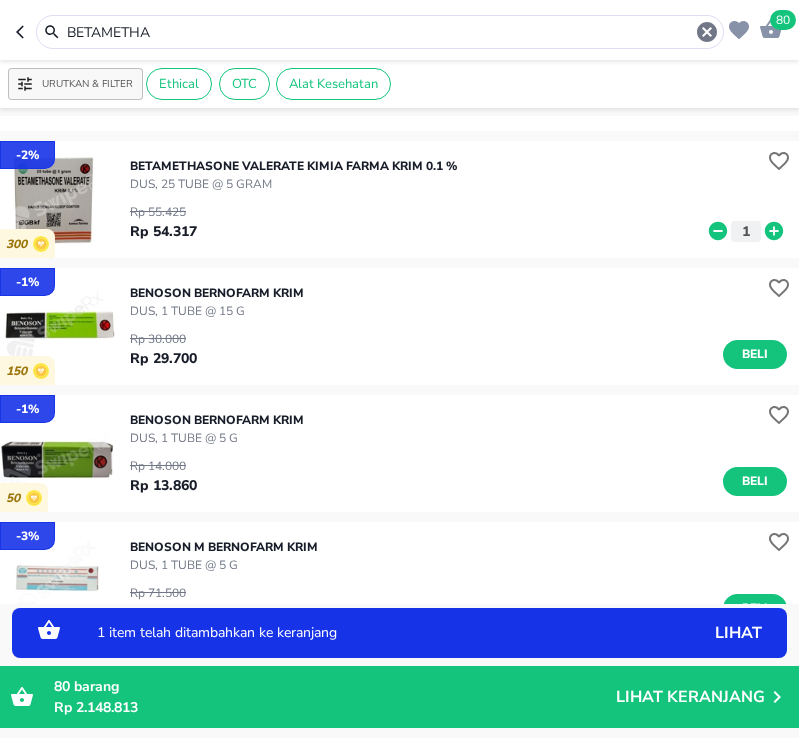 click on "BETAMETHA" at bounding box center (380, 32) 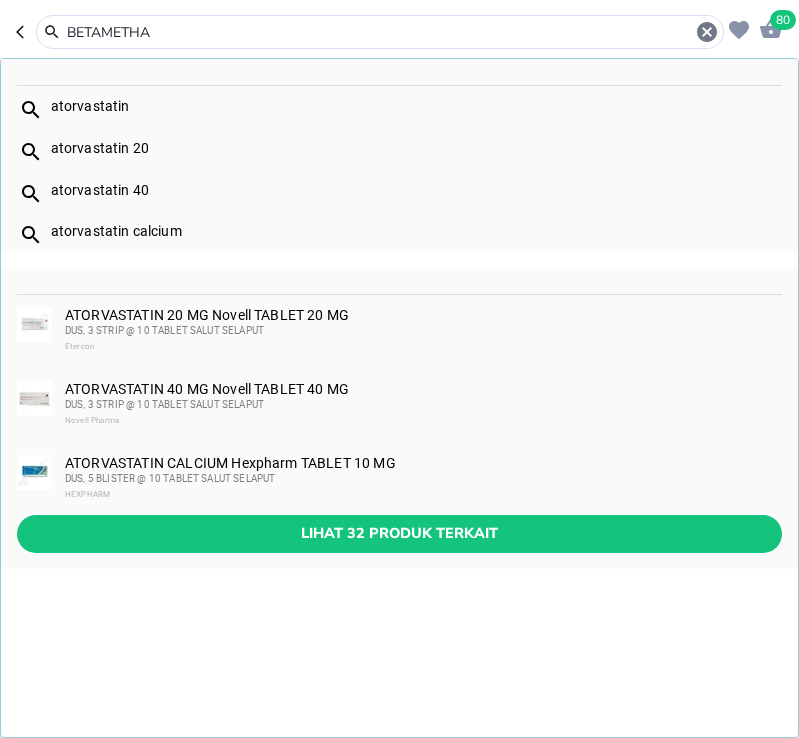 click on "BETAMETHA" at bounding box center [380, 32] 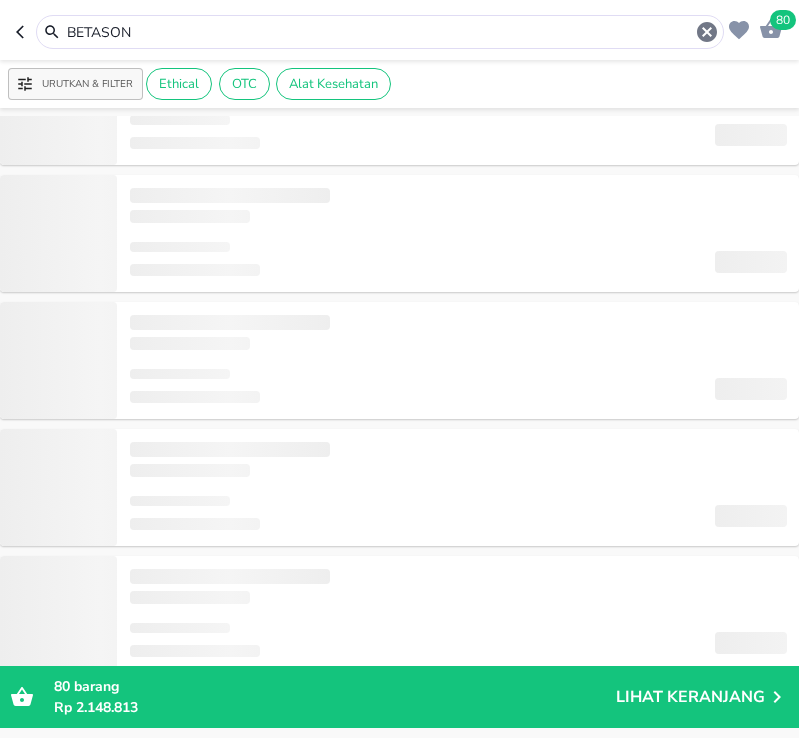 scroll, scrollTop: 336, scrollLeft: 0, axis: vertical 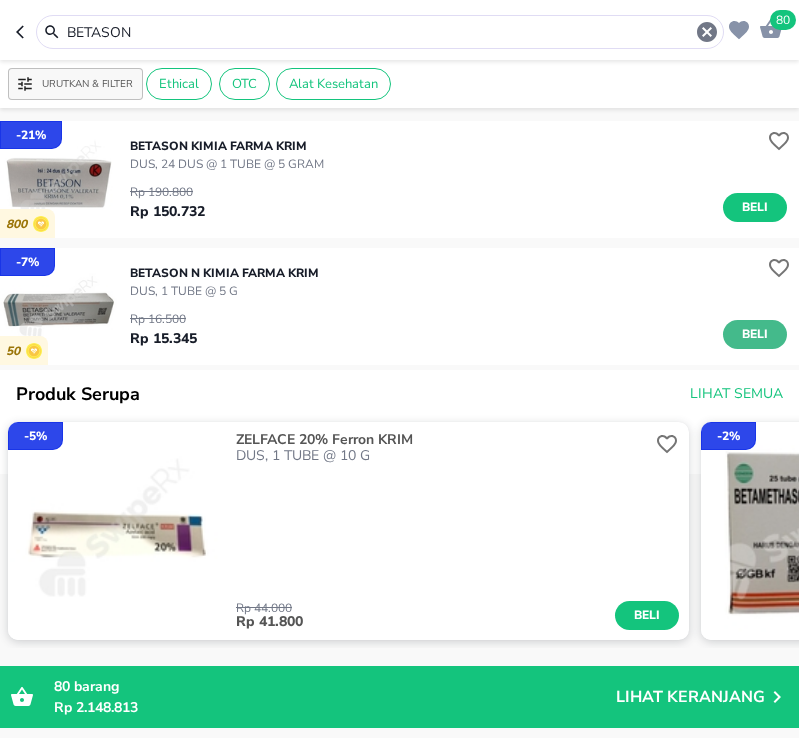 click on "Beli" at bounding box center (755, 334) 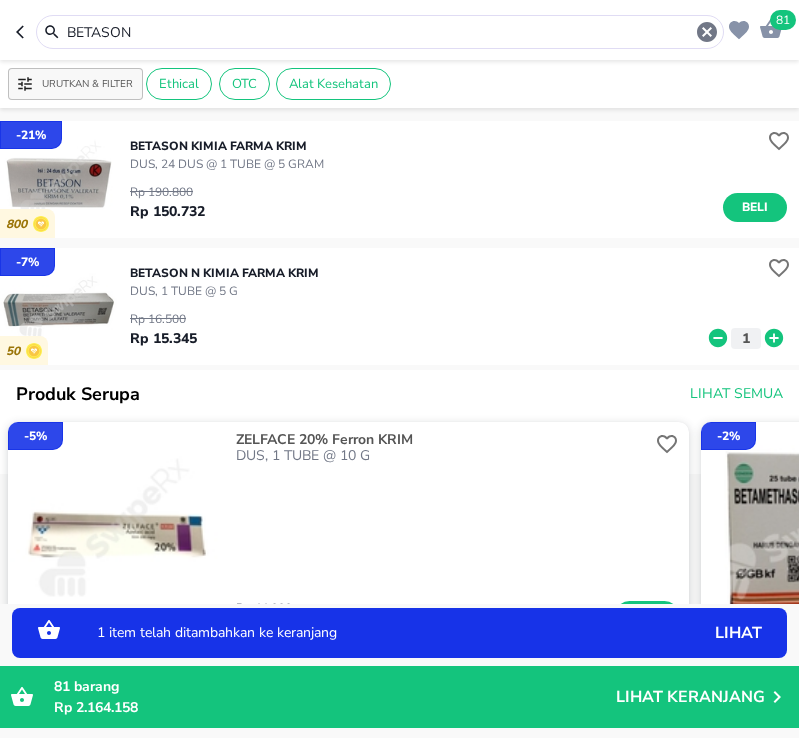 click 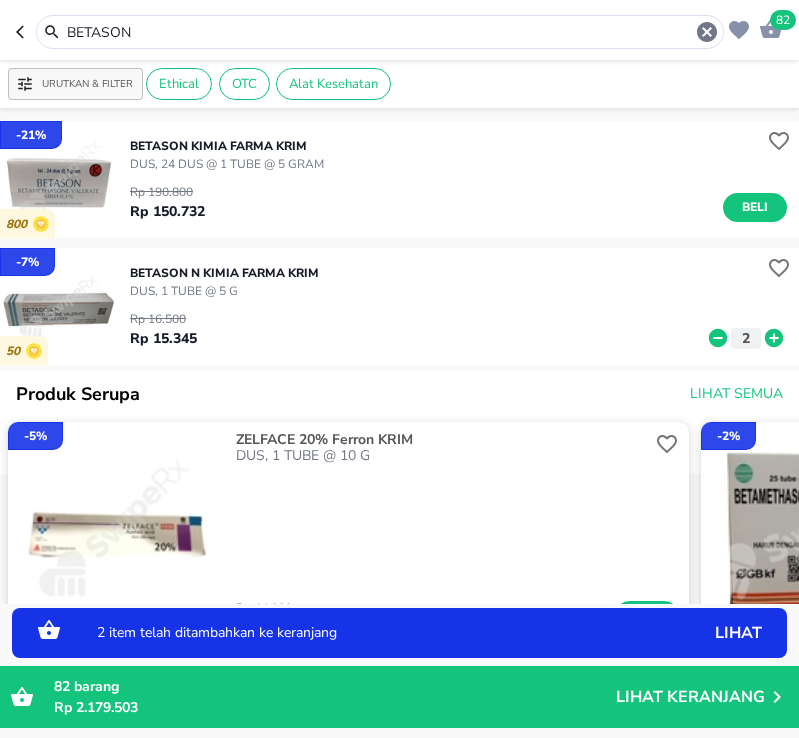click 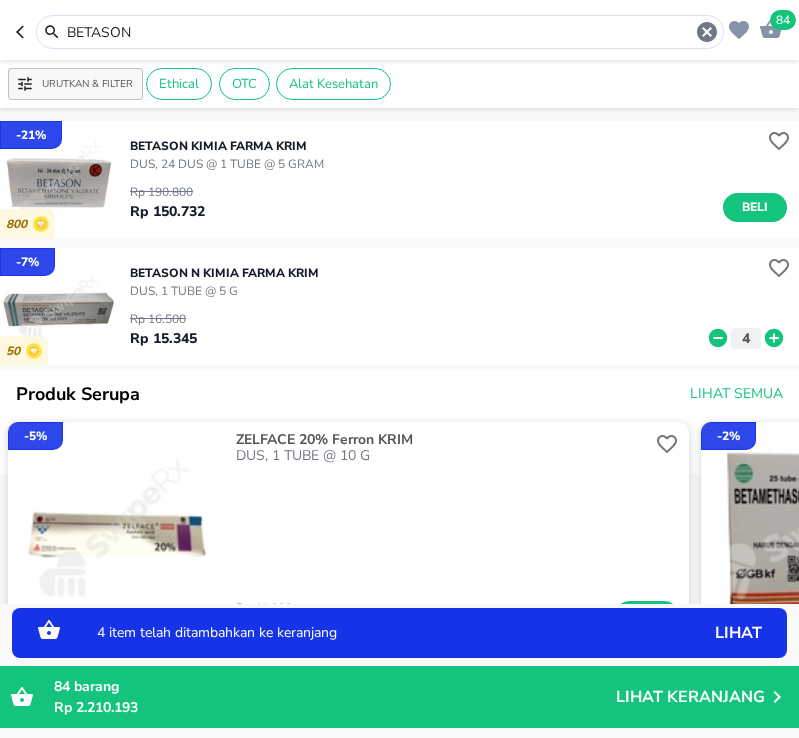 click 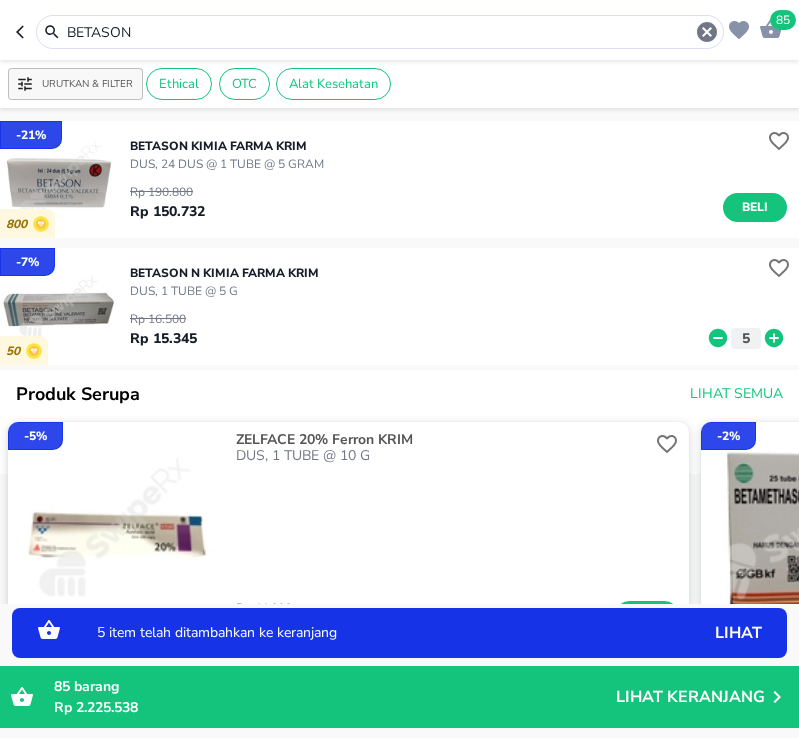 click 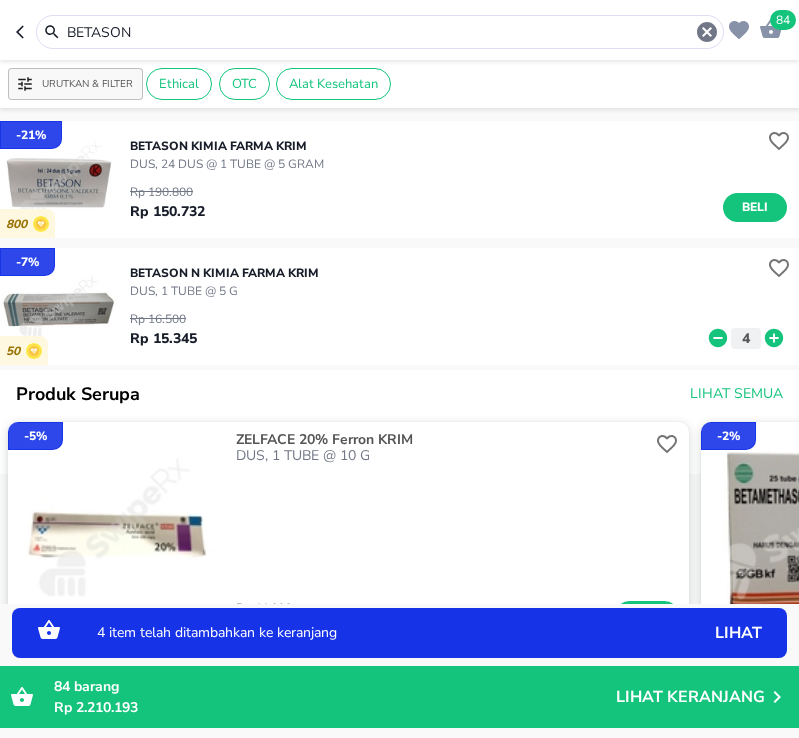 click on "BETASON" at bounding box center [380, 32] 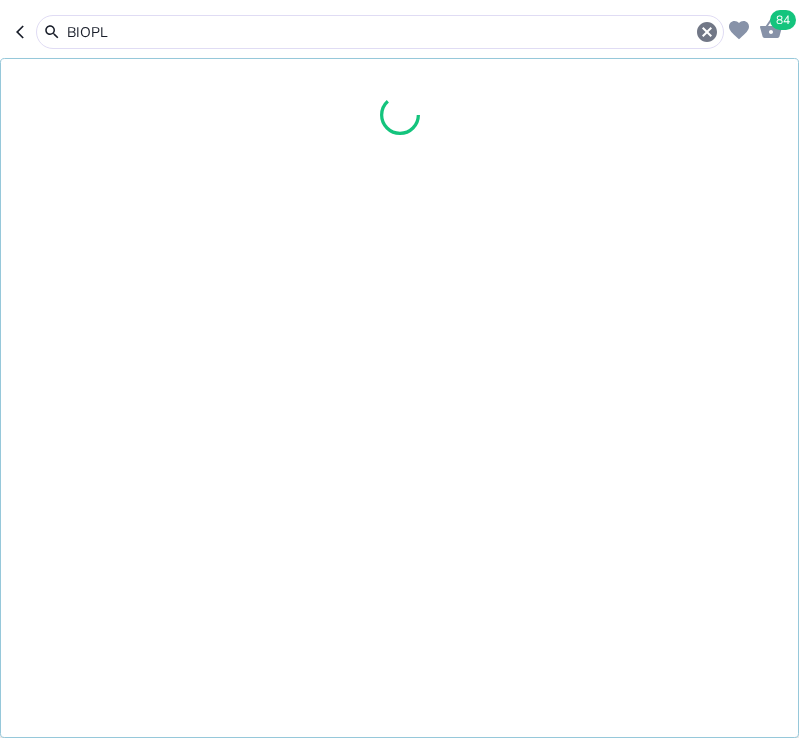 type on "BIOPL" 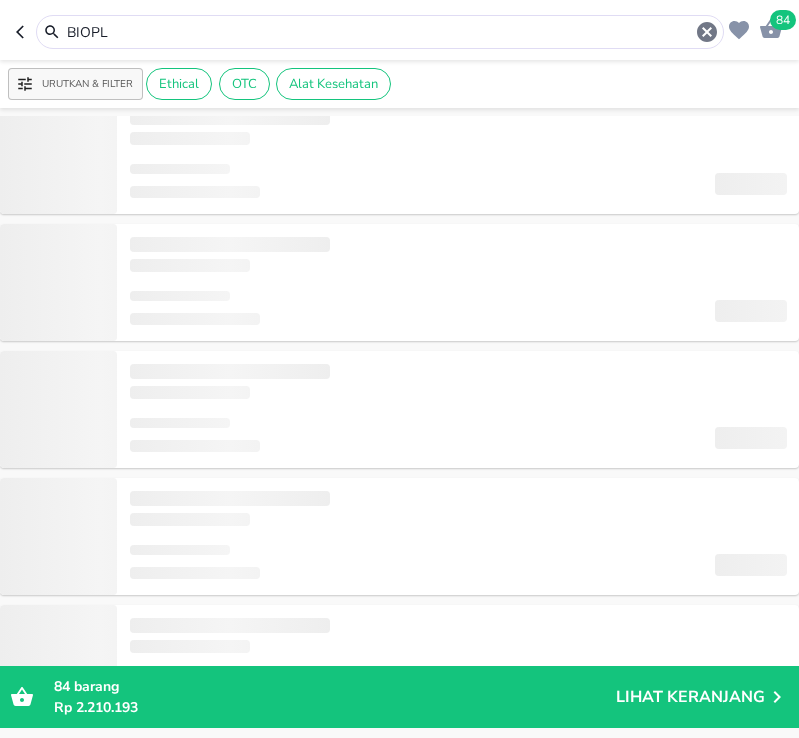 scroll, scrollTop: 0, scrollLeft: 0, axis: both 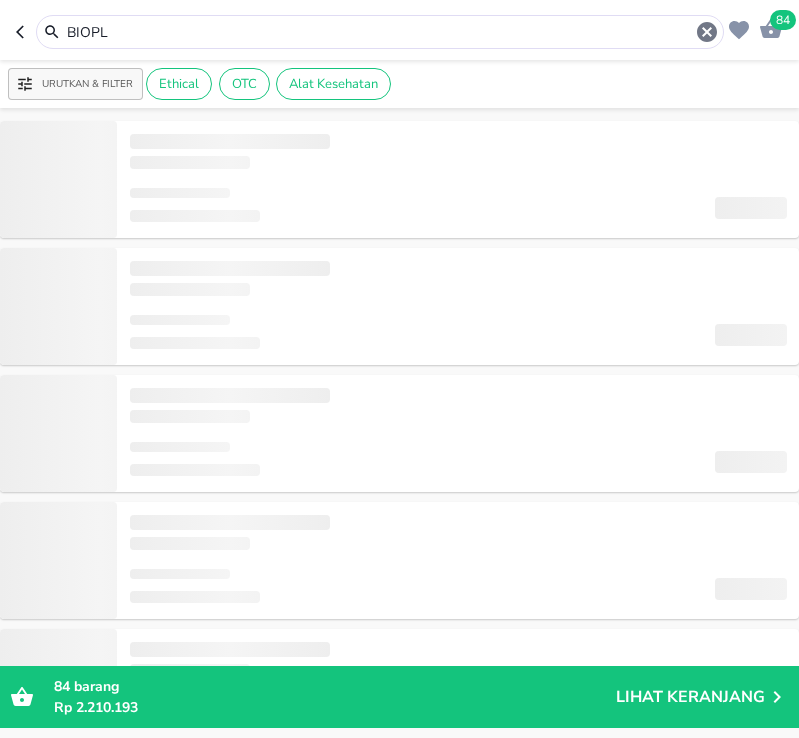 click on "BIOPL" at bounding box center [380, 32] 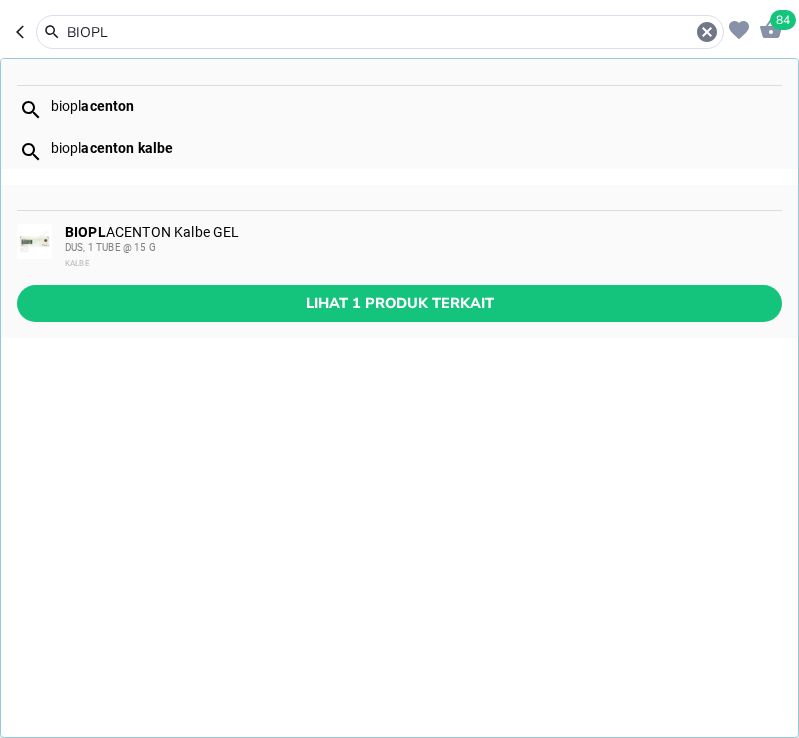 click on "DUS, 1 TUBE @ 15 G" at bounding box center [110, 247] 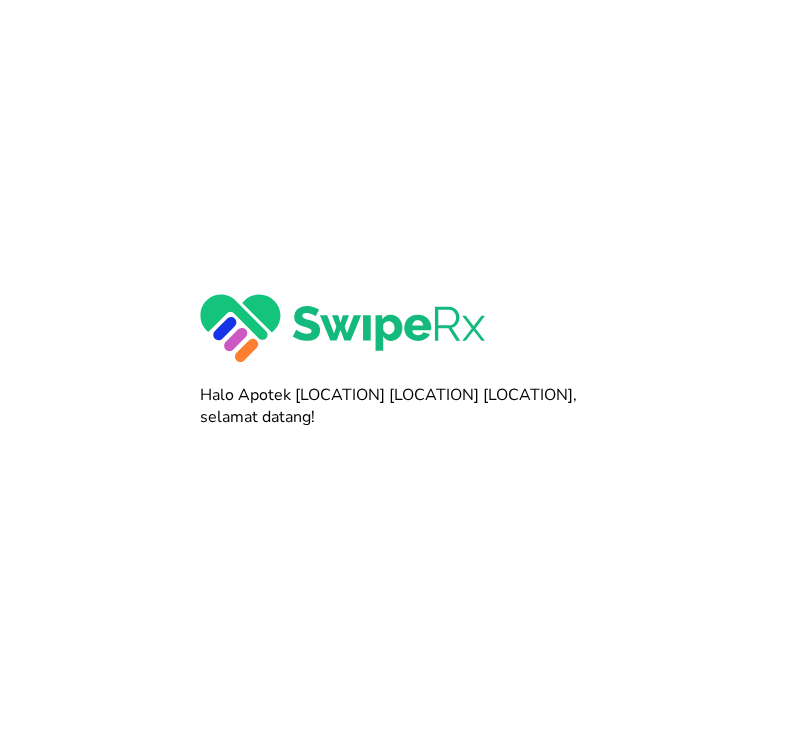 scroll, scrollTop: 0, scrollLeft: 0, axis: both 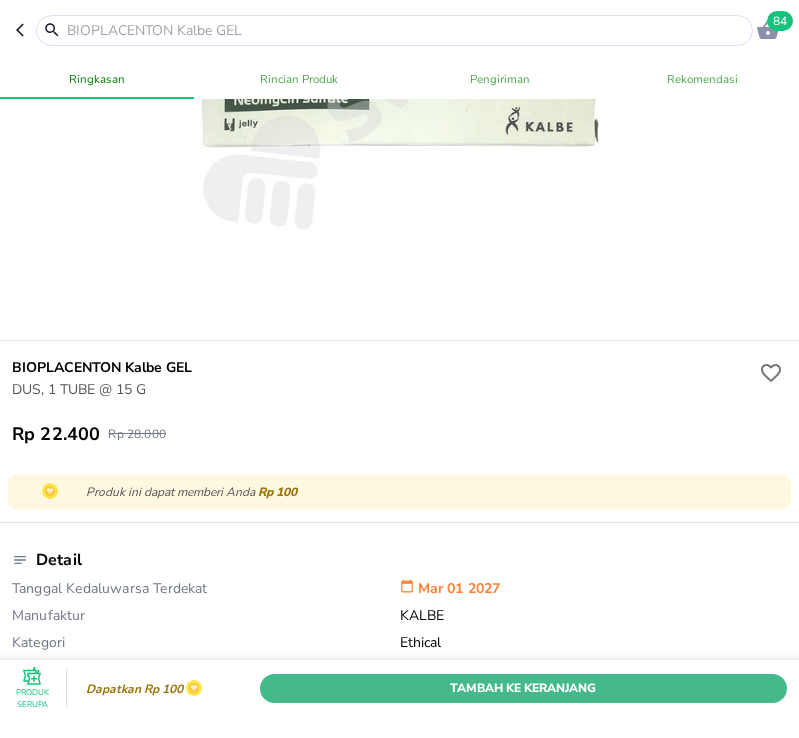 click on "Tambah Ke Keranjang" at bounding box center [523, 687] 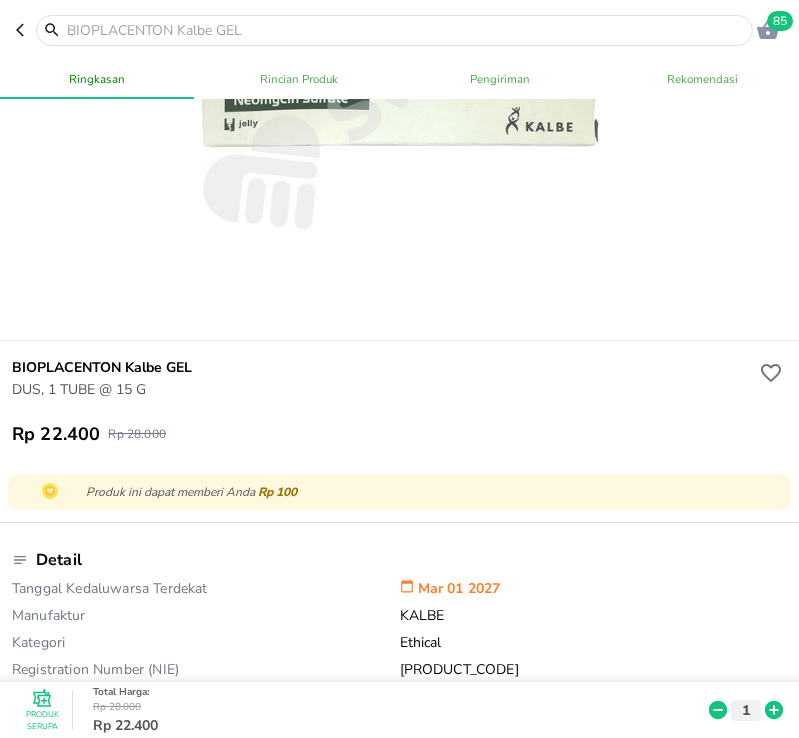 click 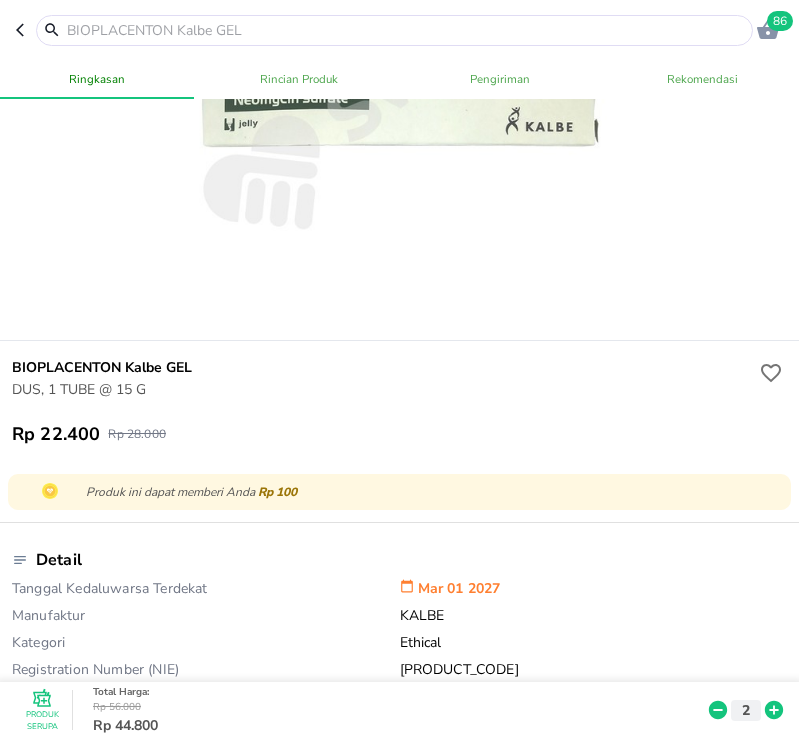 click at bounding box center [406, 30] 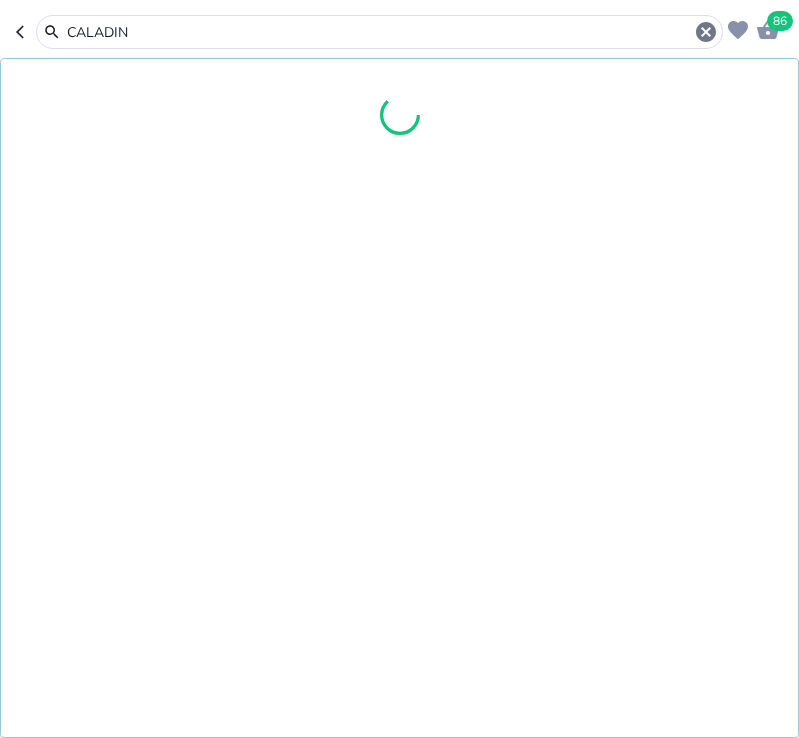 type on "CALADINE" 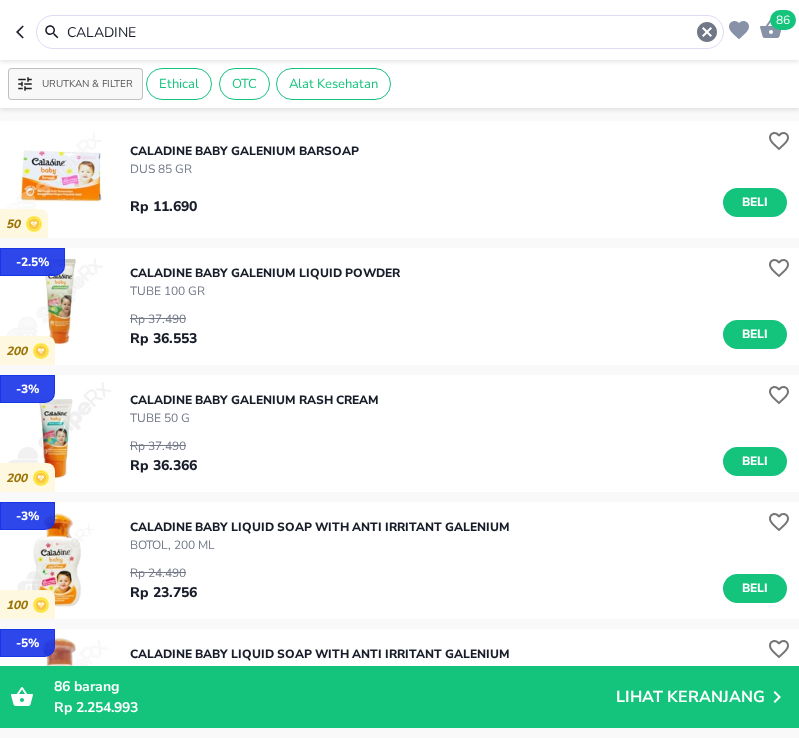 click on "CALADINE" at bounding box center (380, 32) 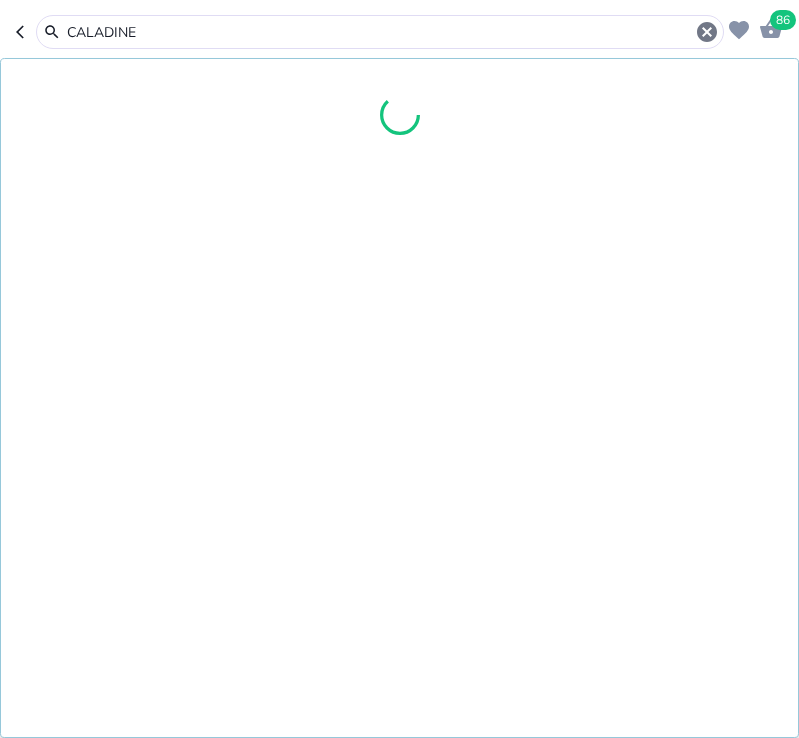 click on "CALADINE" at bounding box center [380, 32] 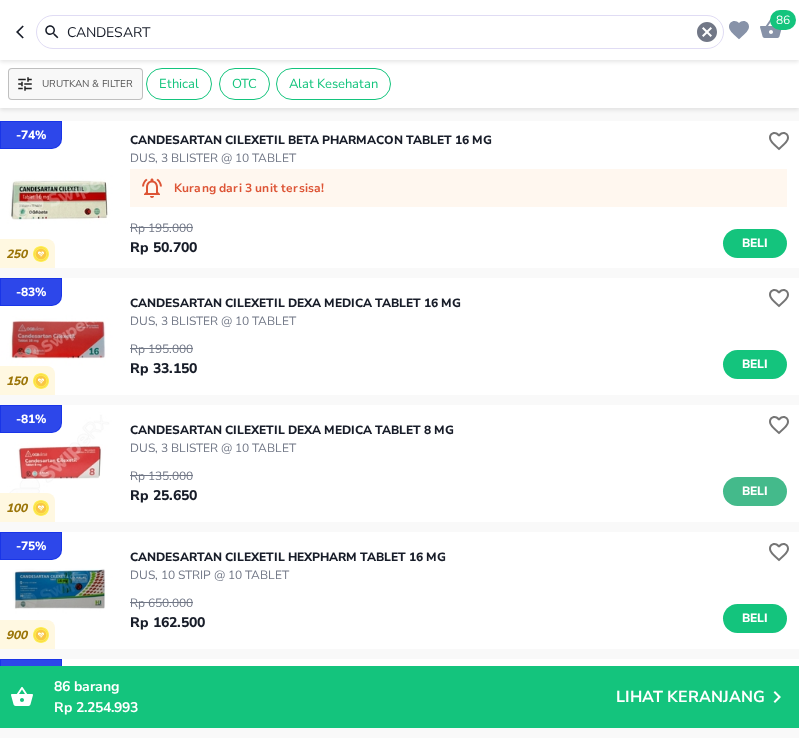 click on "Beli" at bounding box center (755, 491) 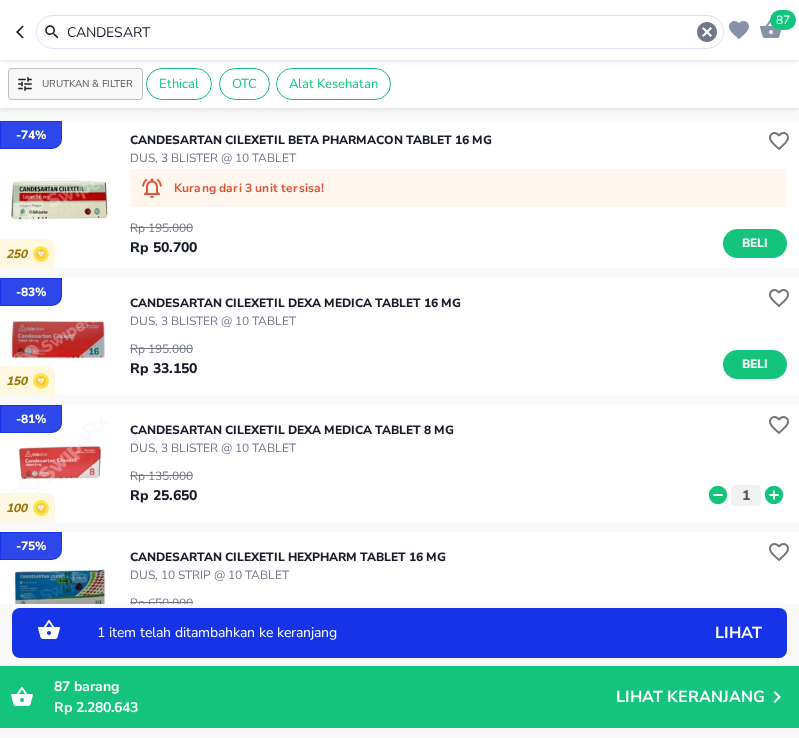 click 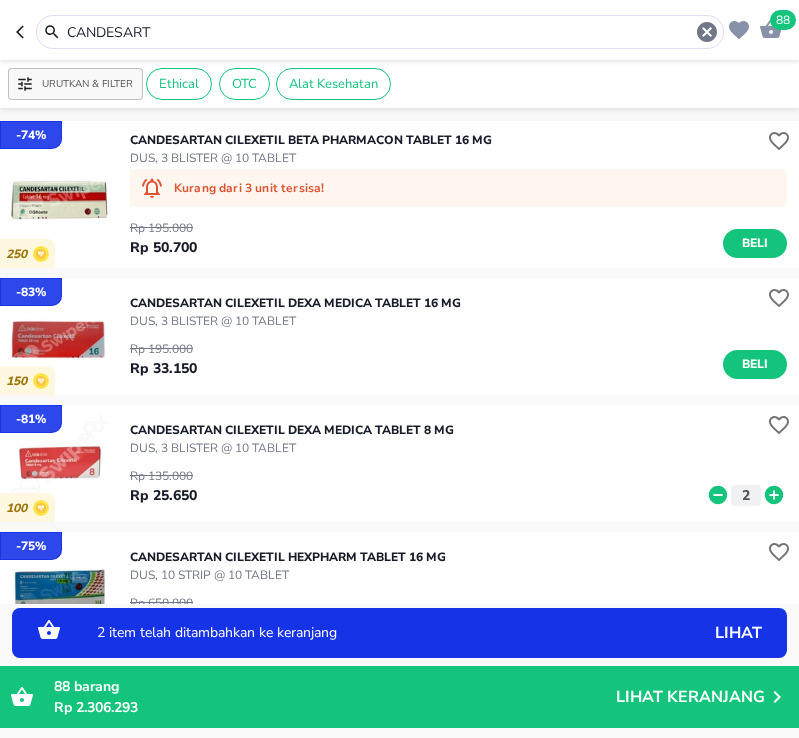 click on "CANDESART" at bounding box center (380, 32) 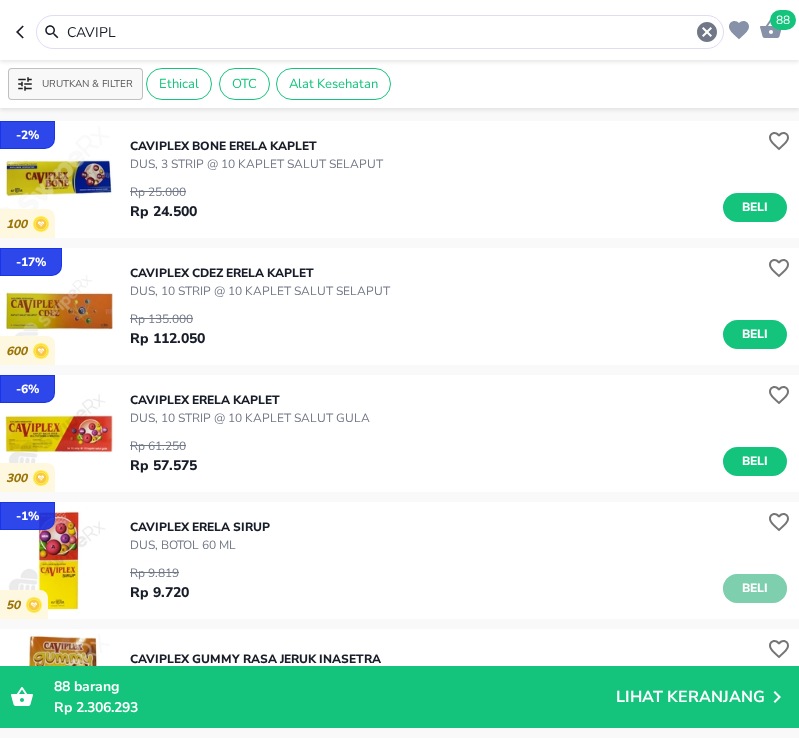 click on "Beli" at bounding box center (755, 588) 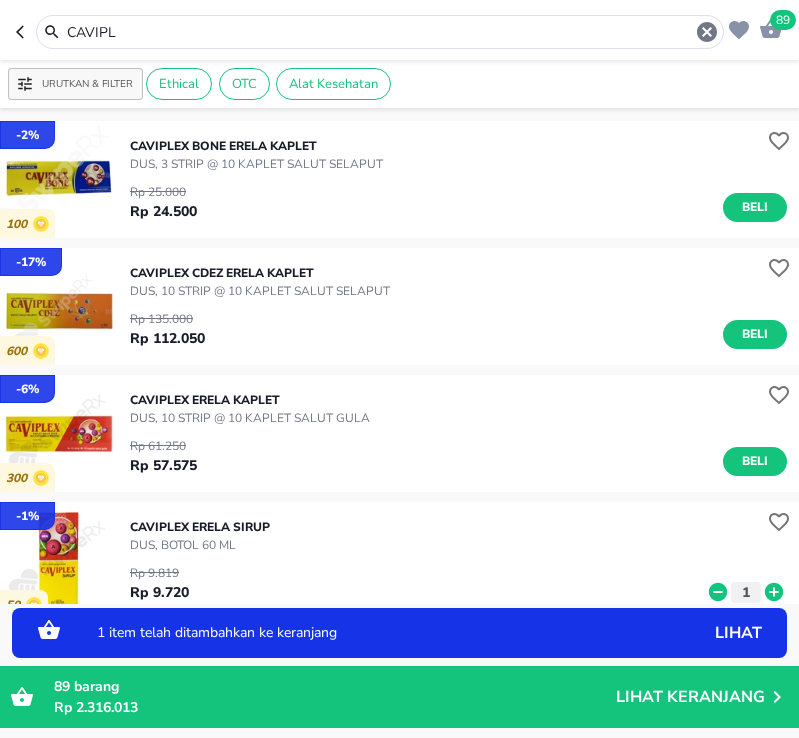click on "CAVIPL" at bounding box center (380, 32) 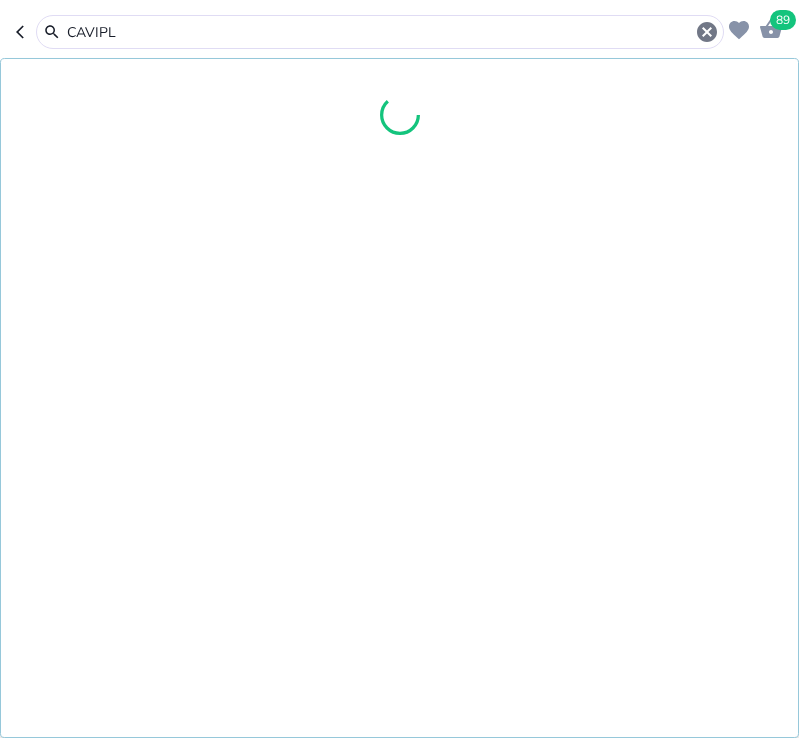click on "CAVIPL" at bounding box center (380, 32) 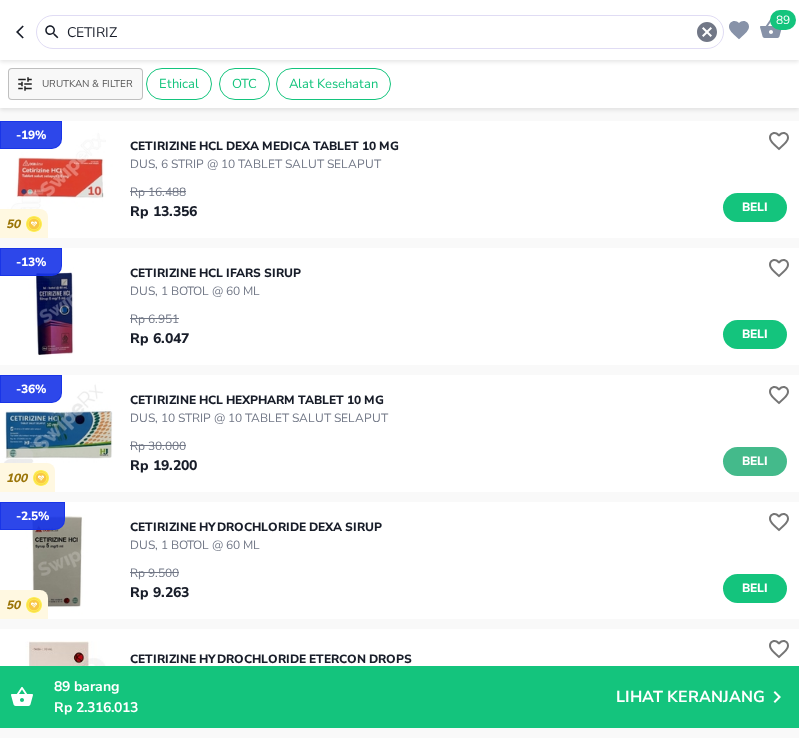 click on "Beli" at bounding box center (755, 461) 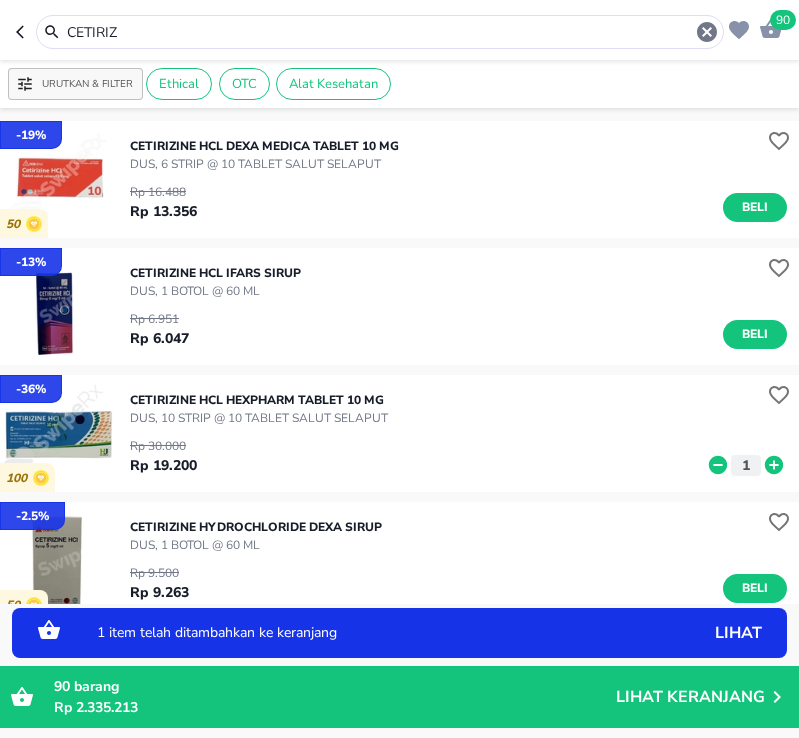 click 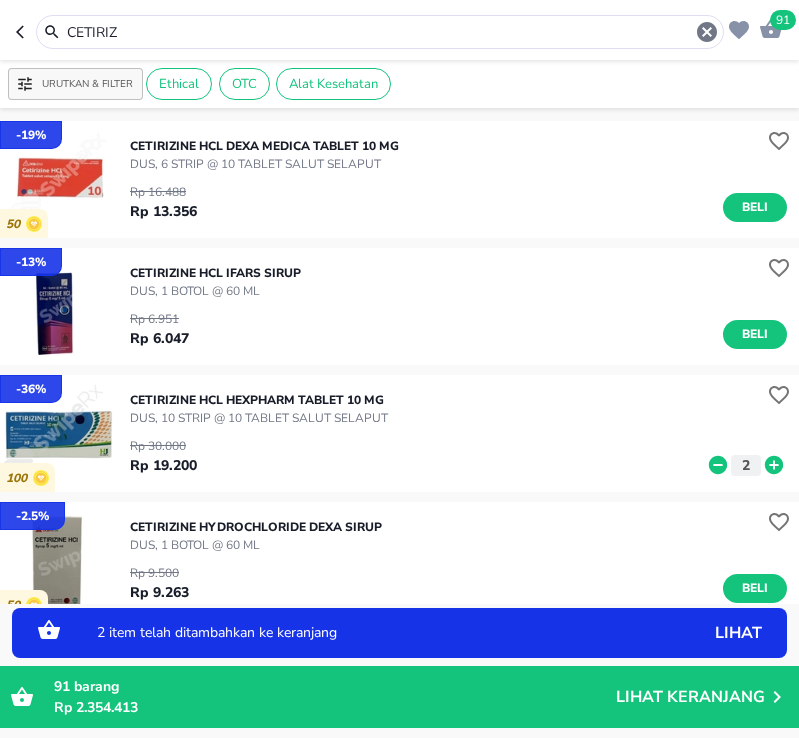 click 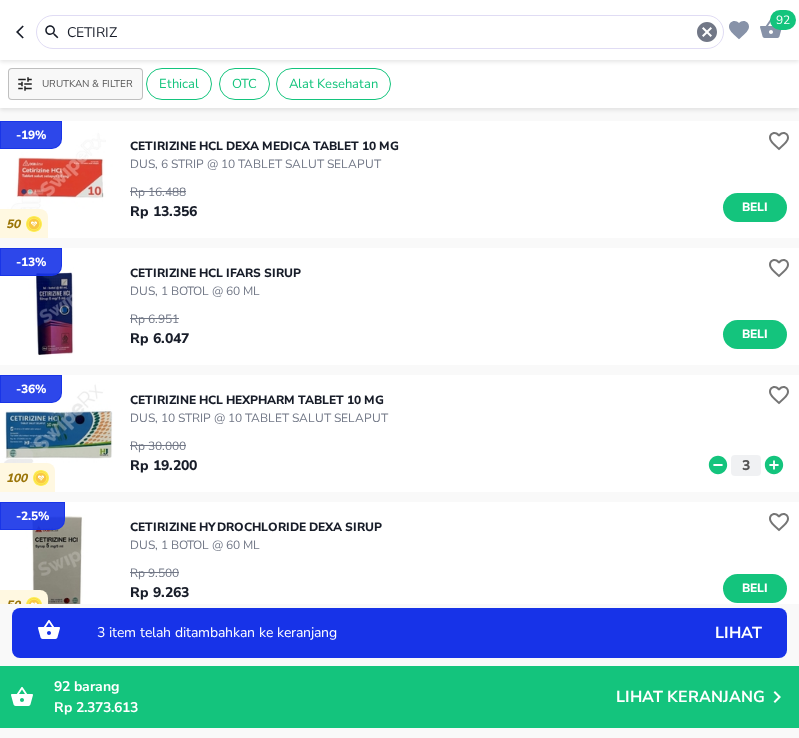 click 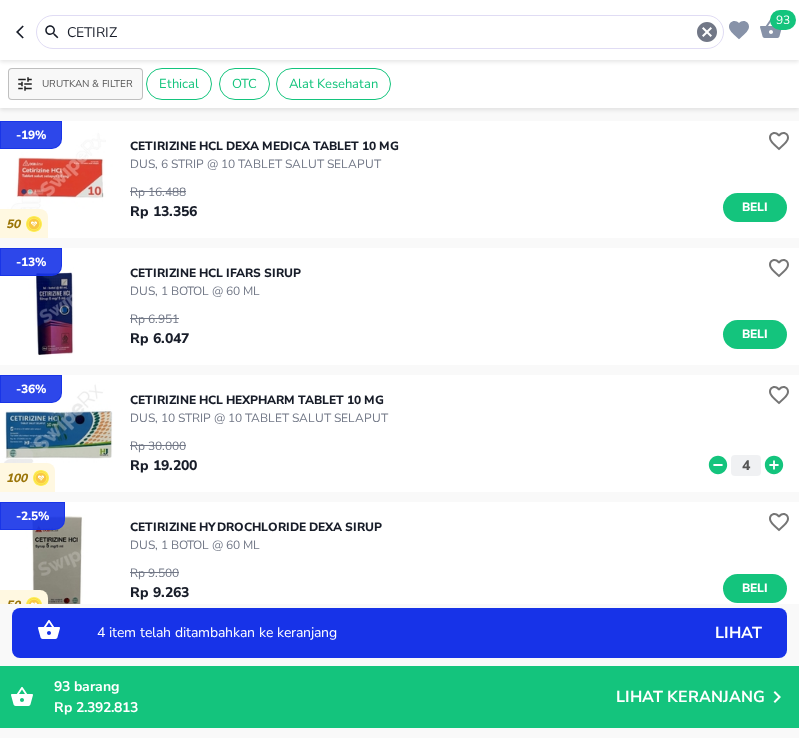 click 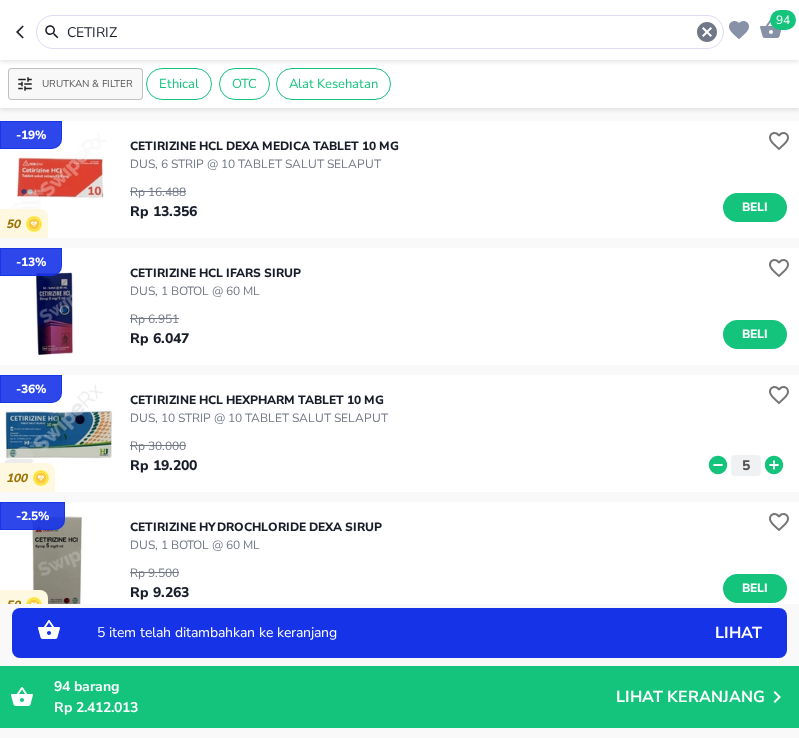 click 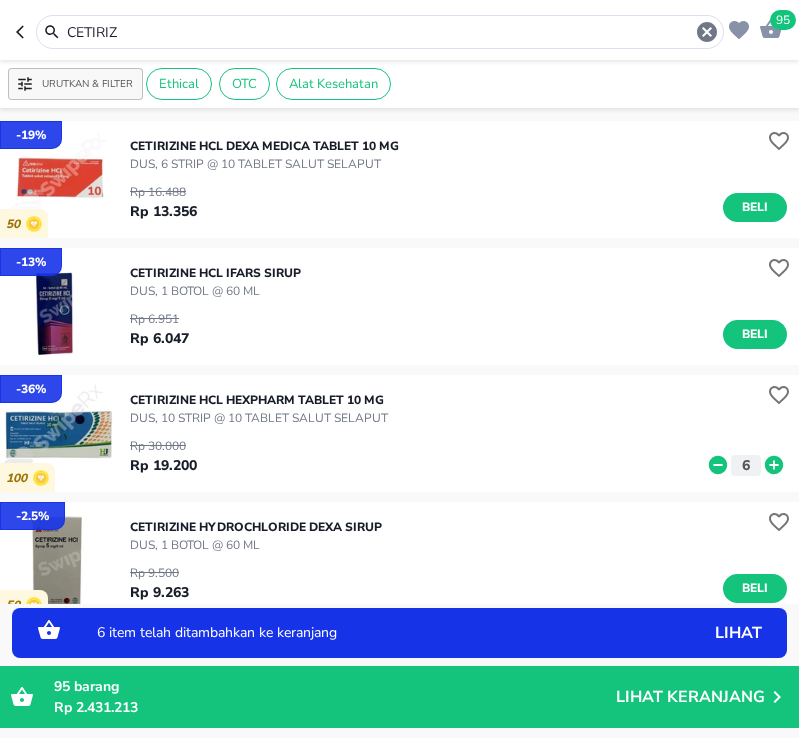 click on "CETIRIZ" at bounding box center (380, 32) 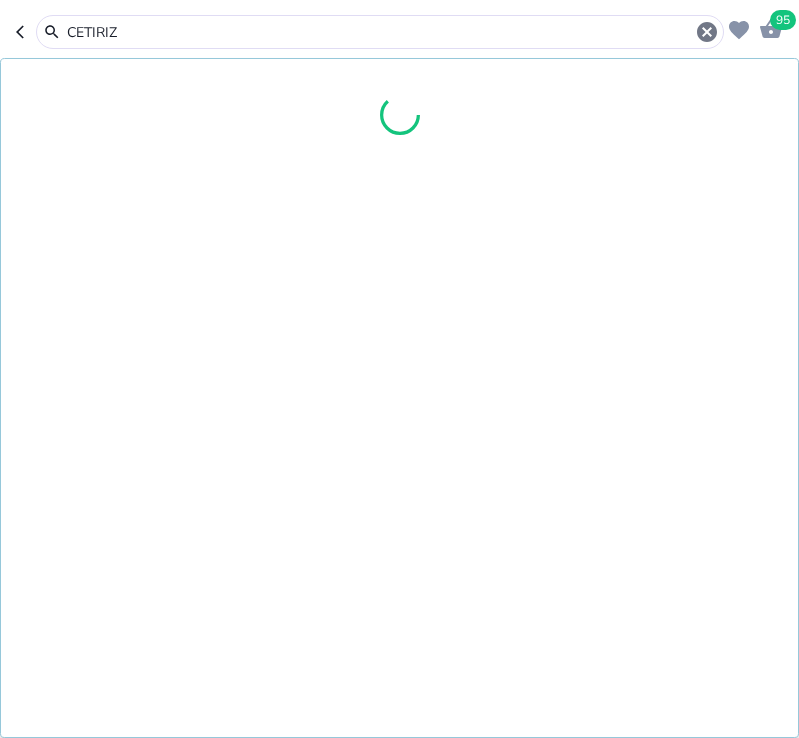 click on "CETIRIZ" at bounding box center [380, 32] 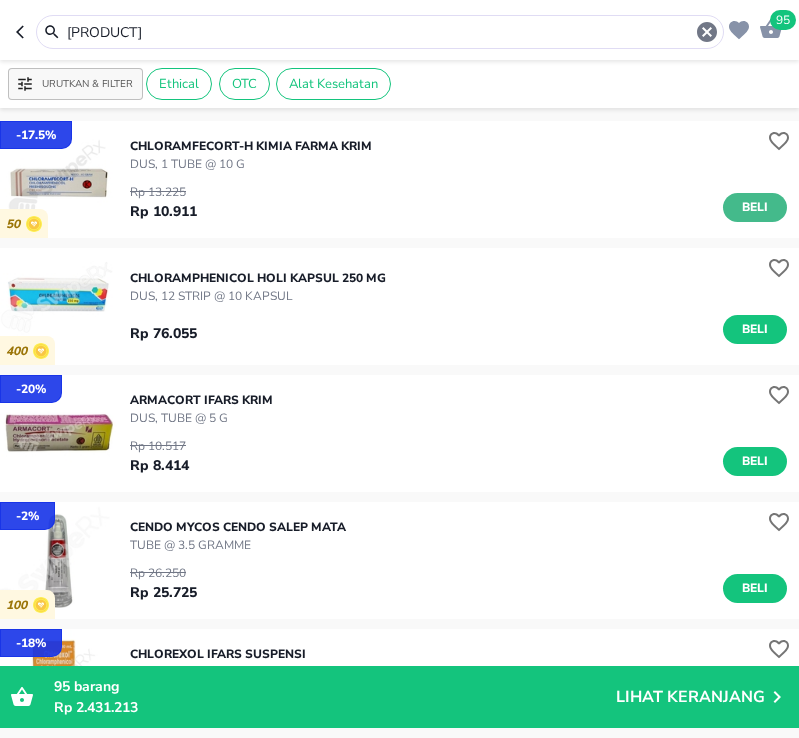 click on "Beli" at bounding box center [755, 207] 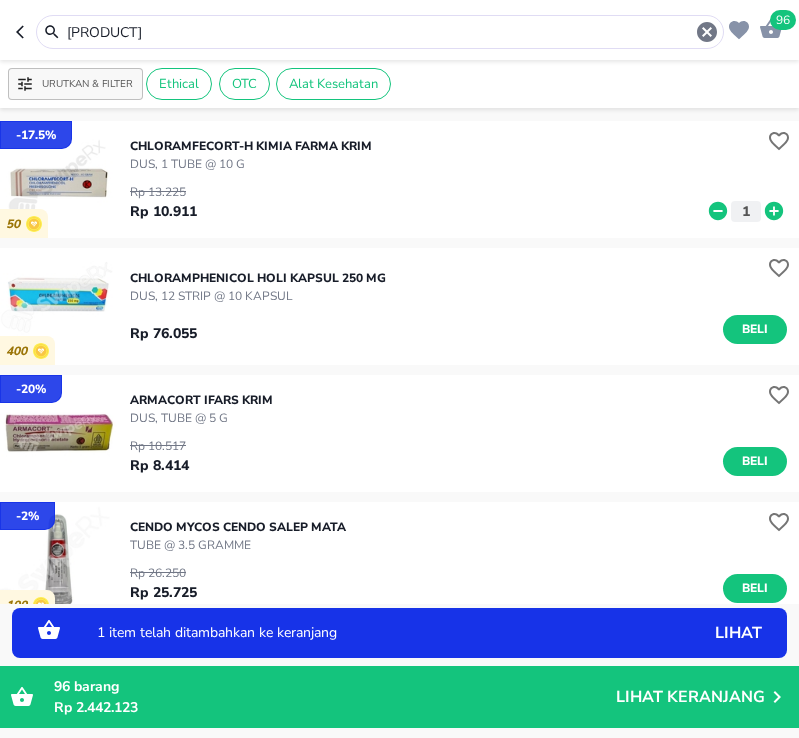 click on "CHLORAM" at bounding box center (380, 32) 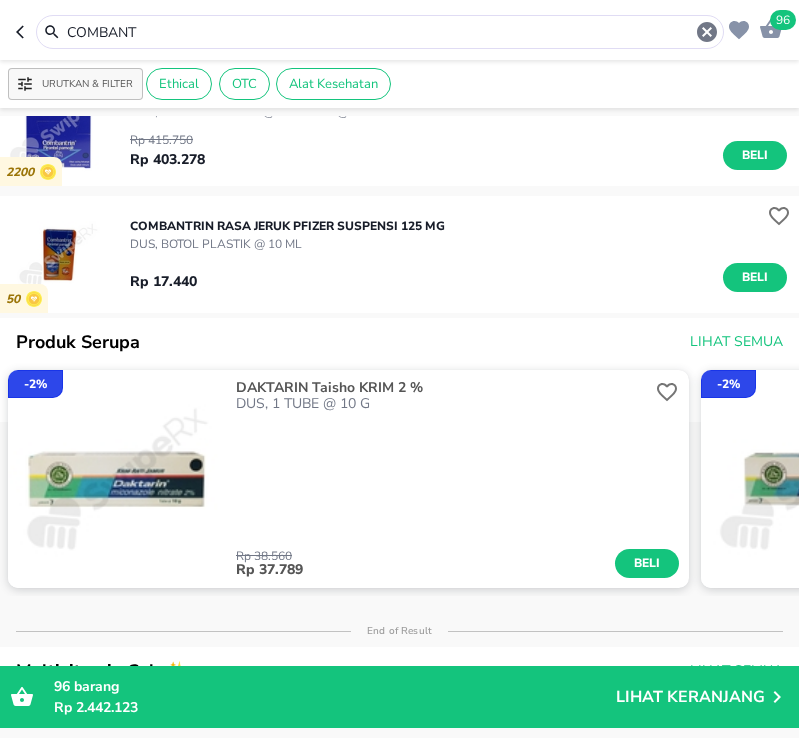scroll, scrollTop: 200, scrollLeft: 0, axis: vertical 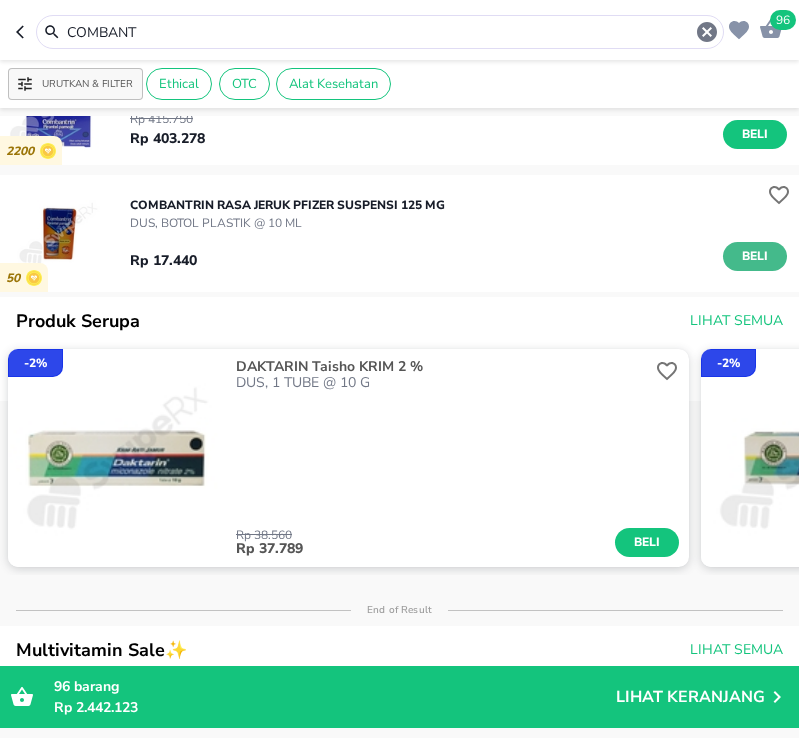 click on "Beli" at bounding box center [755, 256] 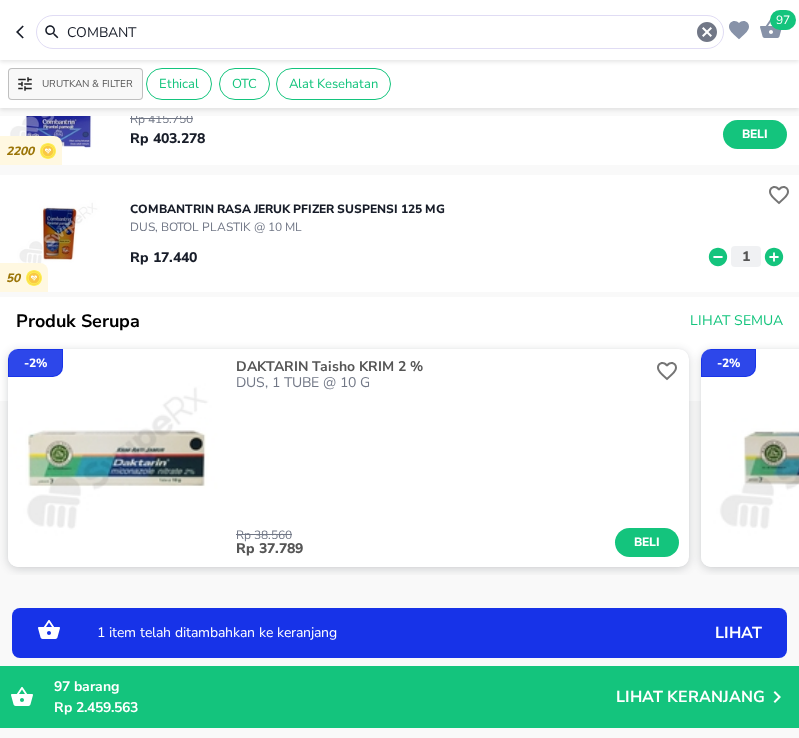 click 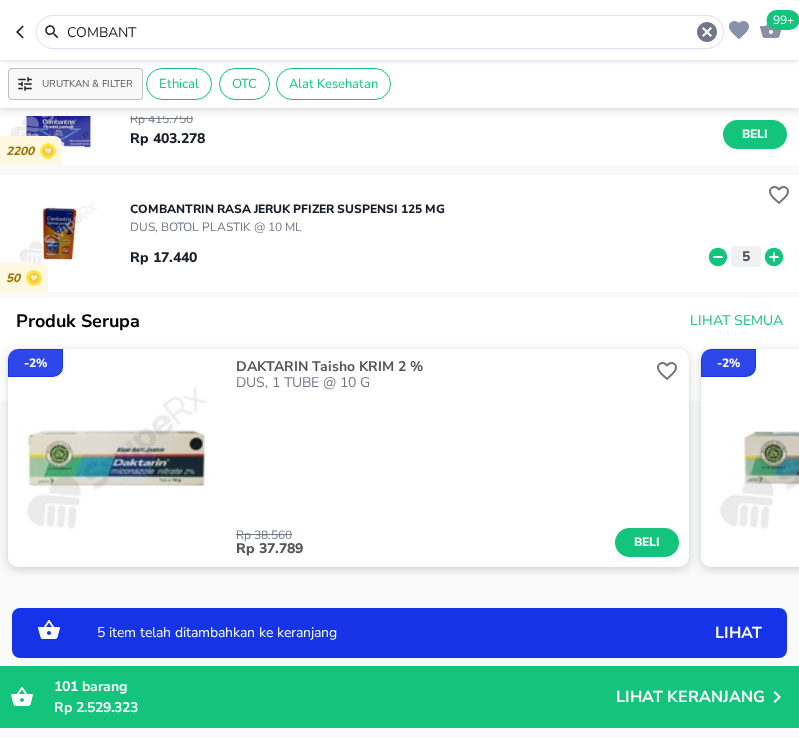 click 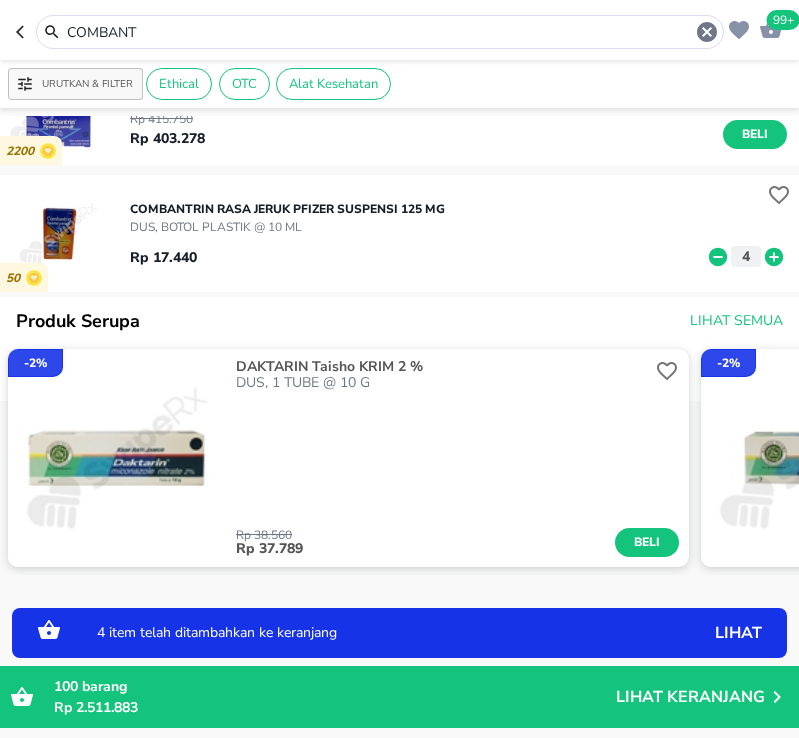 click on "COMBANT" at bounding box center (380, 32) 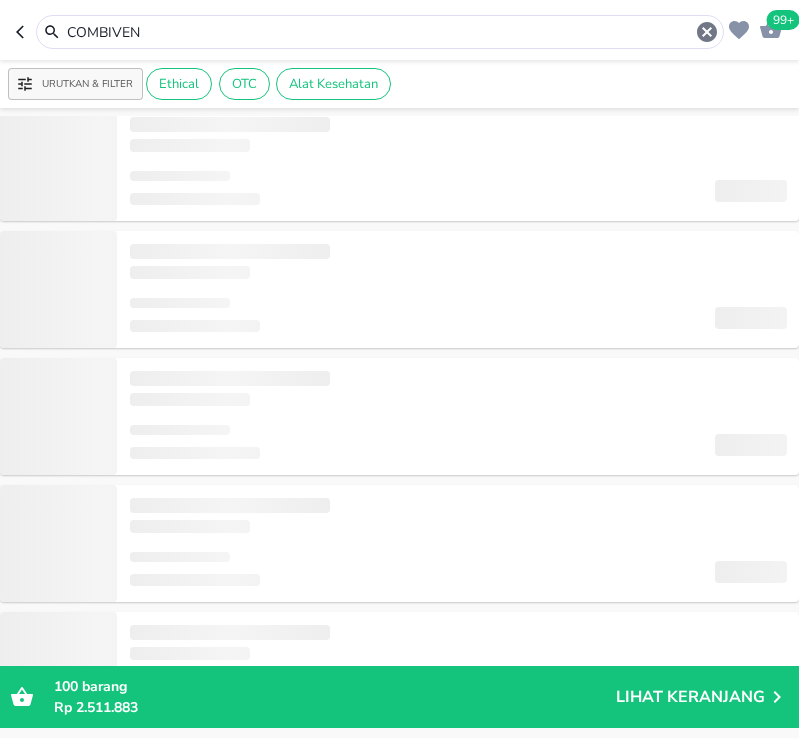 scroll, scrollTop: 0, scrollLeft: 0, axis: both 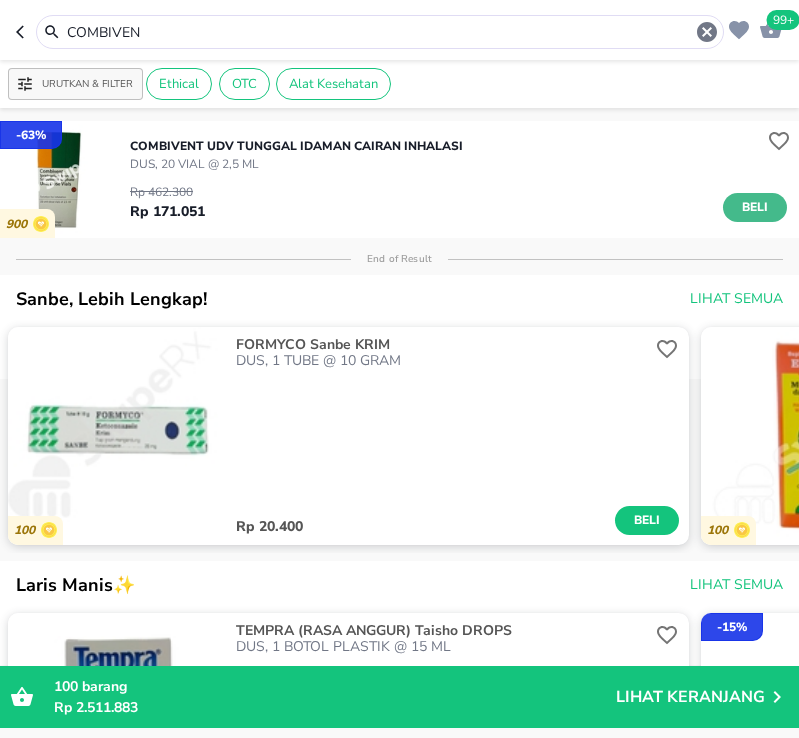 click on "Beli" at bounding box center (755, 207) 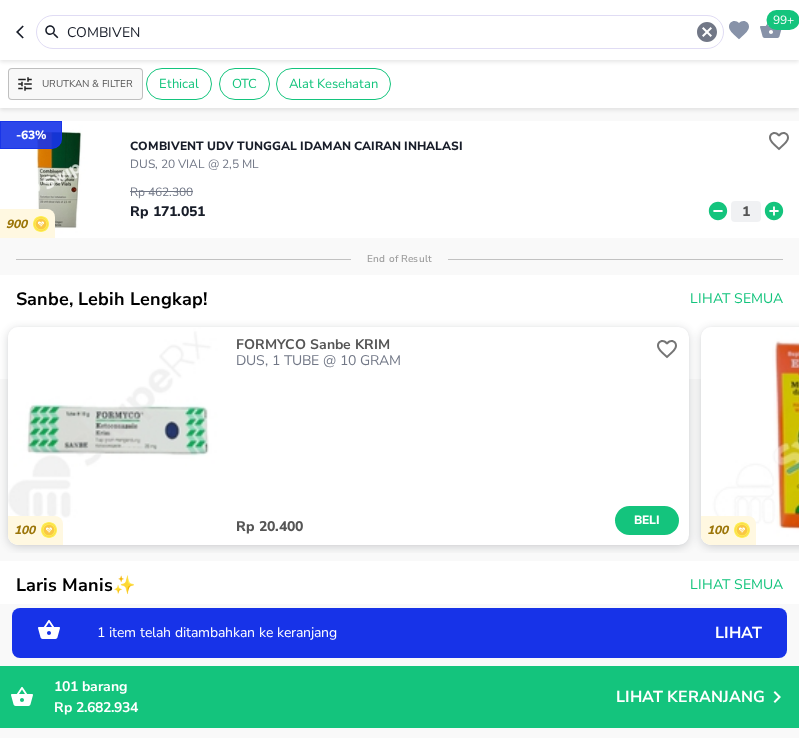 click on "COMBIVEN" at bounding box center [380, 32] 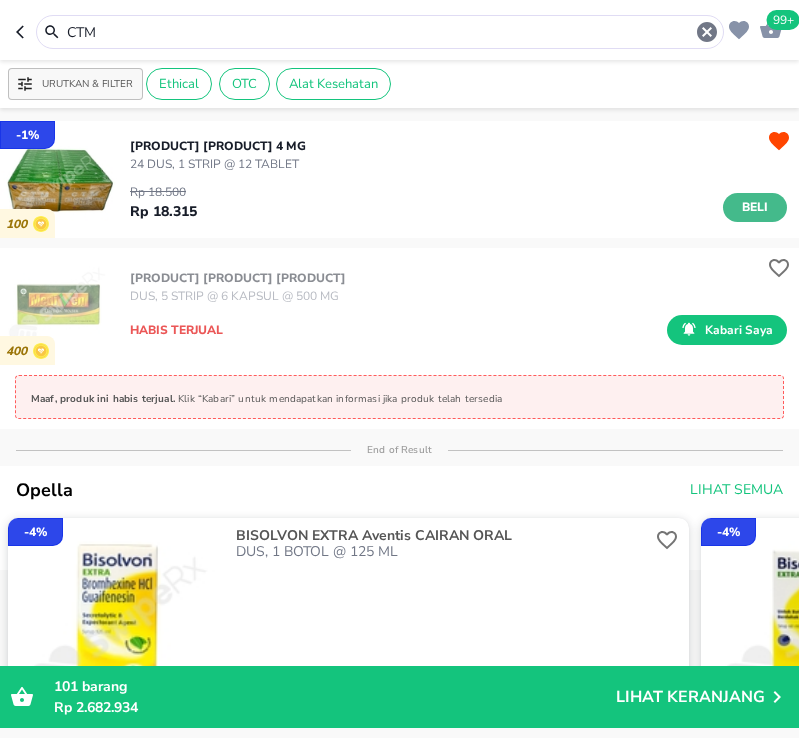 click on "Beli" at bounding box center [755, 207] 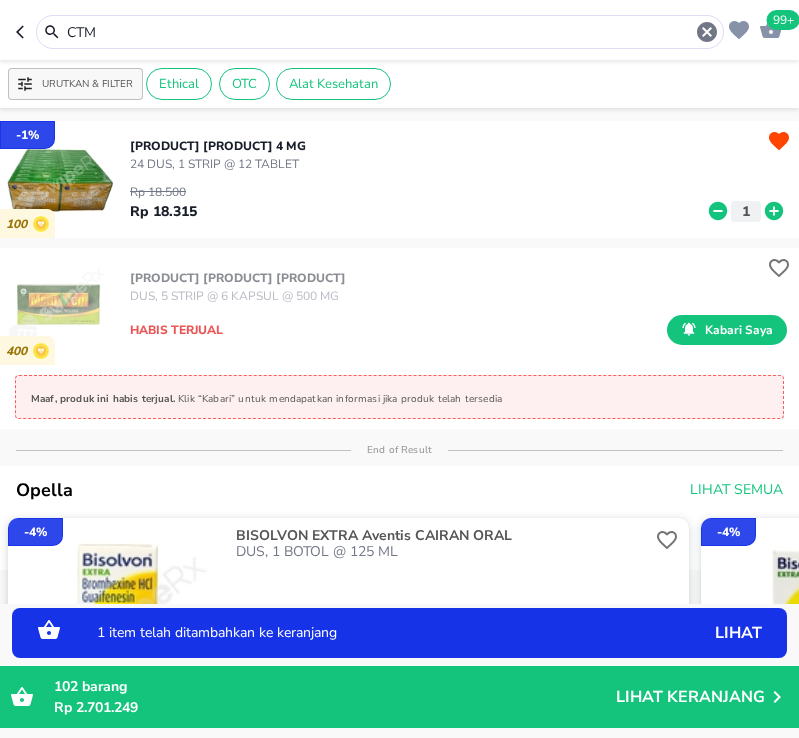click on "CTM" at bounding box center (380, 32) 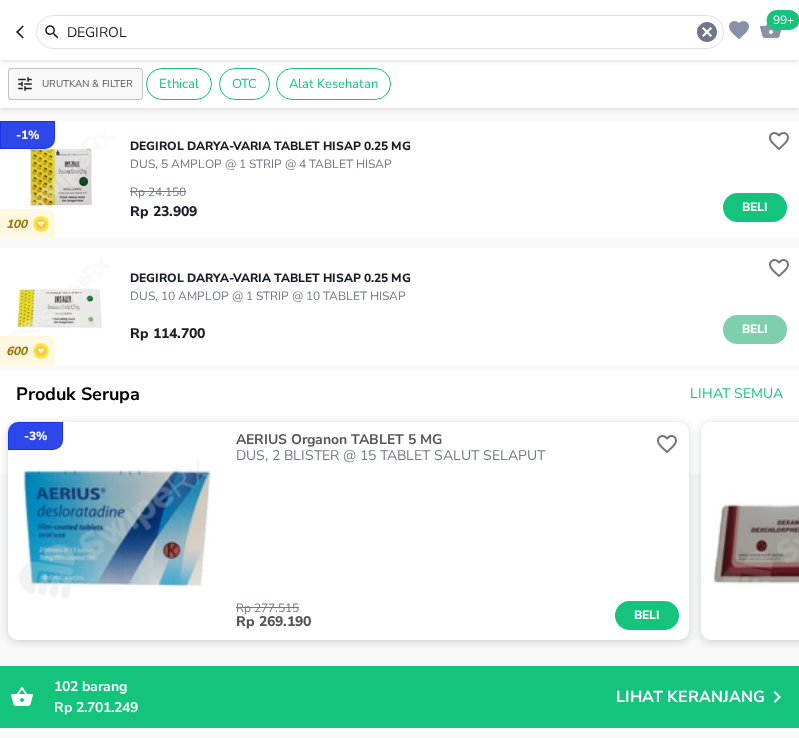 click on "Beli" at bounding box center [755, 329] 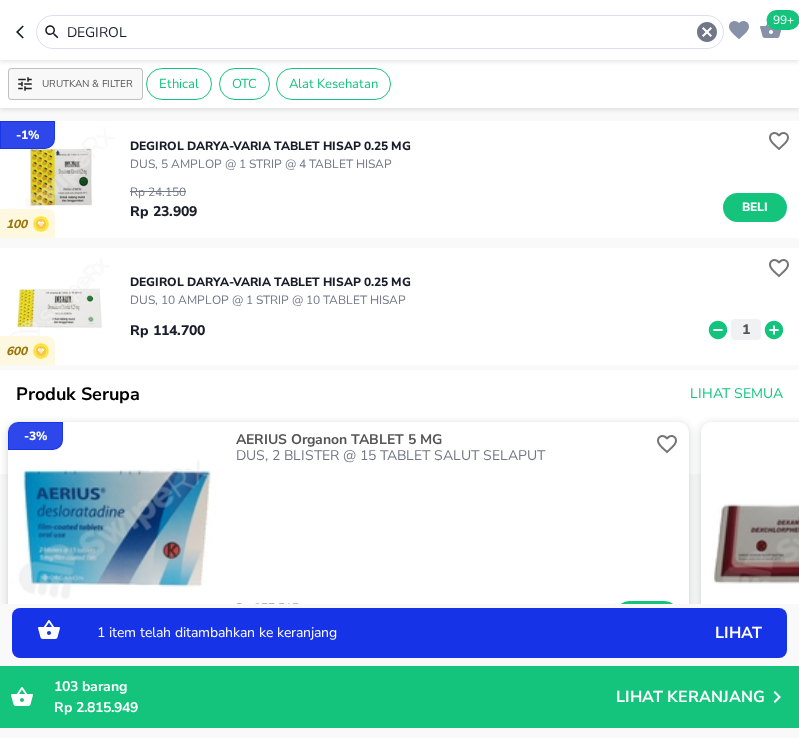click 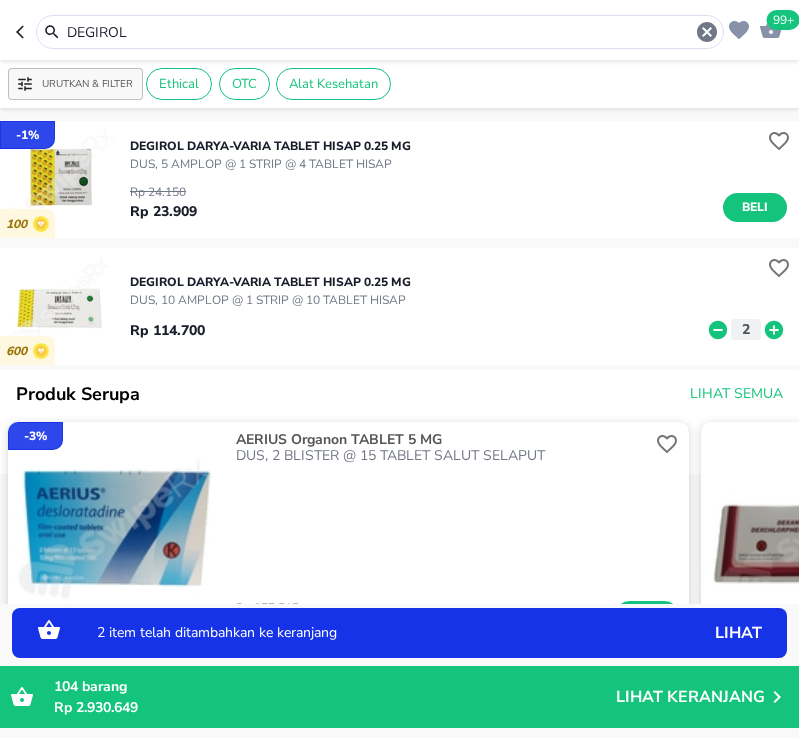 click 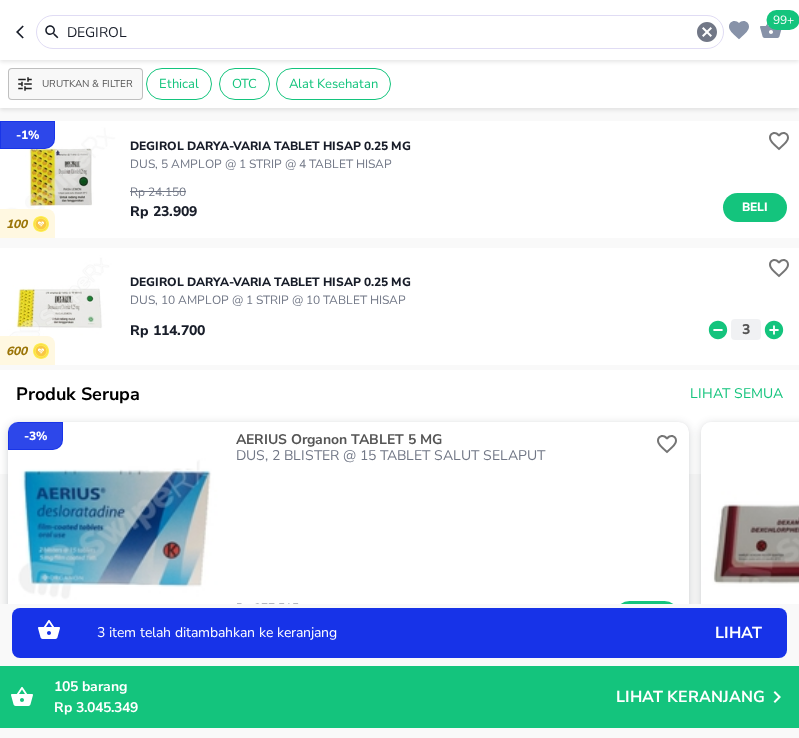 click 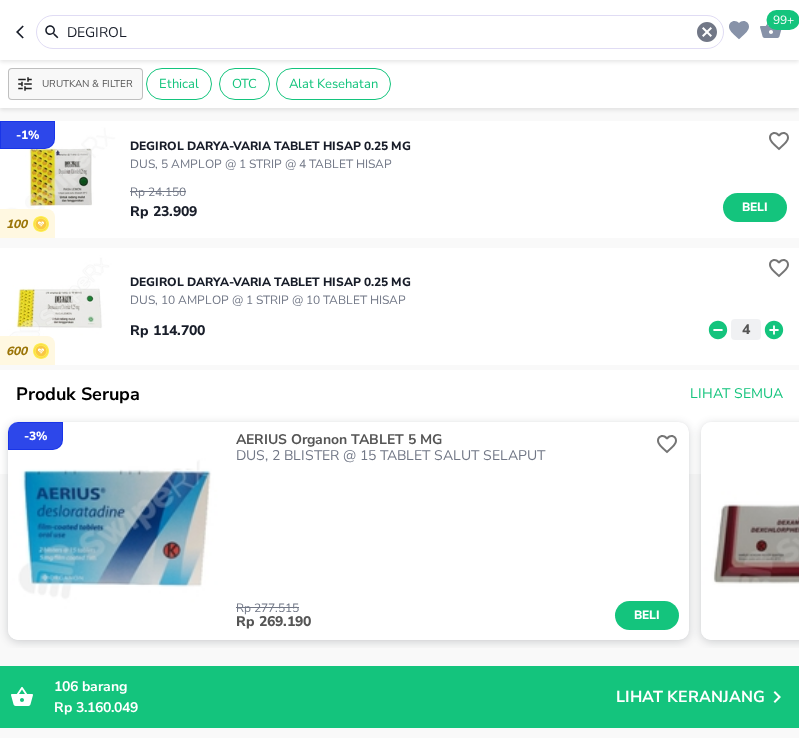click on "DEGIROL" at bounding box center (380, 32) 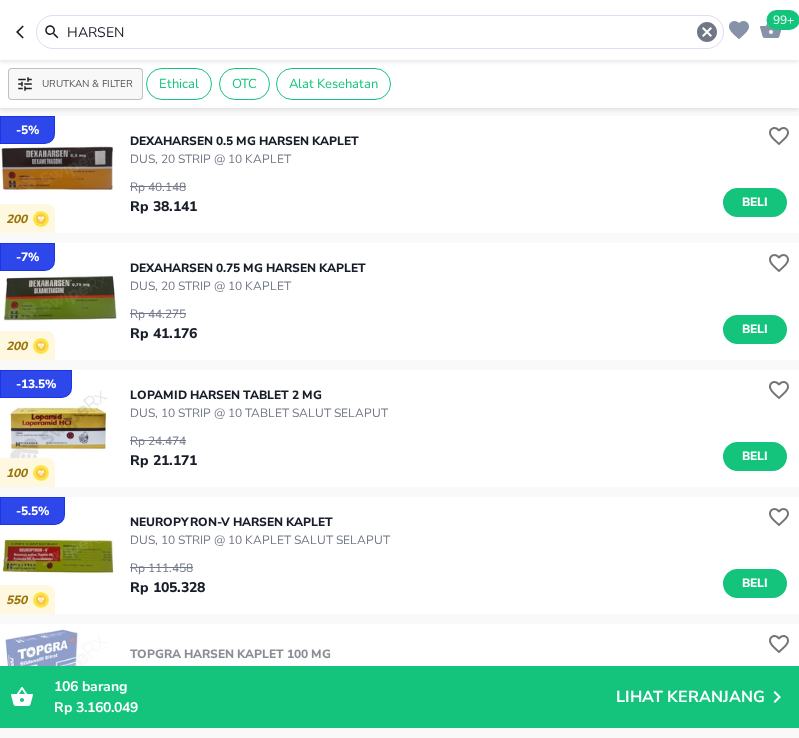 scroll, scrollTop: 800, scrollLeft: 0, axis: vertical 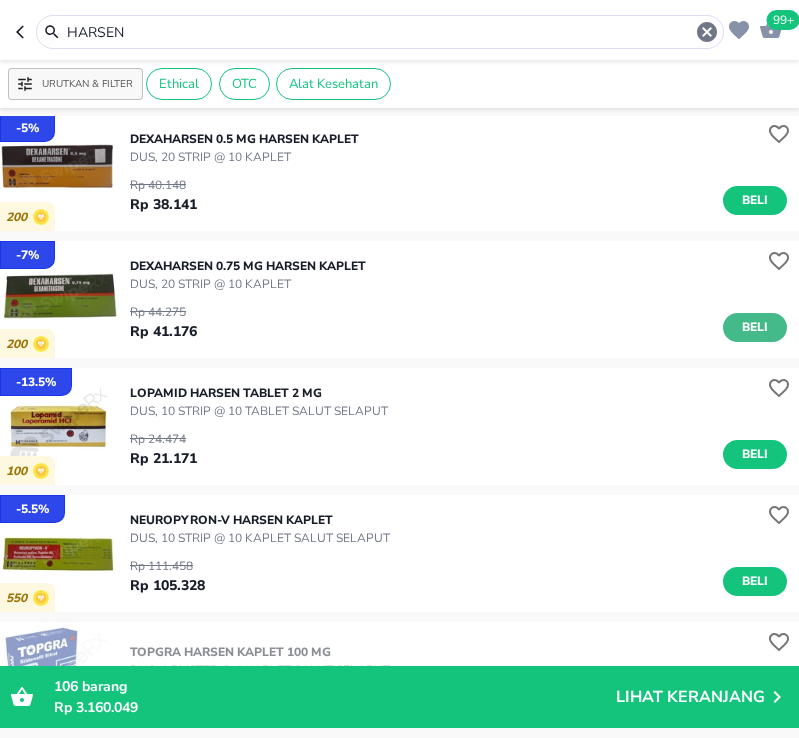 click on "Beli" at bounding box center (755, 327) 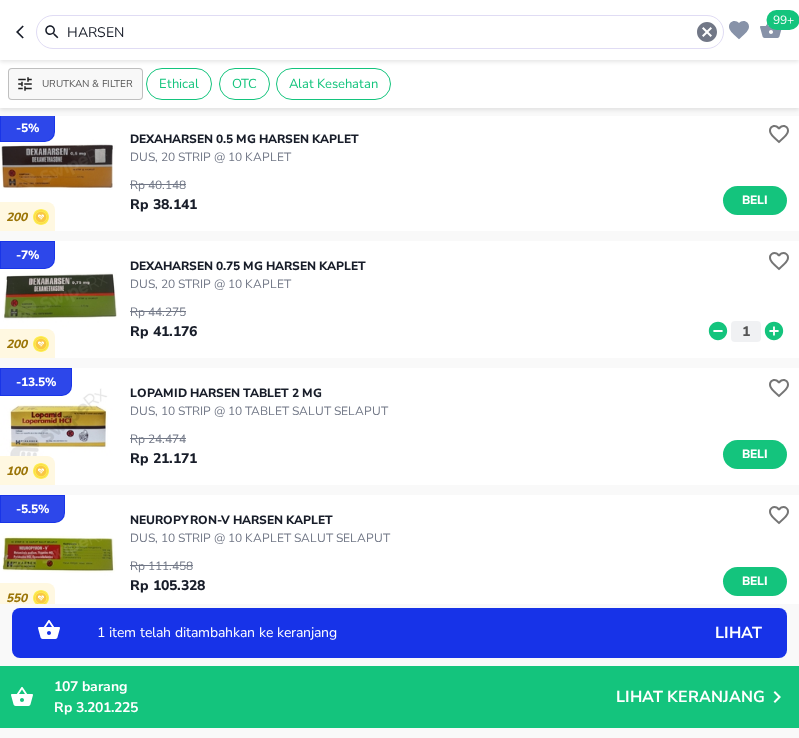 click on "HARSEN" at bounding box center (380, 32) 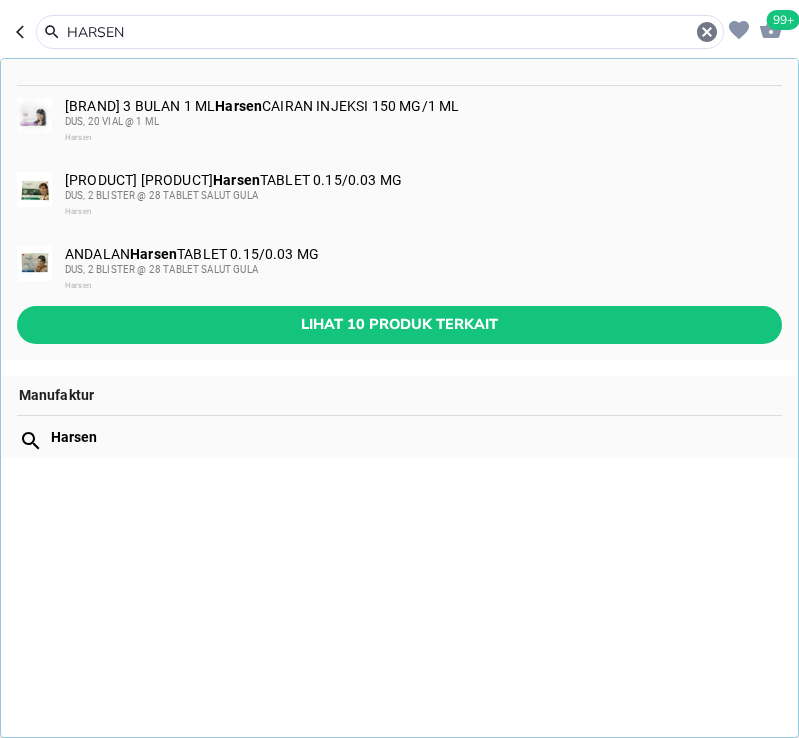 click on "HARSEN" at bounding box center (380, 32) 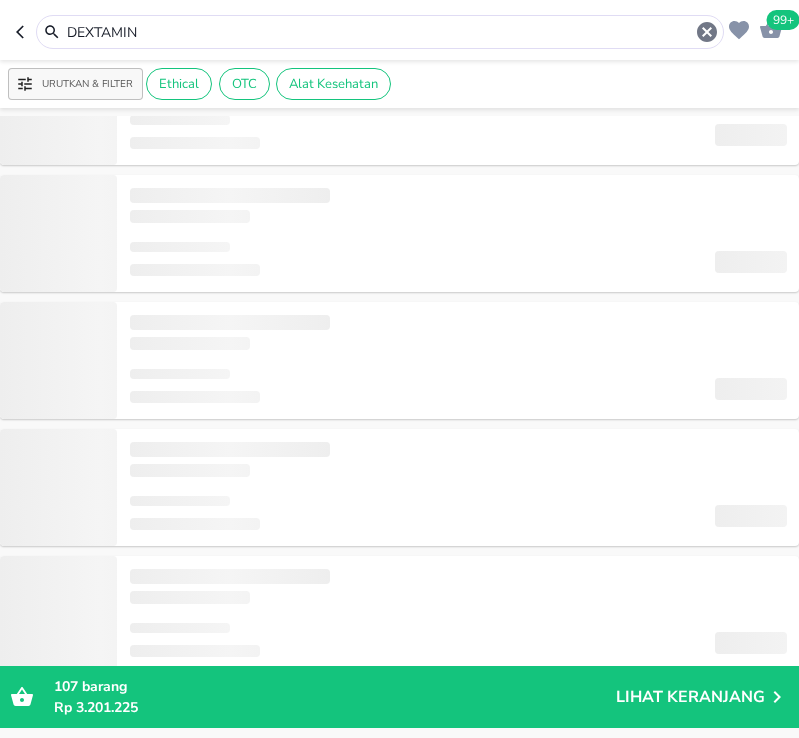 scroll, scrollTop: 463, scrollLeft: 0, axis: vertical 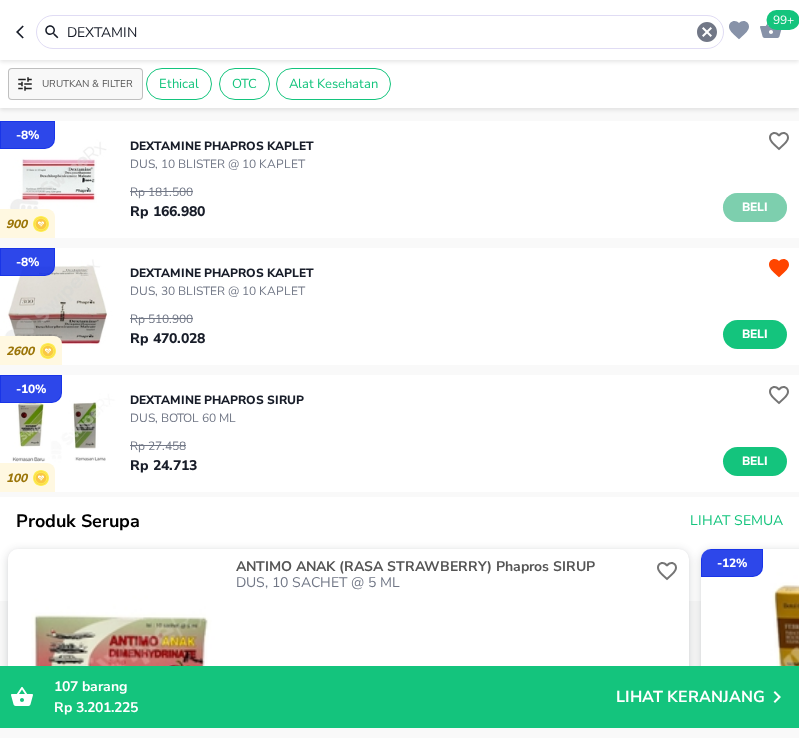 click on "Beli" at bounding box center [755, 207] 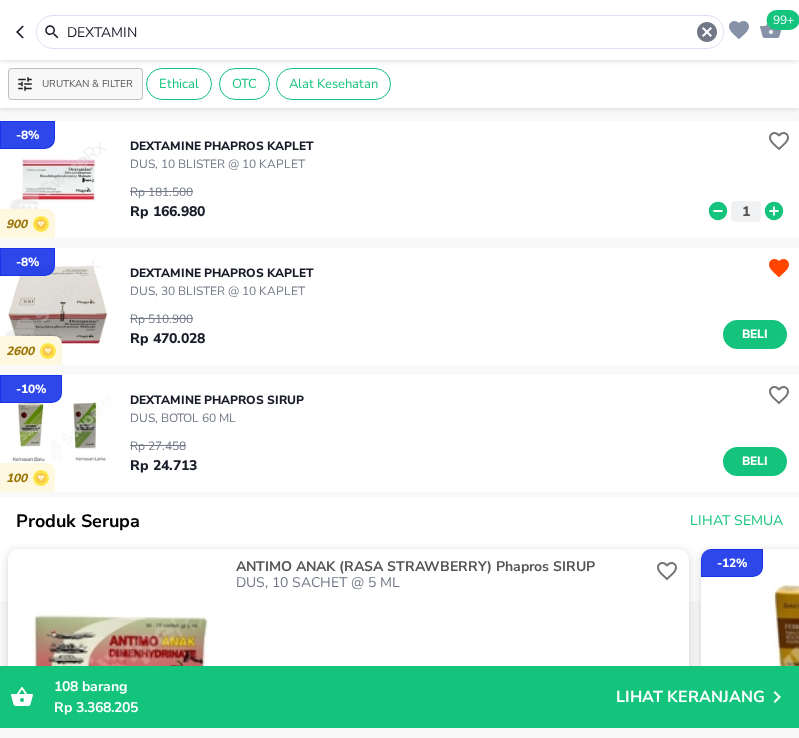 click on "DEXTAMIN" at bounding box center [380, 32] 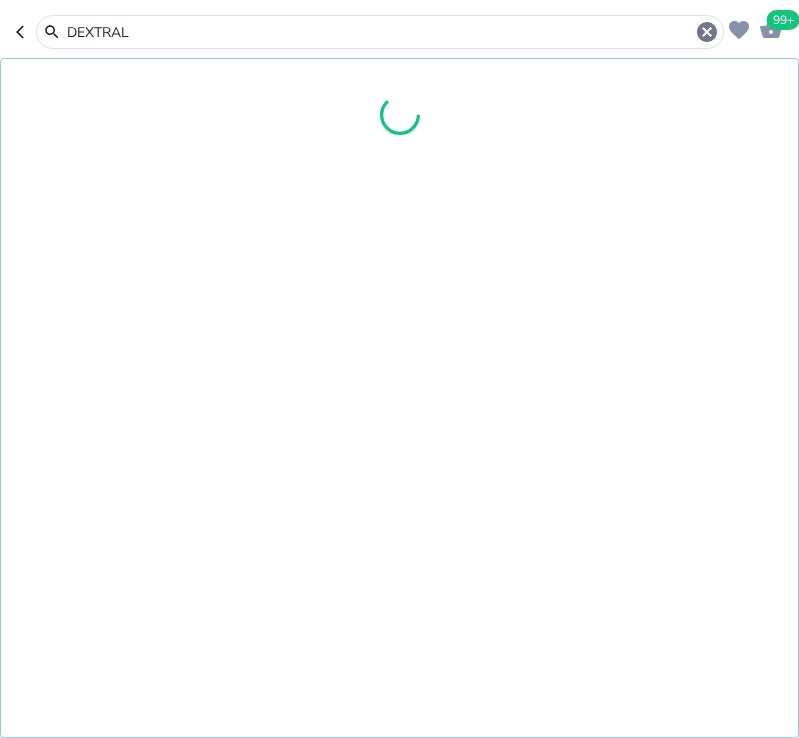 type on "DEXTRAL" 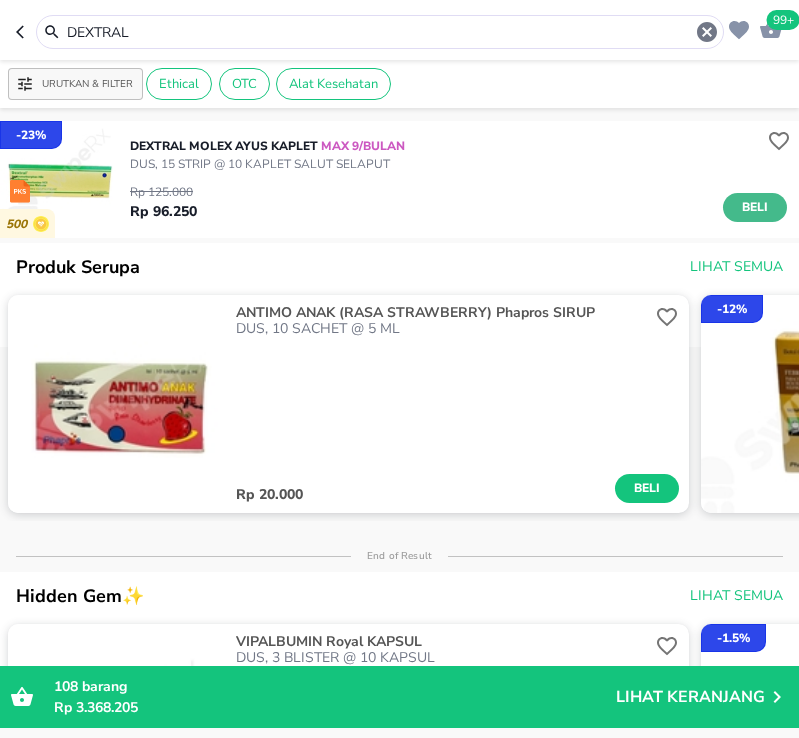 click on "Beli" at bounding box center (755, 207) 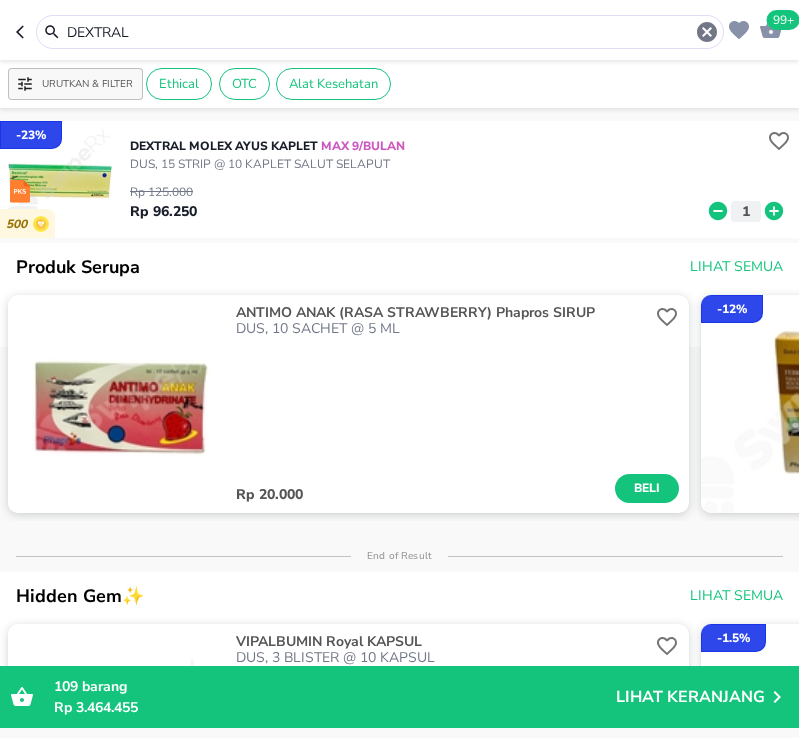 click 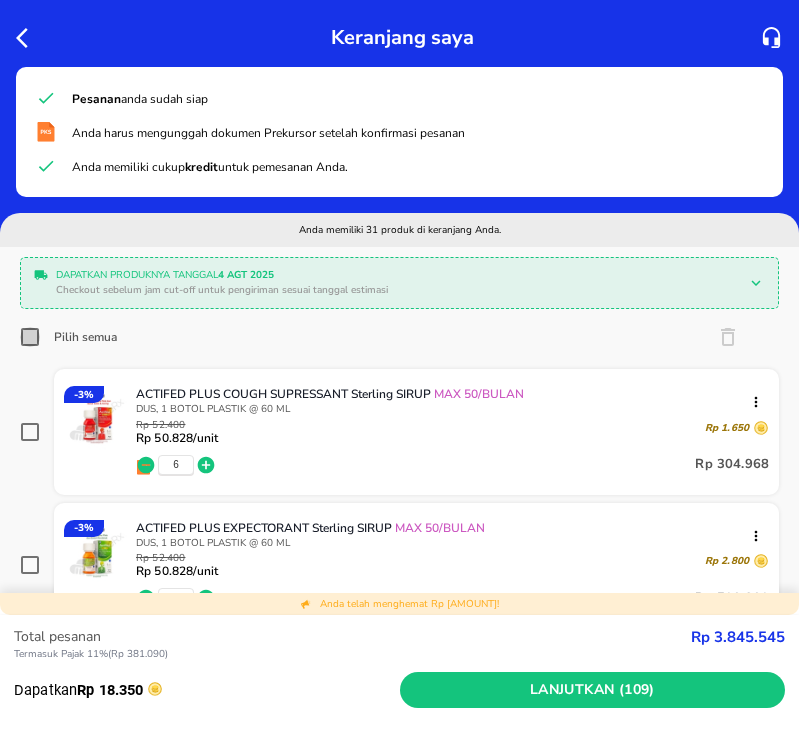 click 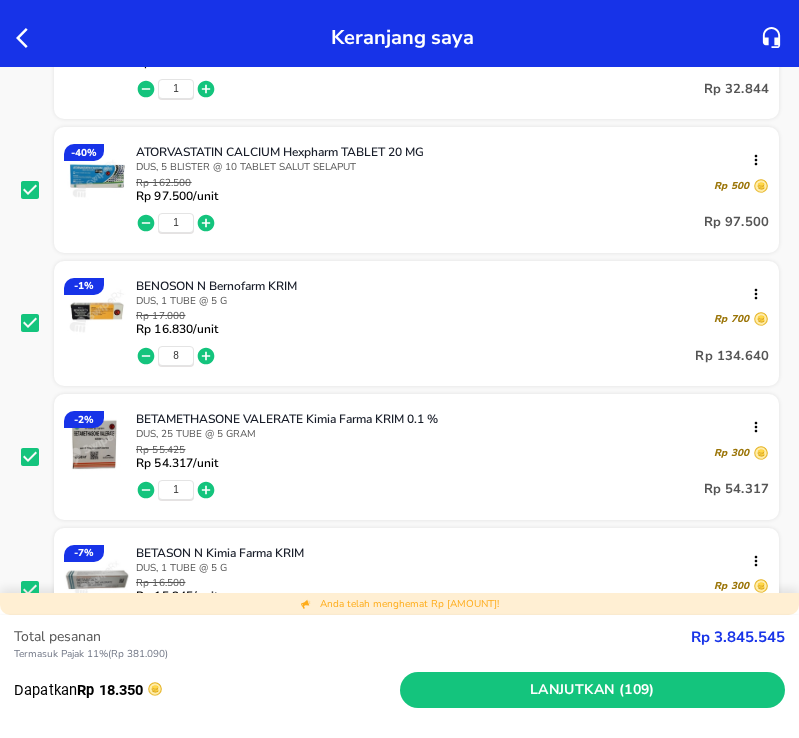 scroll, scrollTop: 1600, scrollLeft: 0, axis: vertical 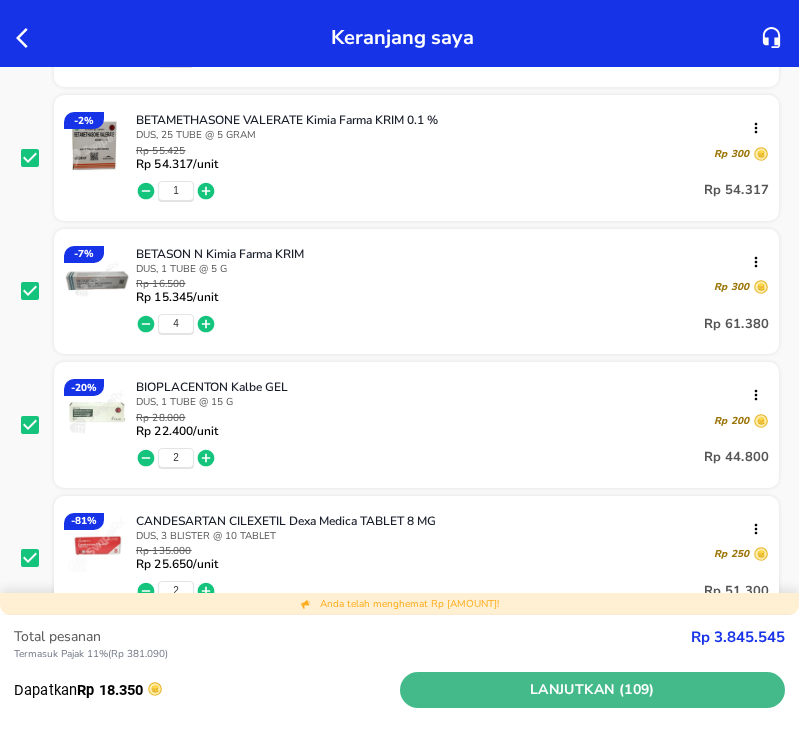 click on "Lanjutkan (109)" at bounding box center [593, 690] 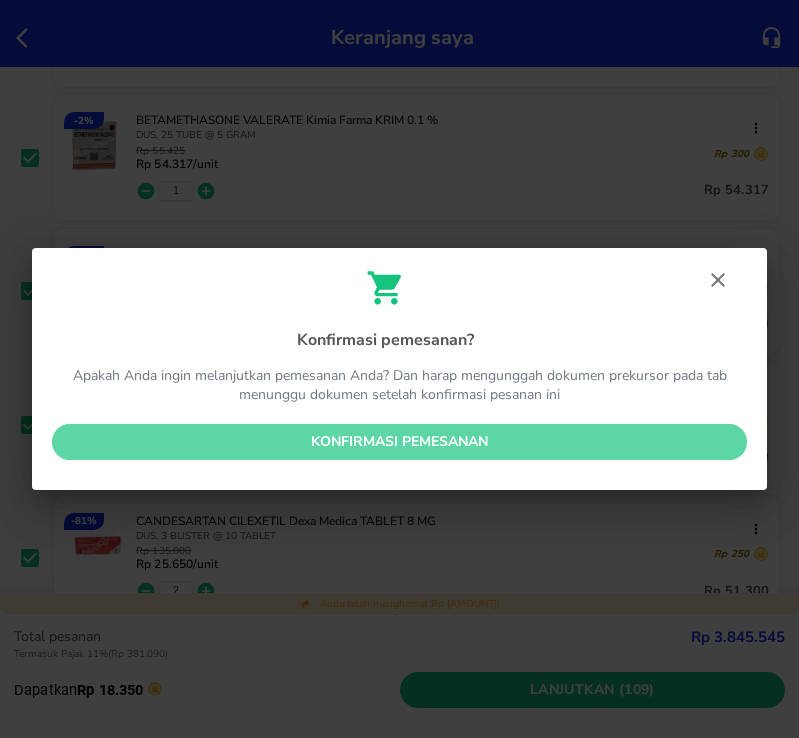click on "Konfirmasi pemesanan" at bounding box center [399, 442] 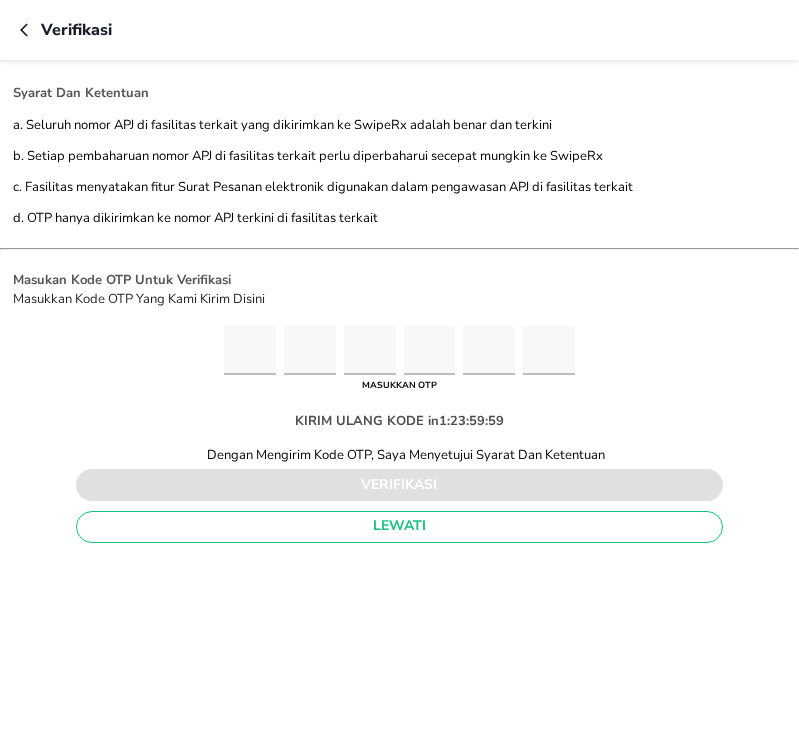 click at bounding box center (250, 350) 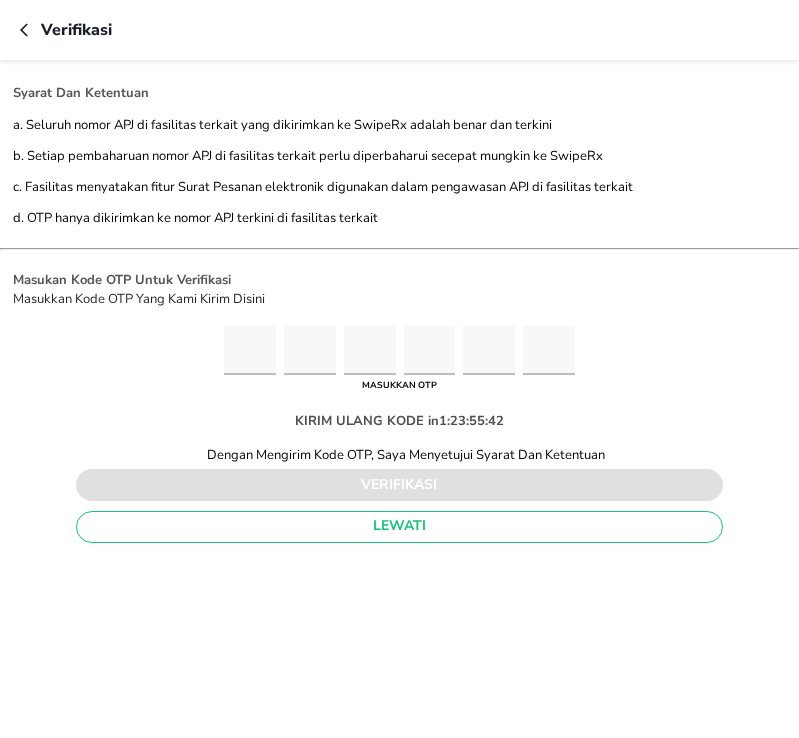 type on "2" 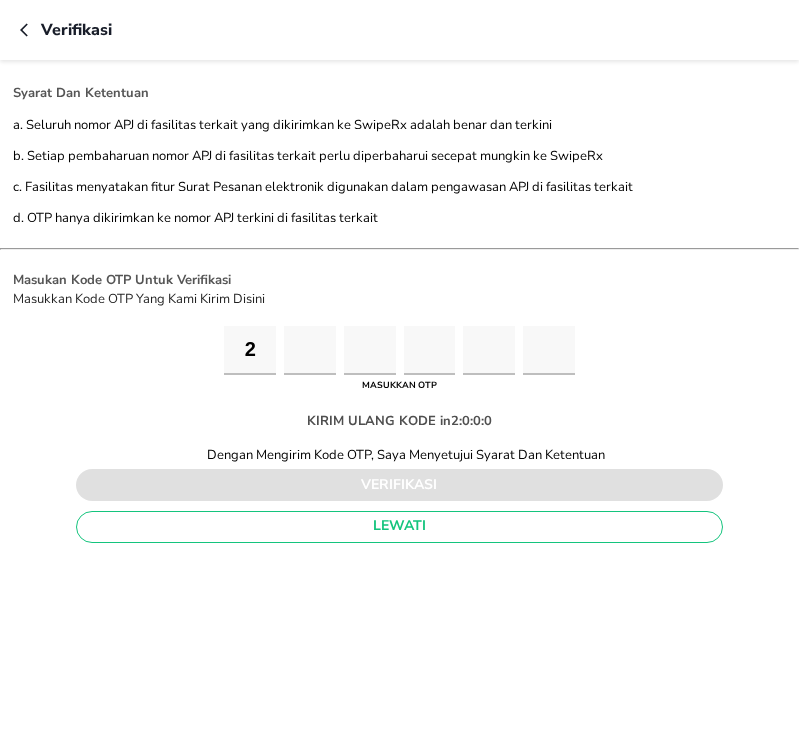 type on "7" 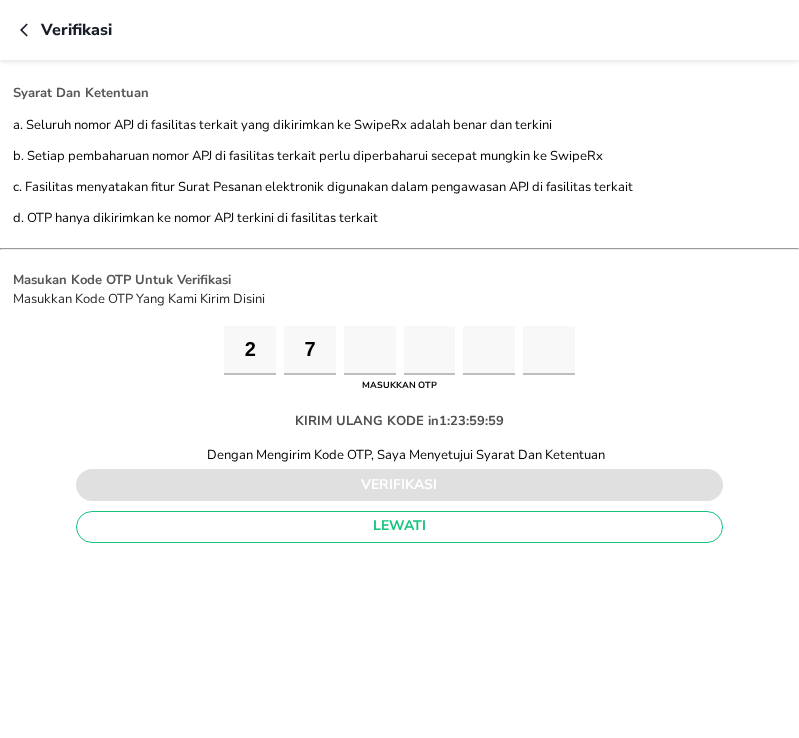 type on "8" 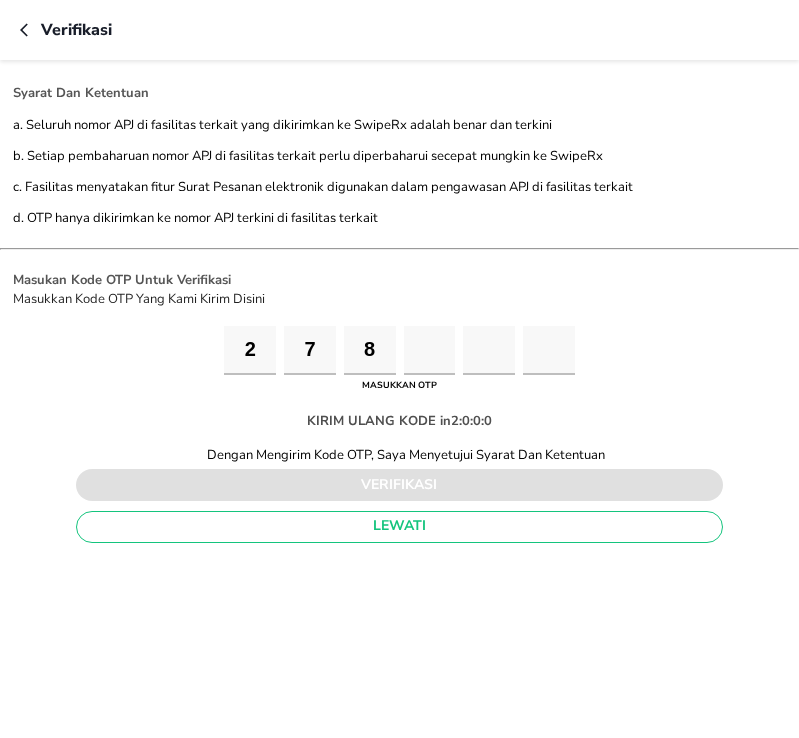 type on "8" 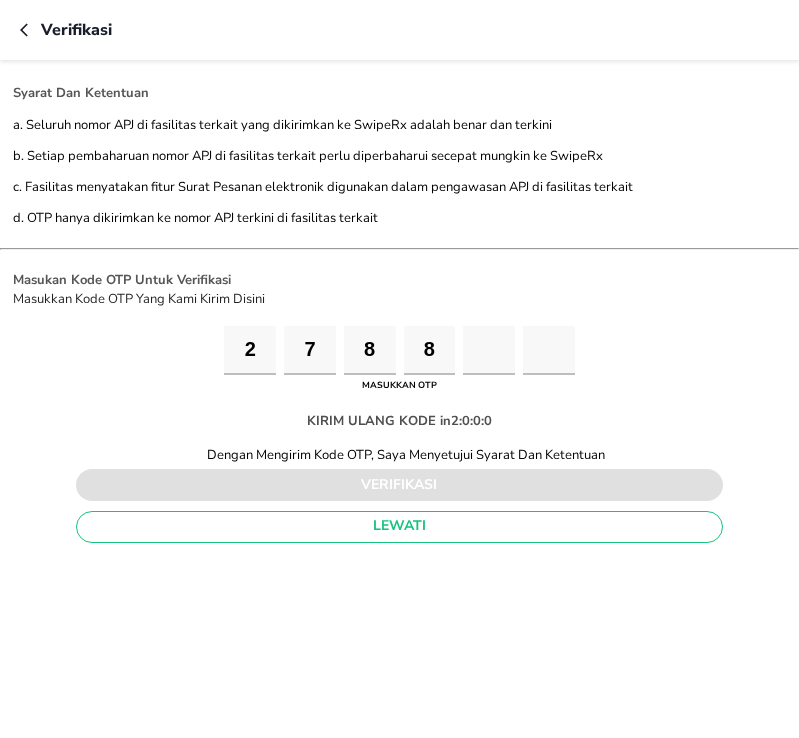 type on "7" 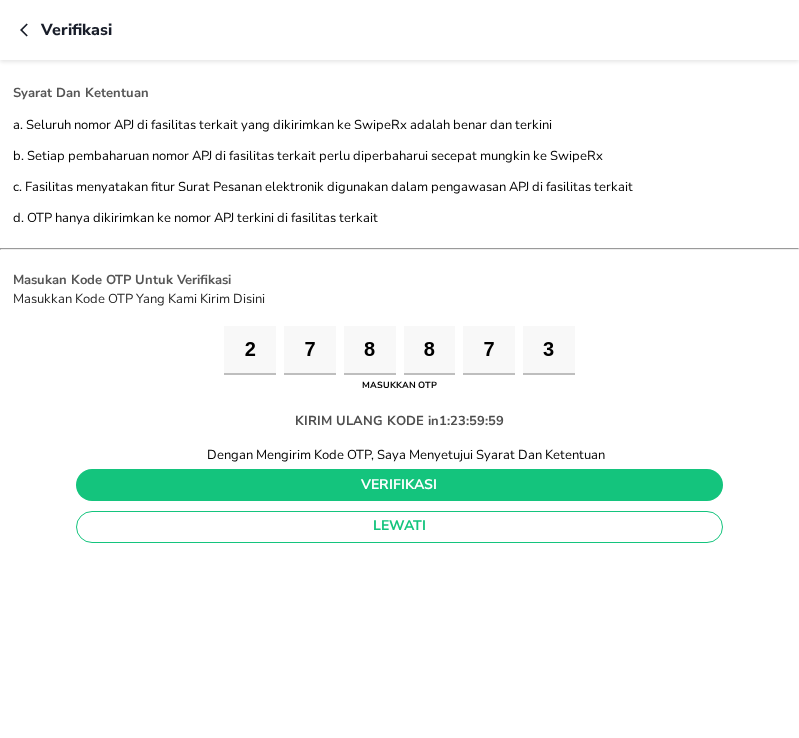 type on "3" 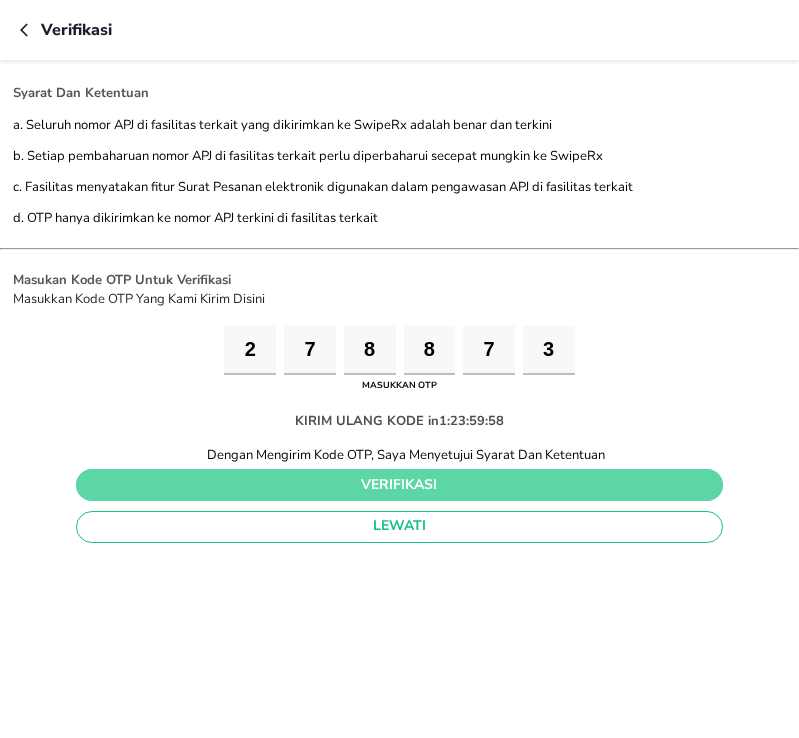 click on "verifikasi" at bounding box center (399, 485) 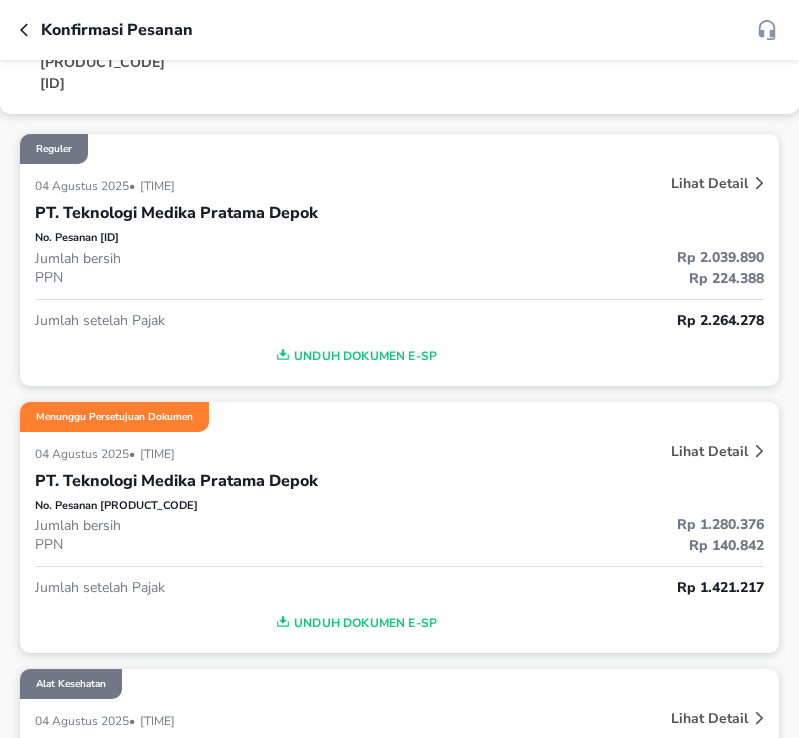 scroll, scrollTop: 100, scrollLeft: 0, axis: vertical 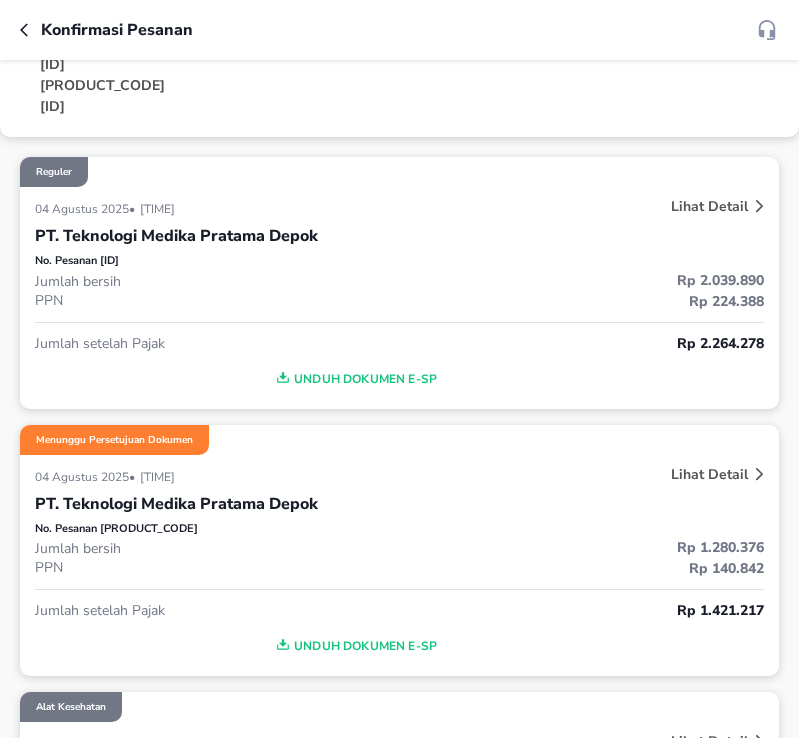 click on "Unduh Dokumen e-SP" at bounding box center (354, 379) 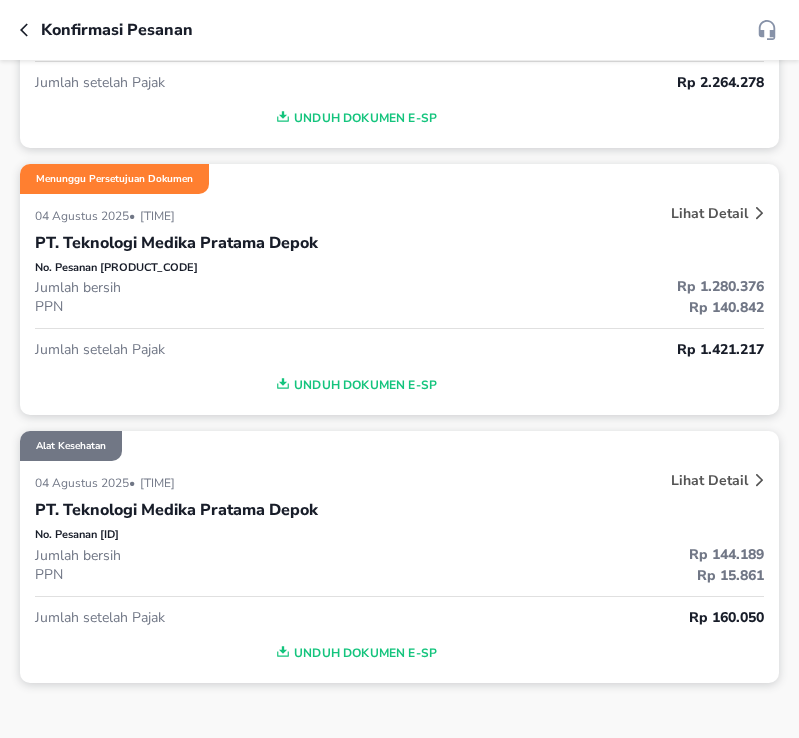 scroll, scrollTop: 400, scrollLeft: 0, axis: vertical 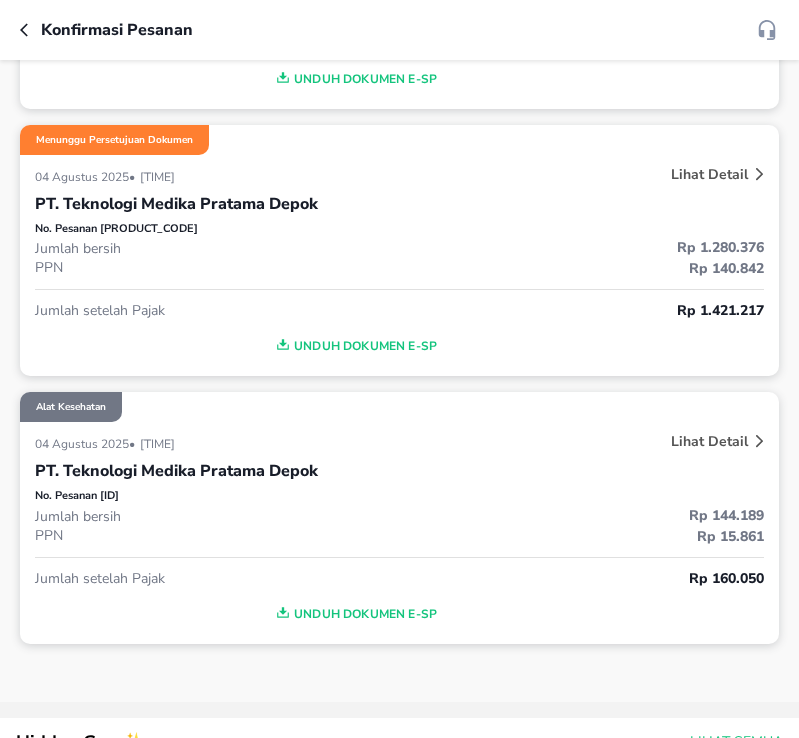 click on "Unduh Dokumen e-SP" at bounding box center (354, 346) 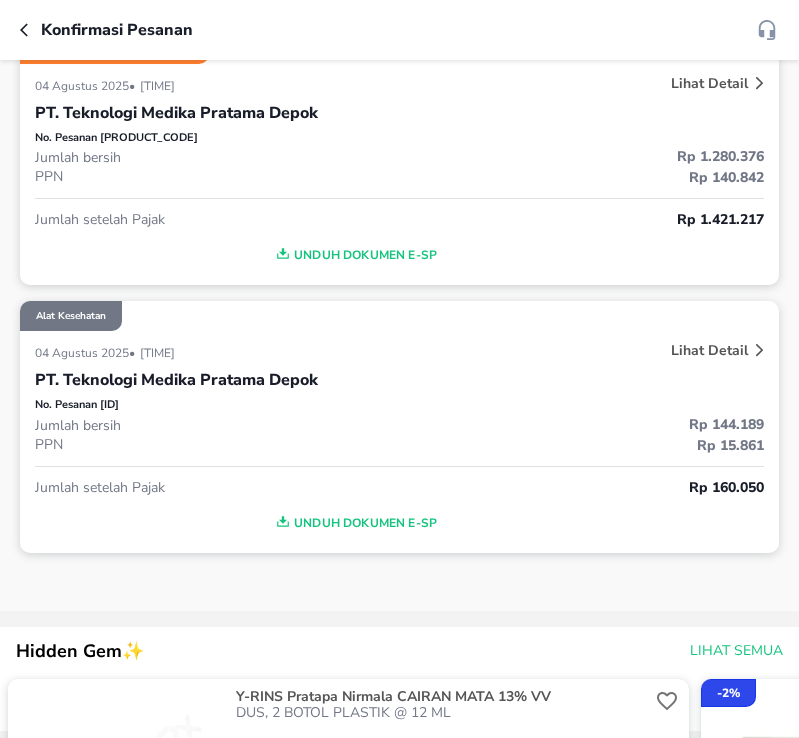 scroll, scrollTop: 700, scrollLeft: 0, axis: vertical 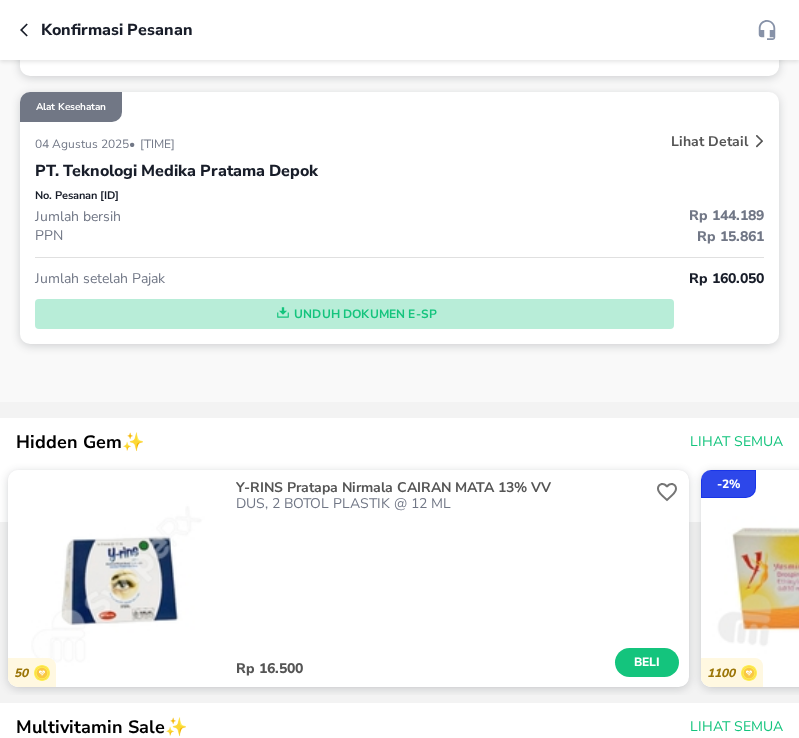 click on "Unduh Dokumen e-SP" at bounding box center [354, 314] 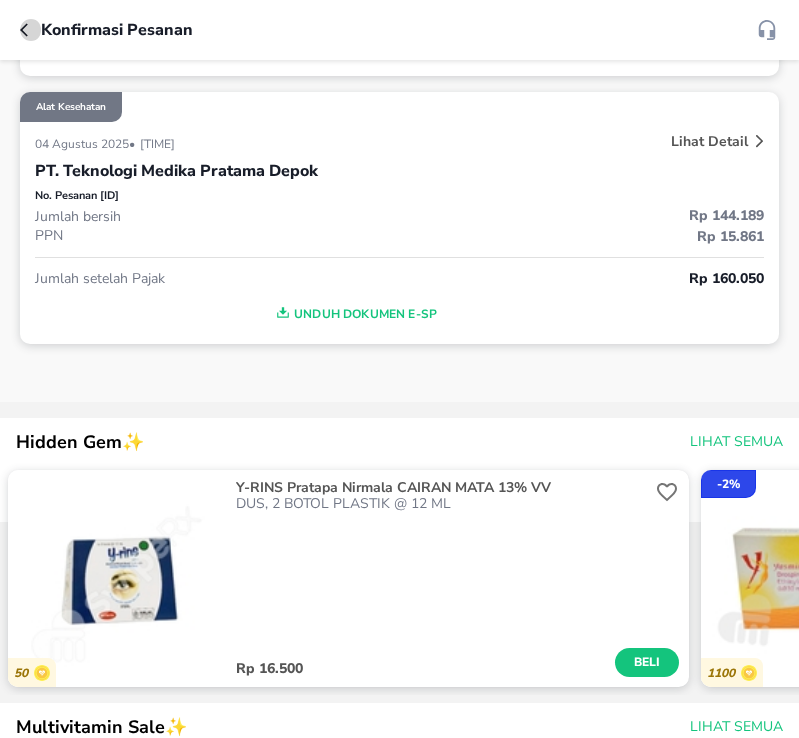 click 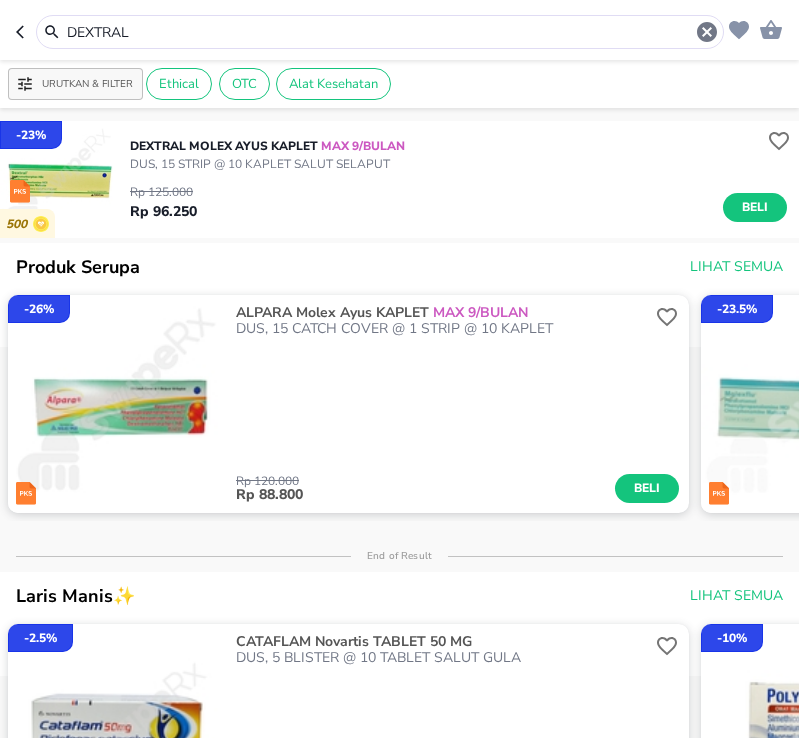 click on "DEXTRAL" at bounding box center (380, 32) 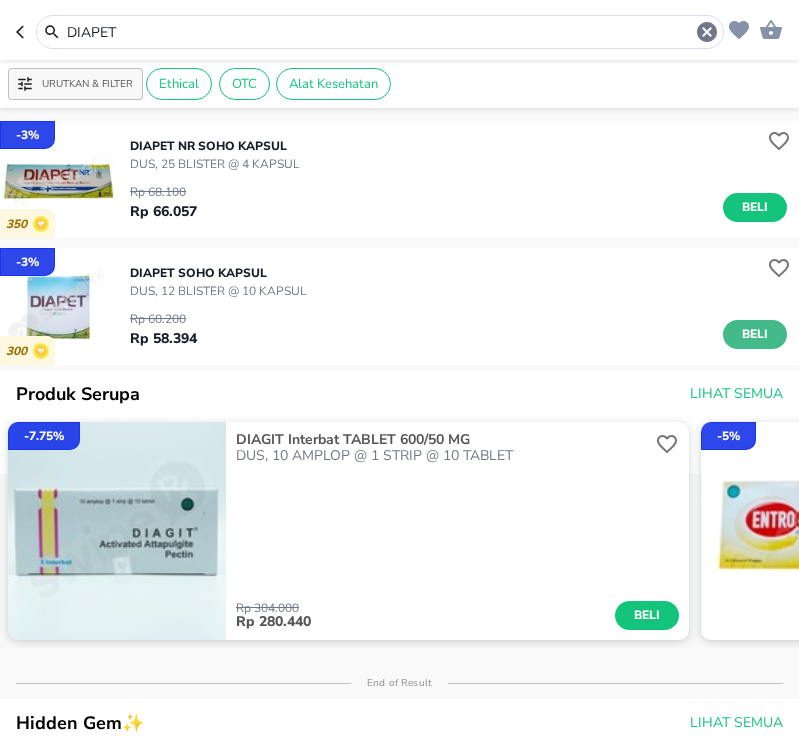 click on "Beli" at bounding box center [755, 334] 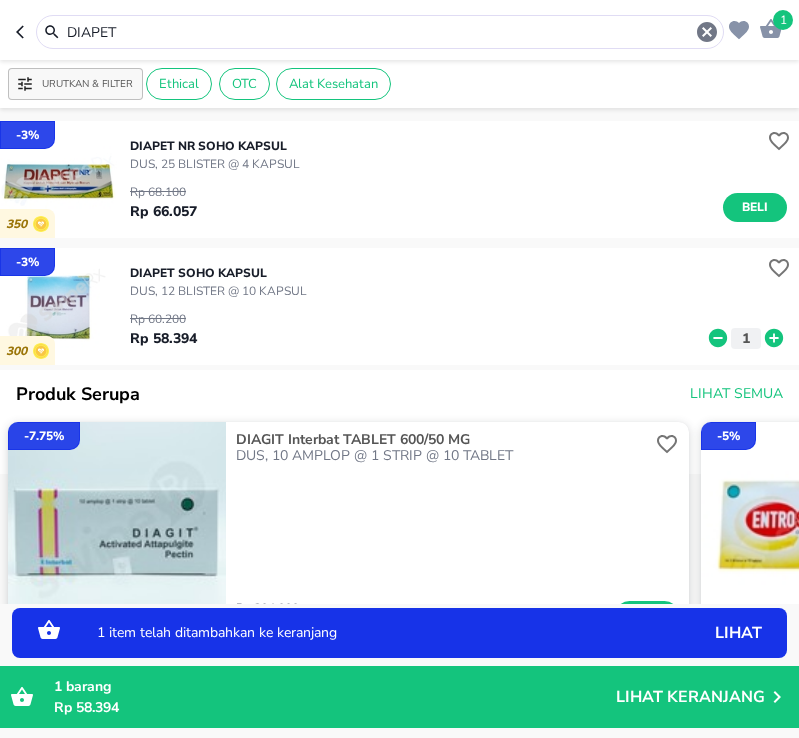 click on "DIAPET" at bounding box center [380, 32] 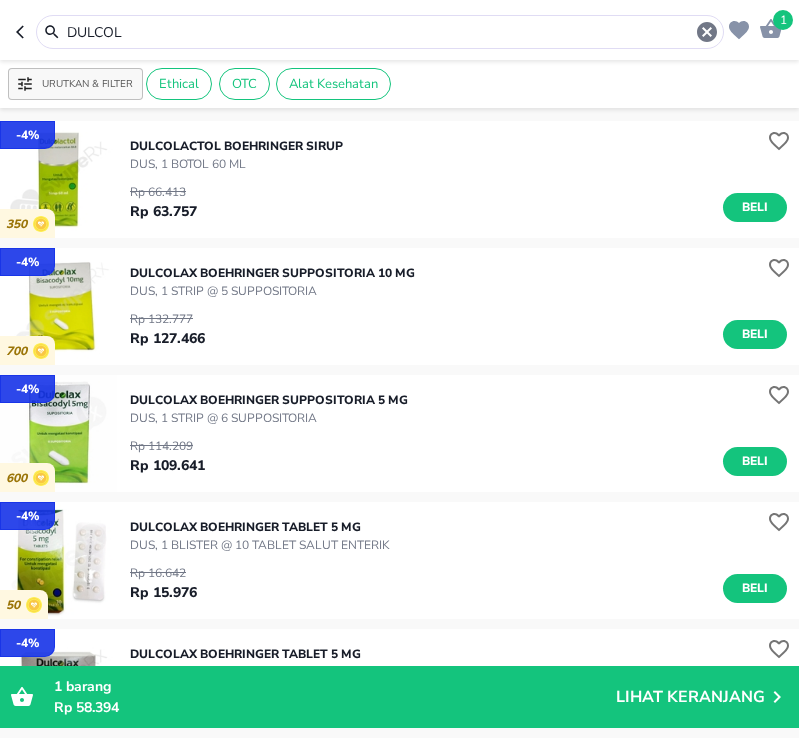 drag, startPoint x: 740, startPoint y: 206, endPoint x: 471, endPoint y: 104, distance: 287.68906 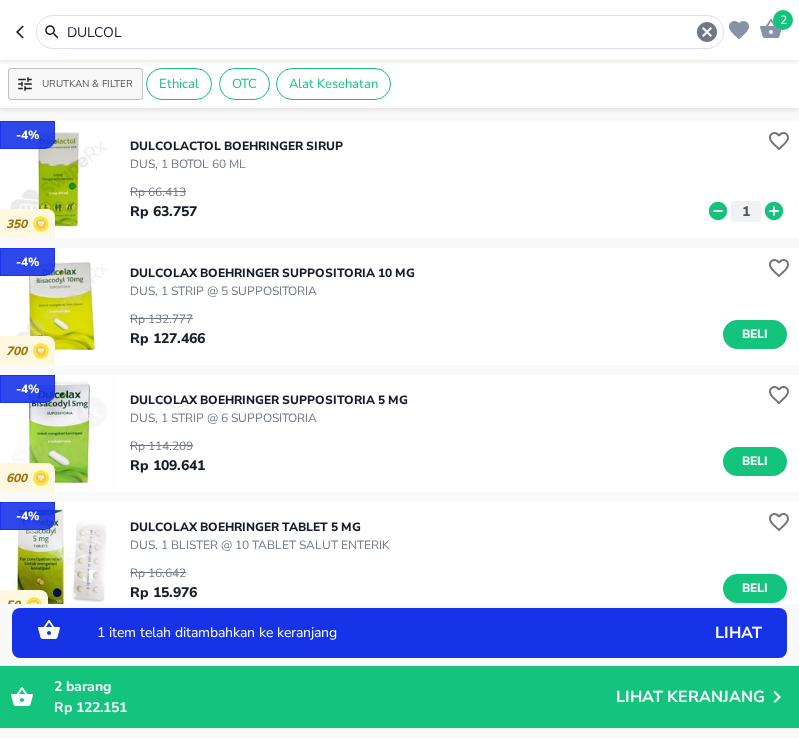 click on "DULCOL" at bounding box center (380, 32) 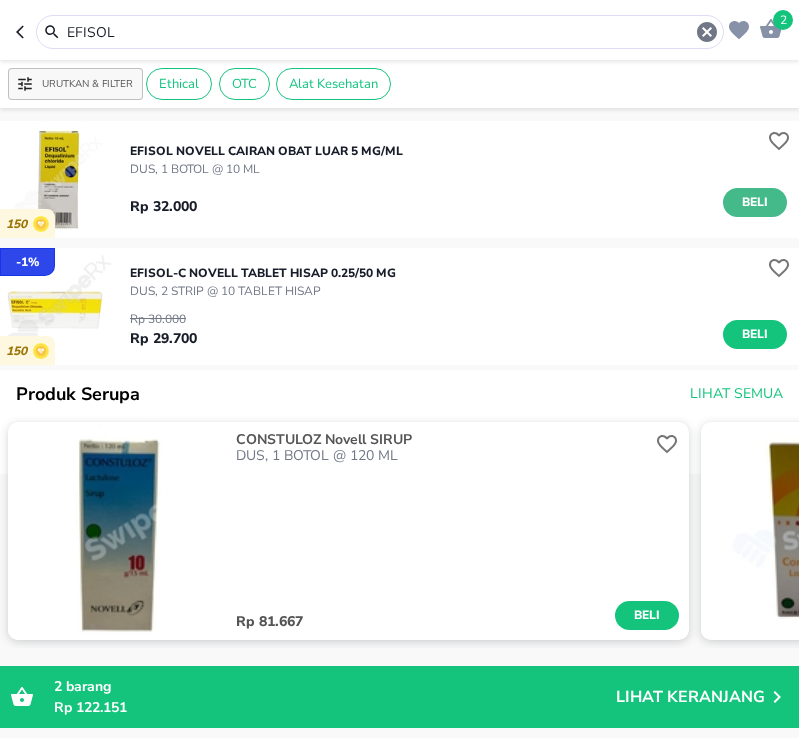 click on "Beli" at bounding box center [755, 202] 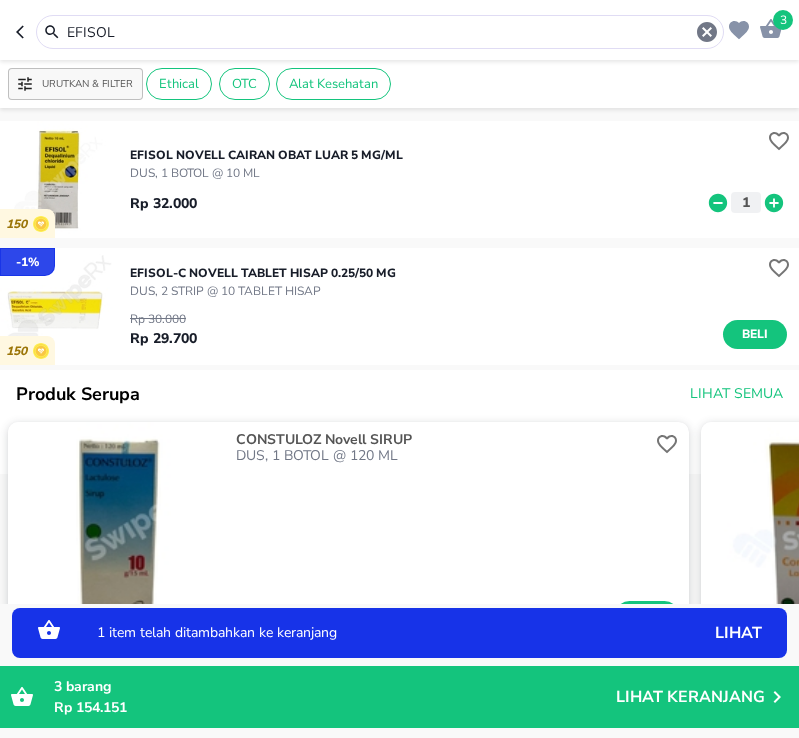 click on "EFISOL" at bounding box center (380, 32) 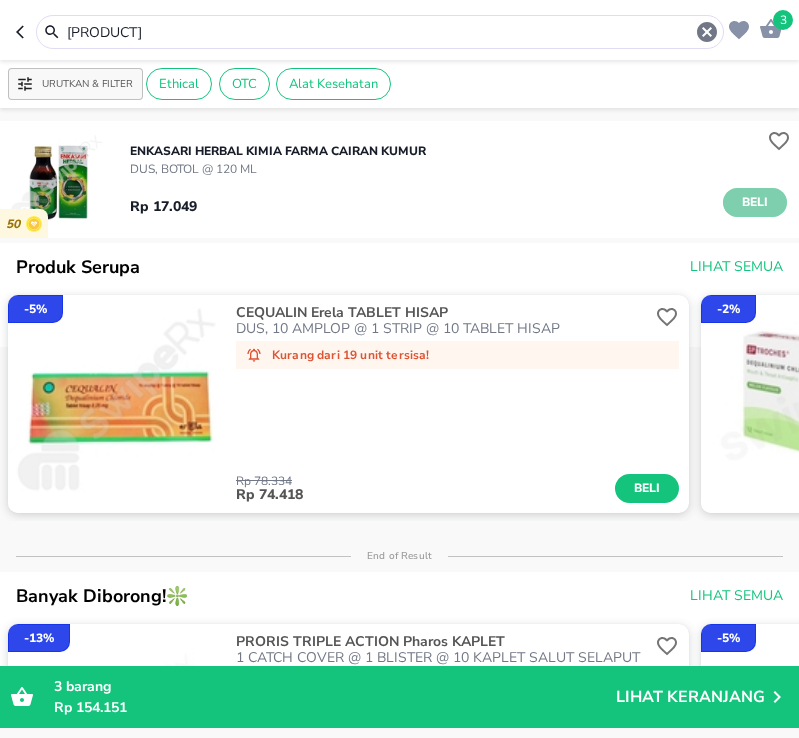 click on "Beli" at bounding box center (755, 202) 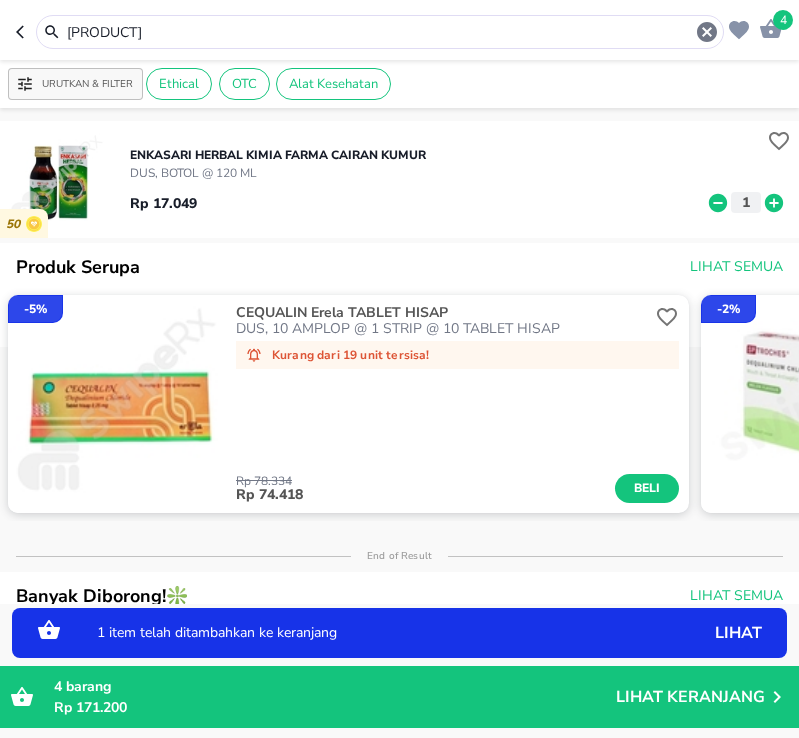 click on "ENKASAR" at bounding box center [380, 32] 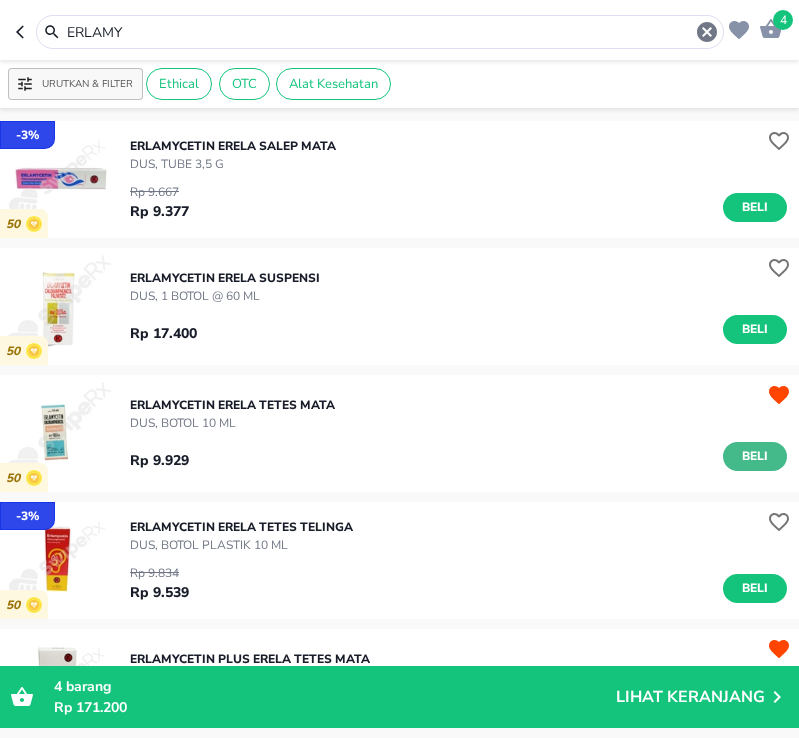 click on "Beli" at bounding box center (755, 456) 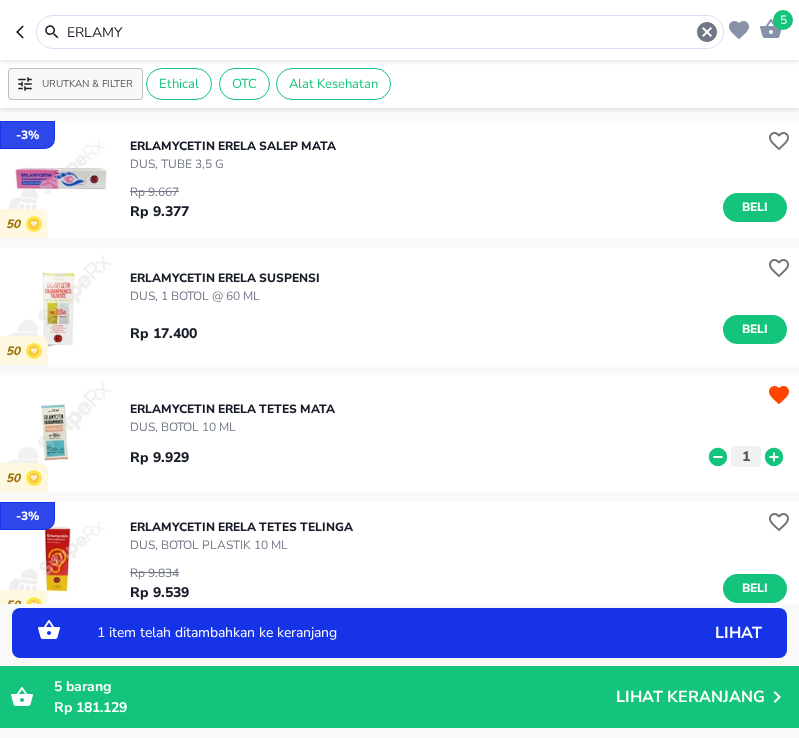 click 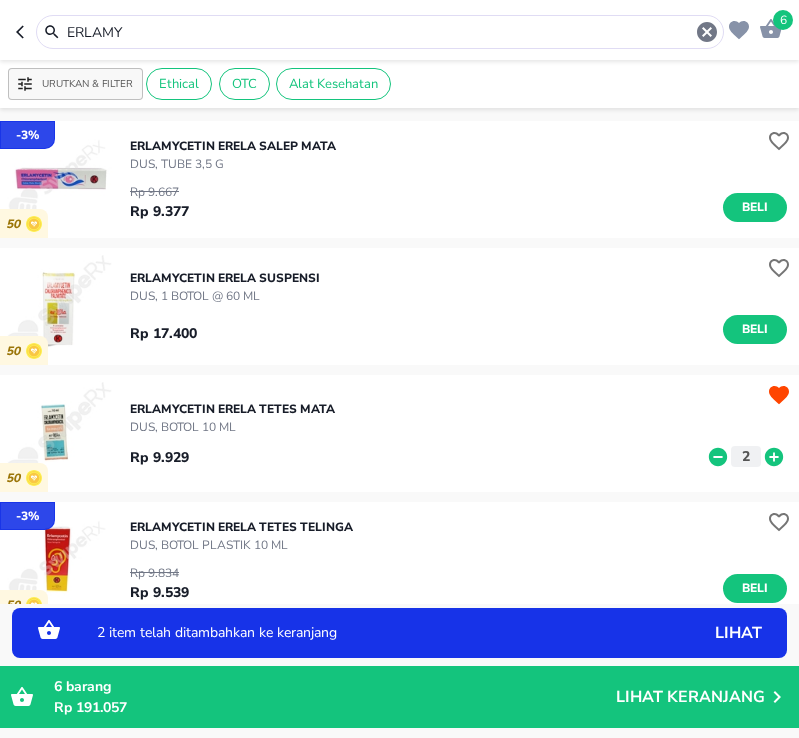 click on "ERLAMY" at bounding box center (380, 32) 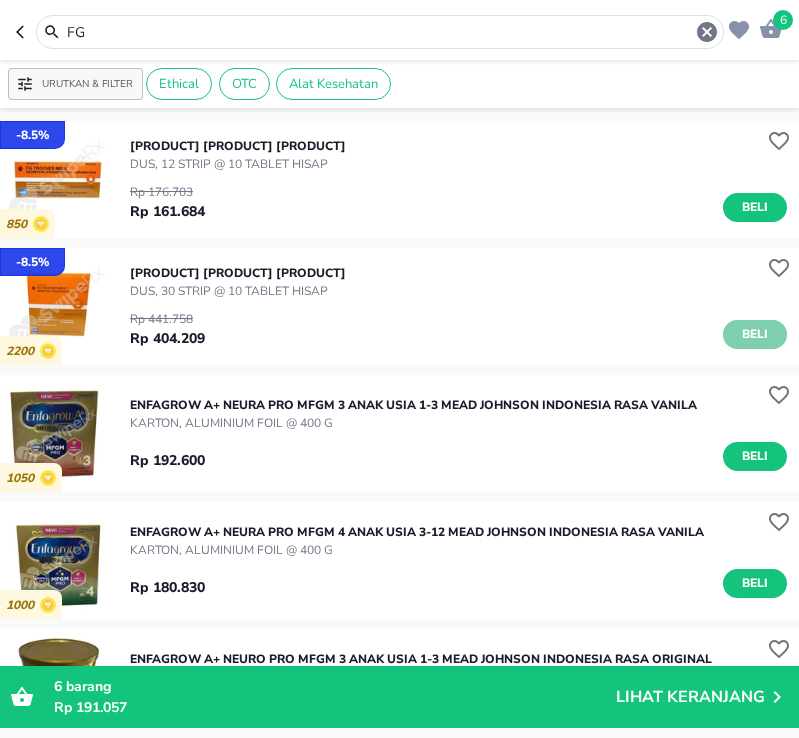 click on "Beli" at bounding box center [755, 334] 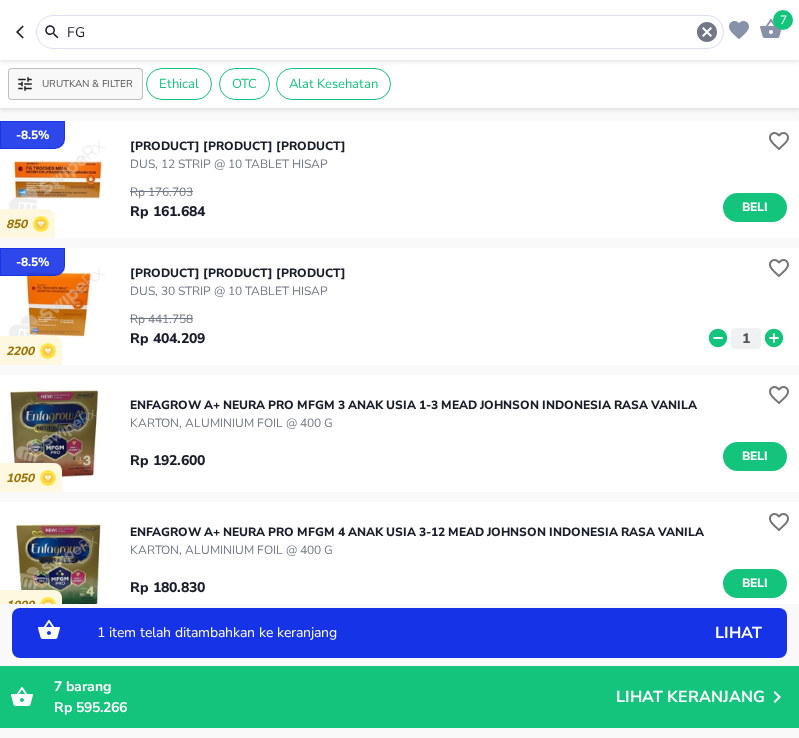 click on "FG" at bounding box center [380, 32] 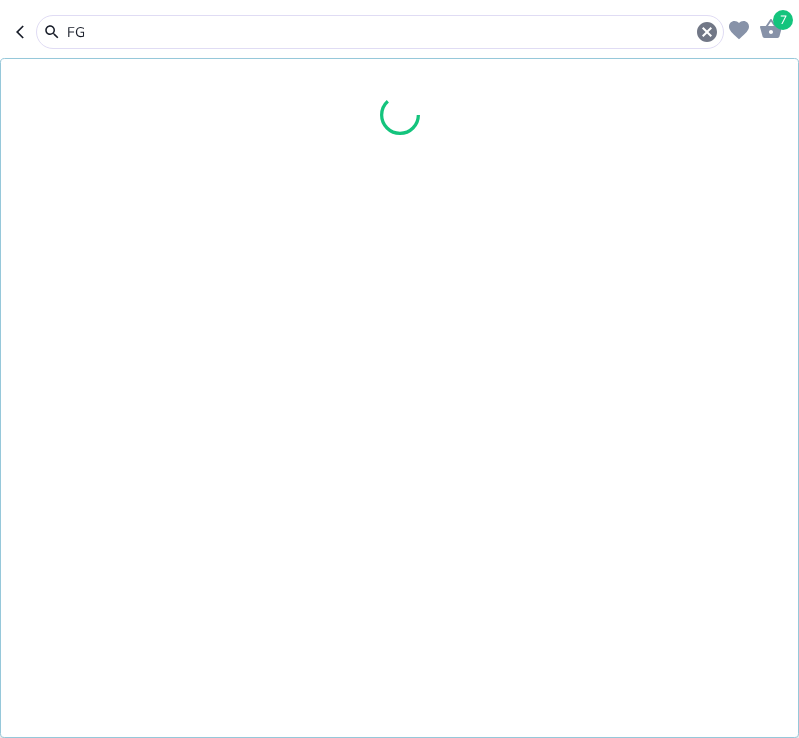 click on "FG" at bounding box center [380, 32] 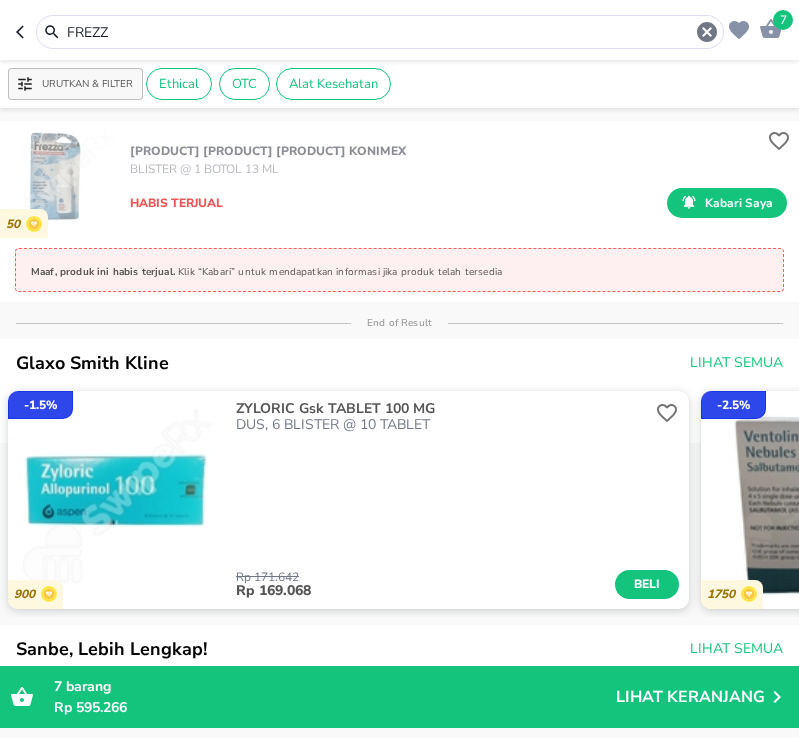 click on "FREZZ" at bounding box center [380, 32] 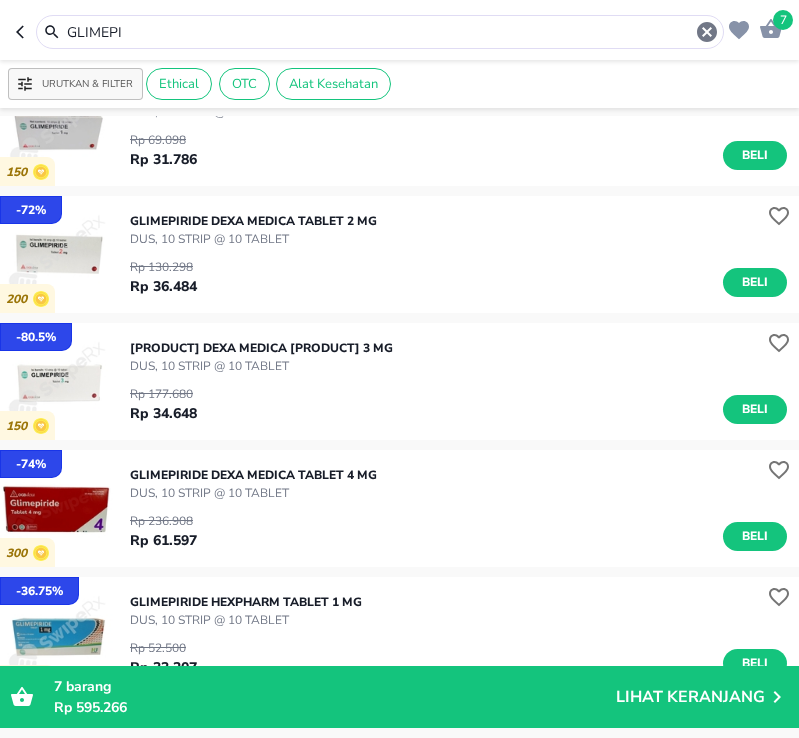 scroll, scrollTop: 400, scrollLeft: 0, axis: vertical 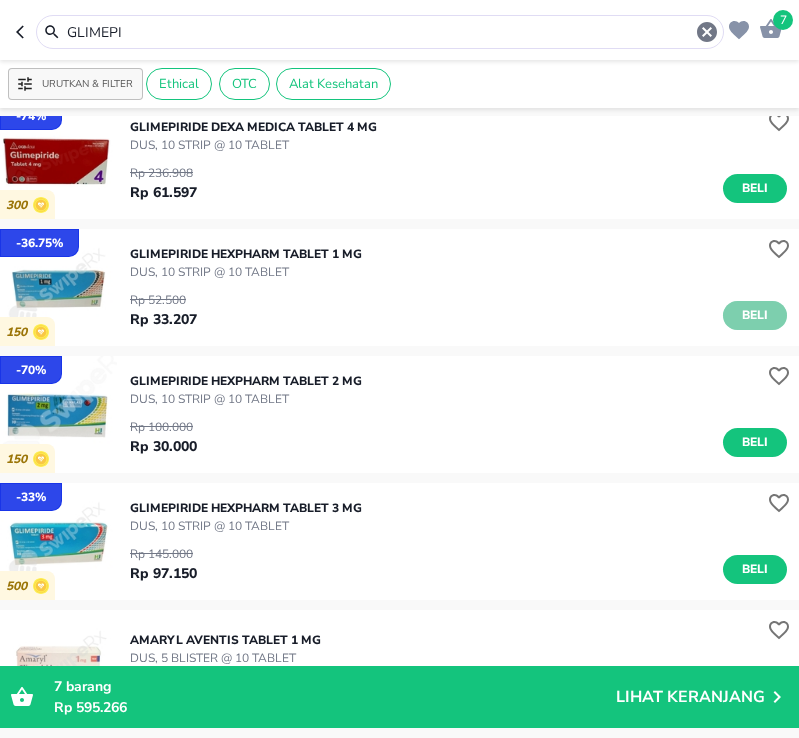 click on "Beli" at bounding box center [755, 315] 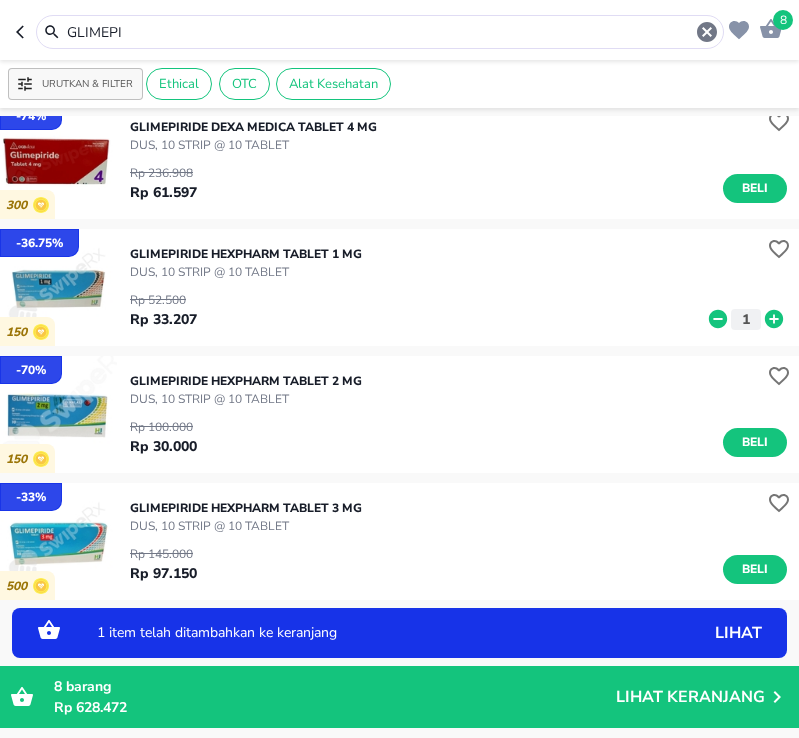 click on "GLIMEPI" at bounding box center (380, 32) 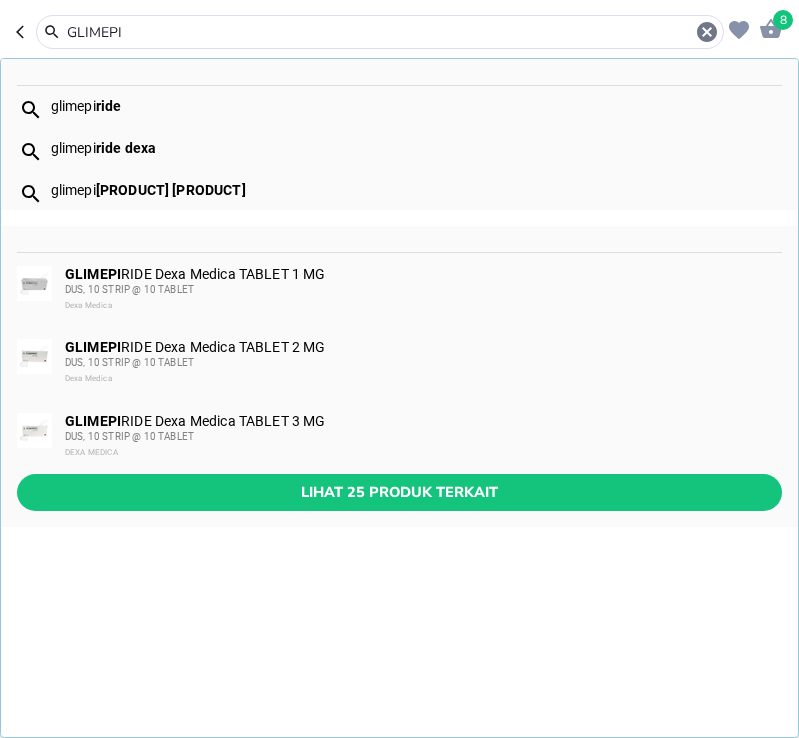 click on "GLIMEPI" at bounding box center (380, 32) 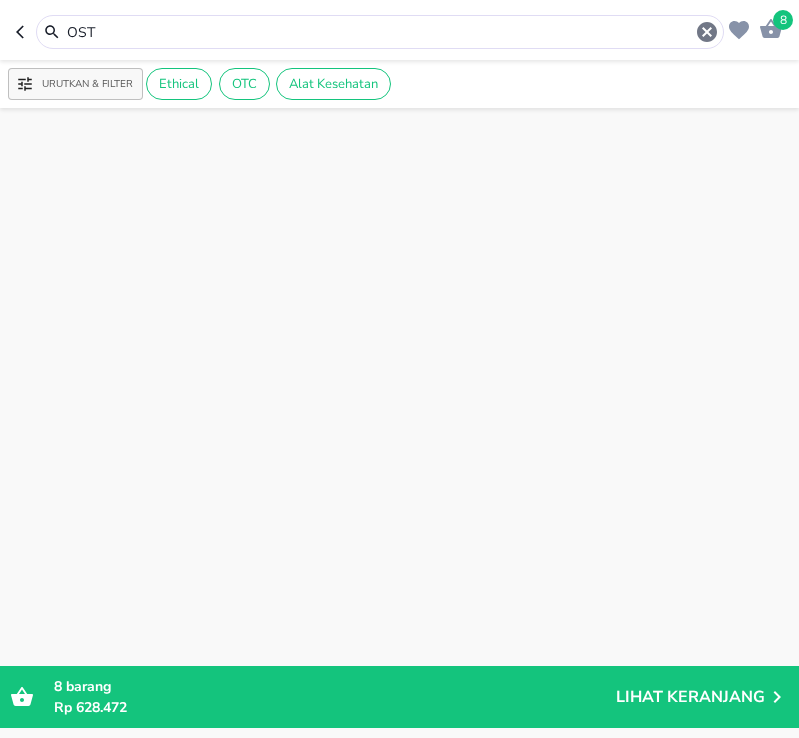 scroll, scrollTop: 0, scrollLeft: 0, axis: both 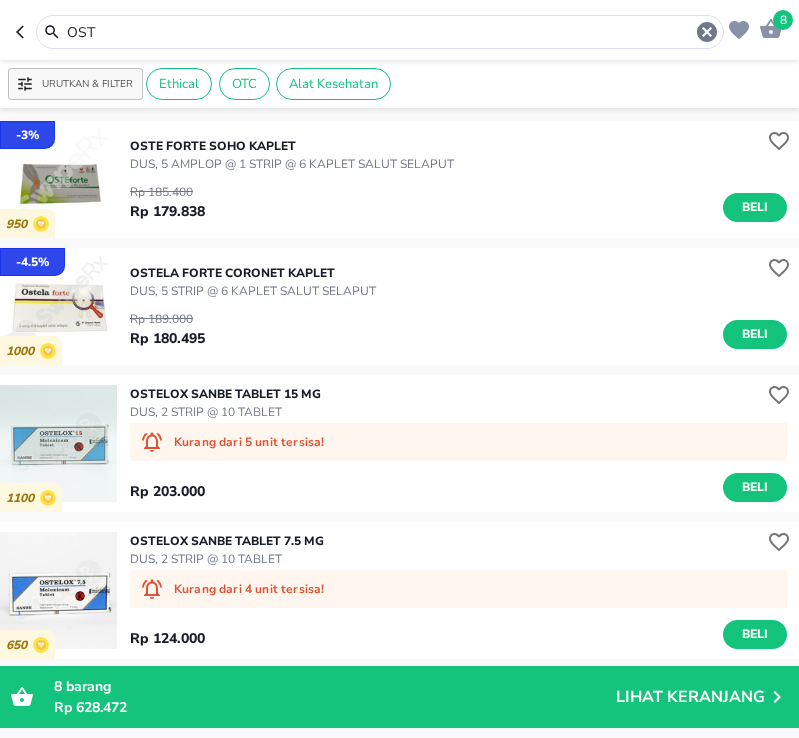 click on "OST" at bounding box center [380, 32] 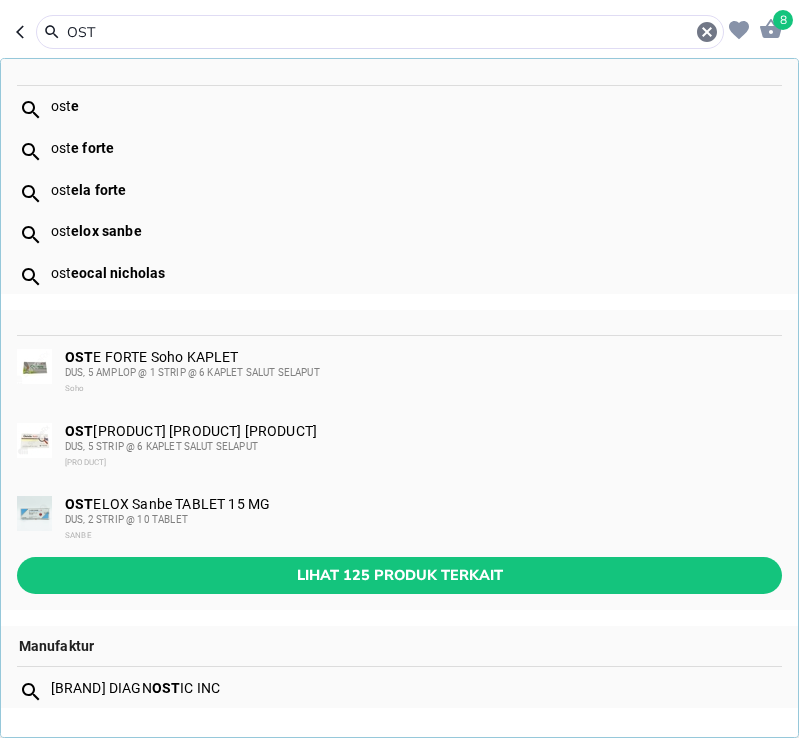 click on "OST" at bounding box center (380, 32) 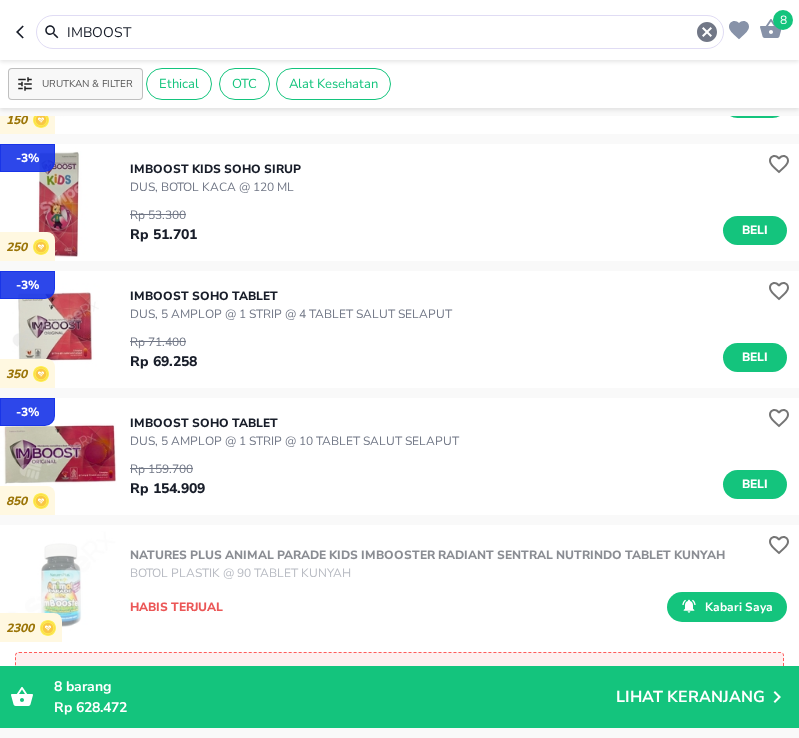scroll, scrollTop: 2299, scrollLeft: 0, axis: vertical 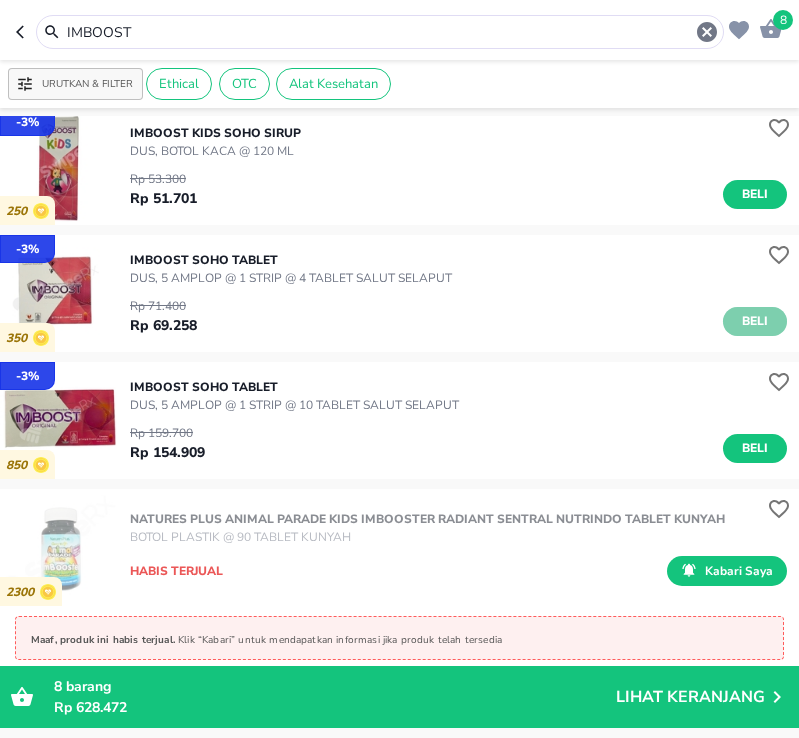 click on "Beli" at bounding box center [755, 321] 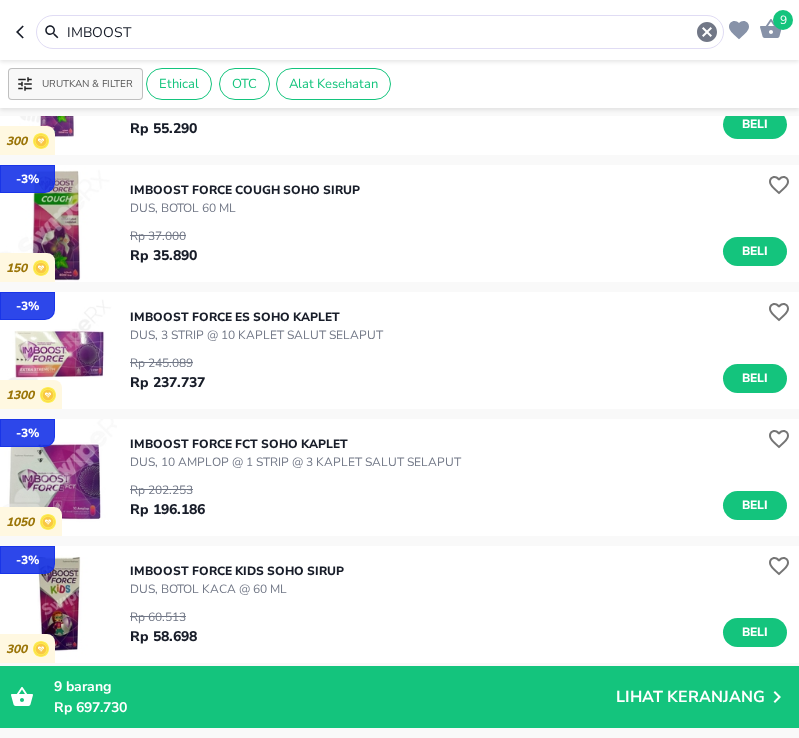 scroll, scrollTop: 999, scrollLeft: 0, axis: vertical 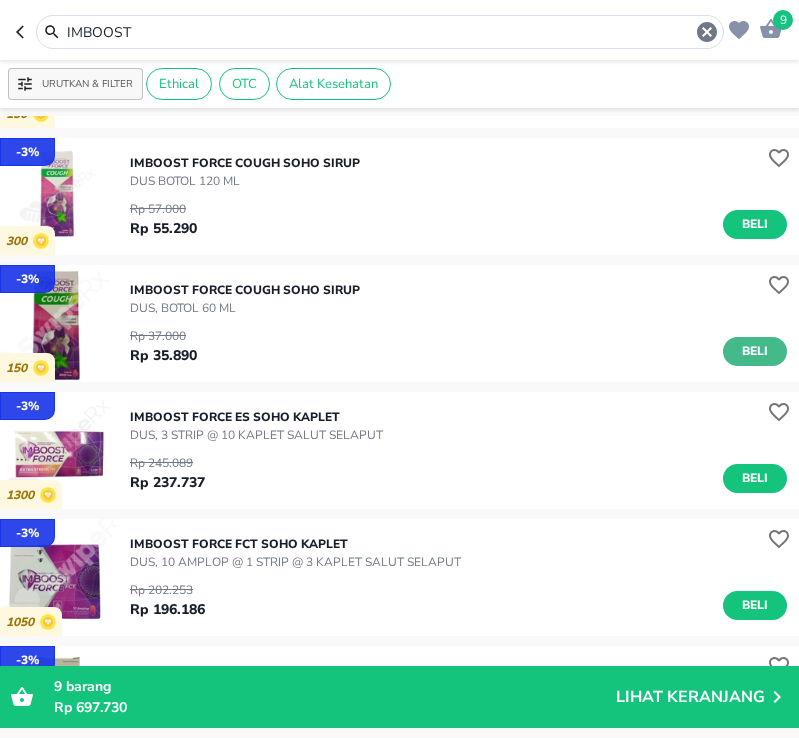 click on "Beli" at bounding box center [755, 351] 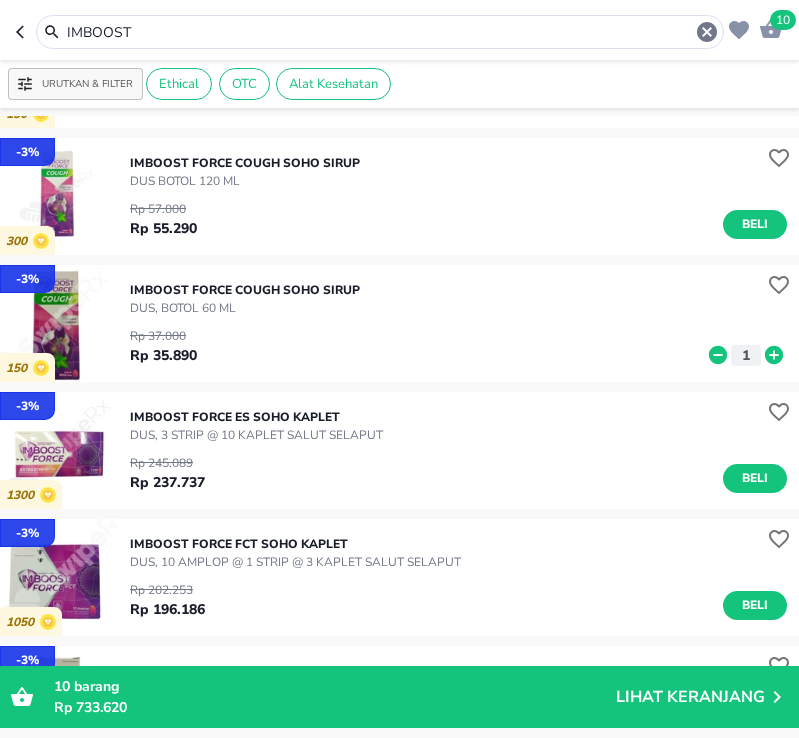 click on "IMBOOST" at bounding box center (380, 32) 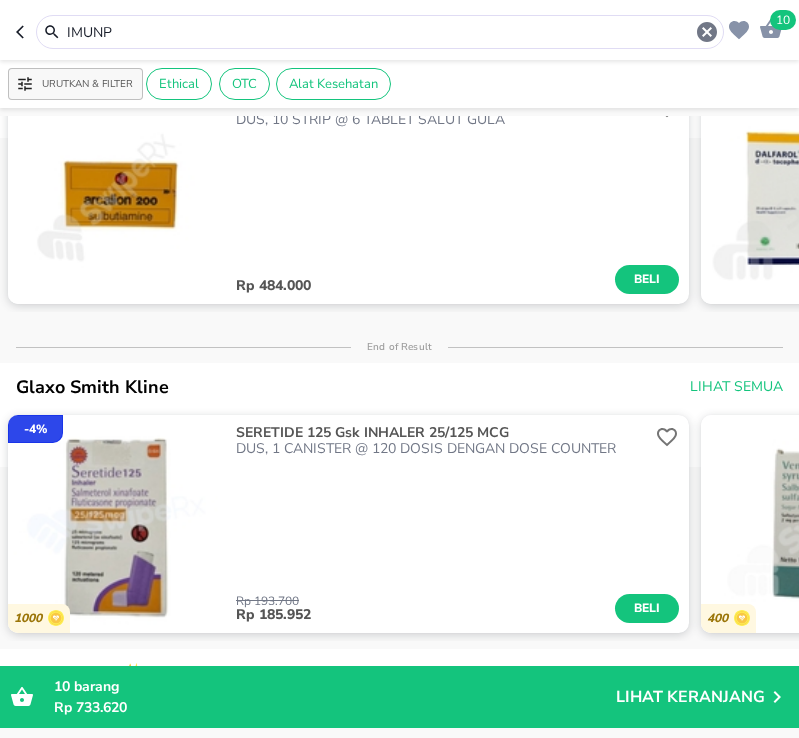 scroll, scrollTop: 760, scrollLeft: 0, axis: vertical 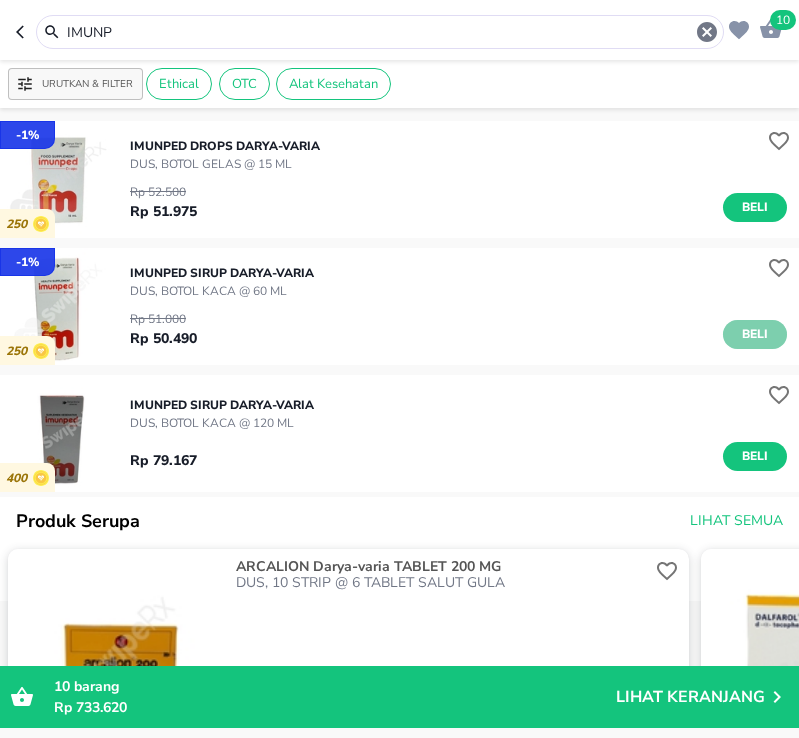 click on "Beli" at bounding box center [755, 334] 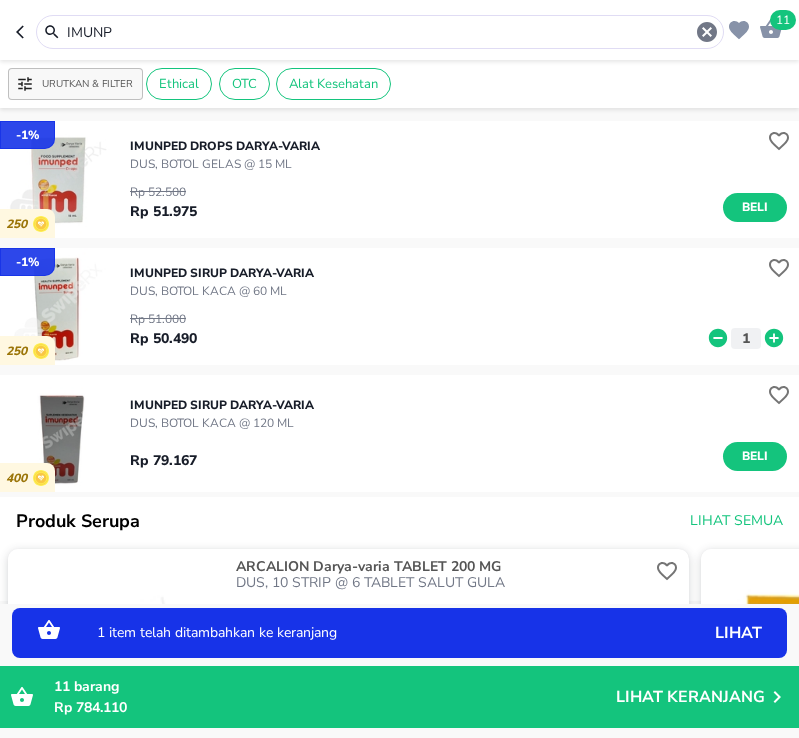 click on "IMUNP" at bounding box center [380, 32] 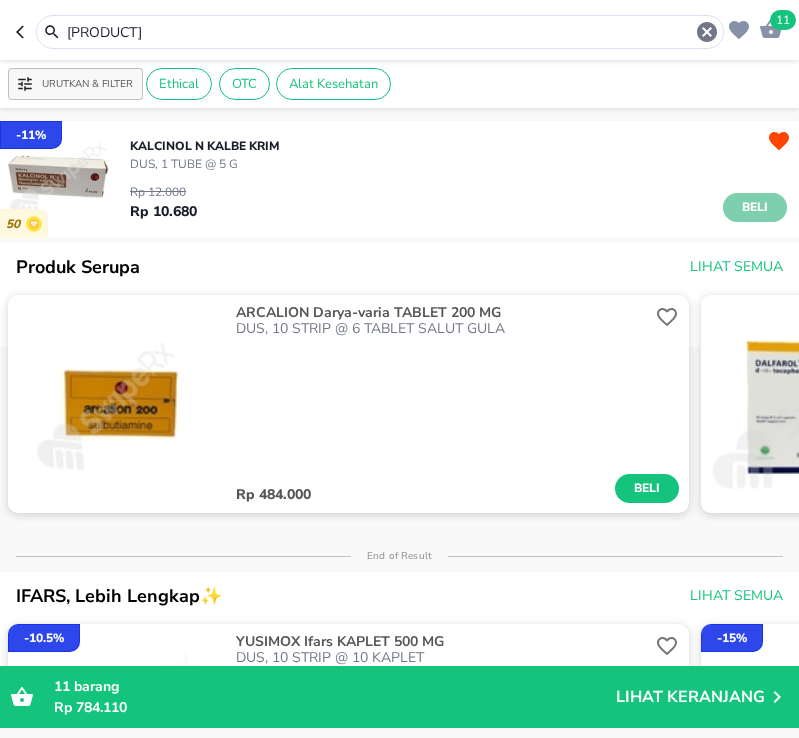 click on "Beli" at bounding box center (755, 207) 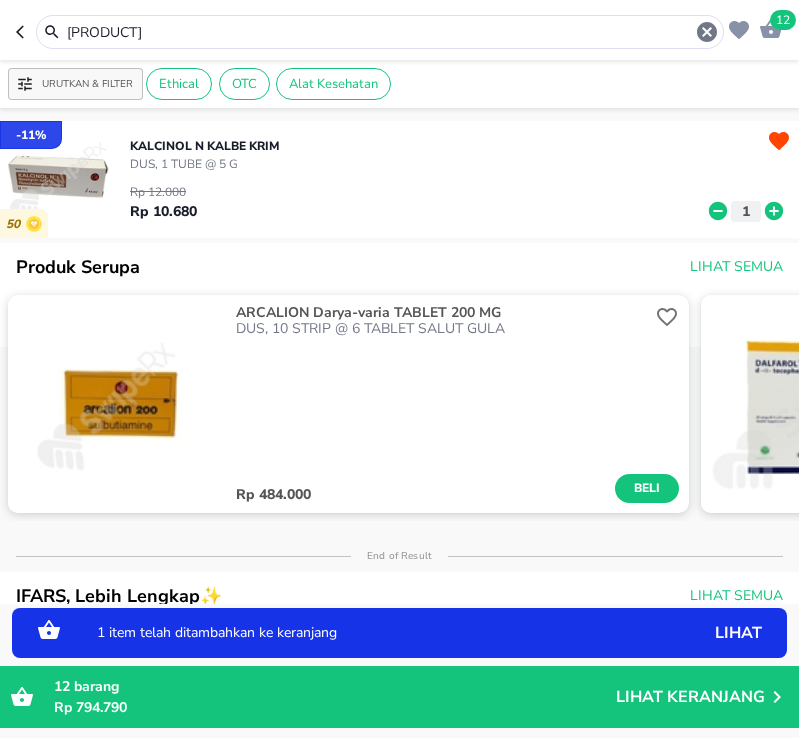click 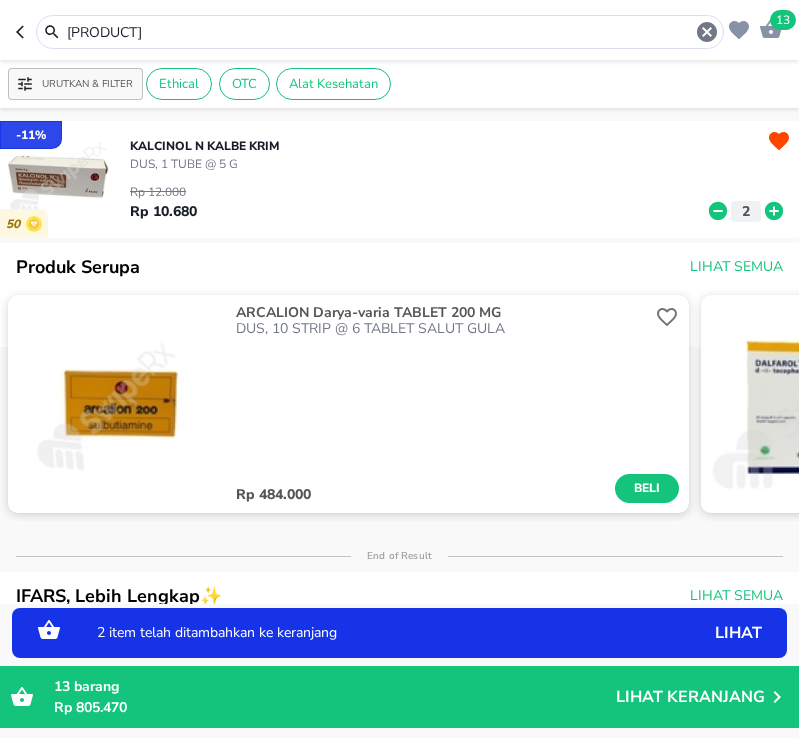click on "KALCINOL" at bounding box center [380, 32] 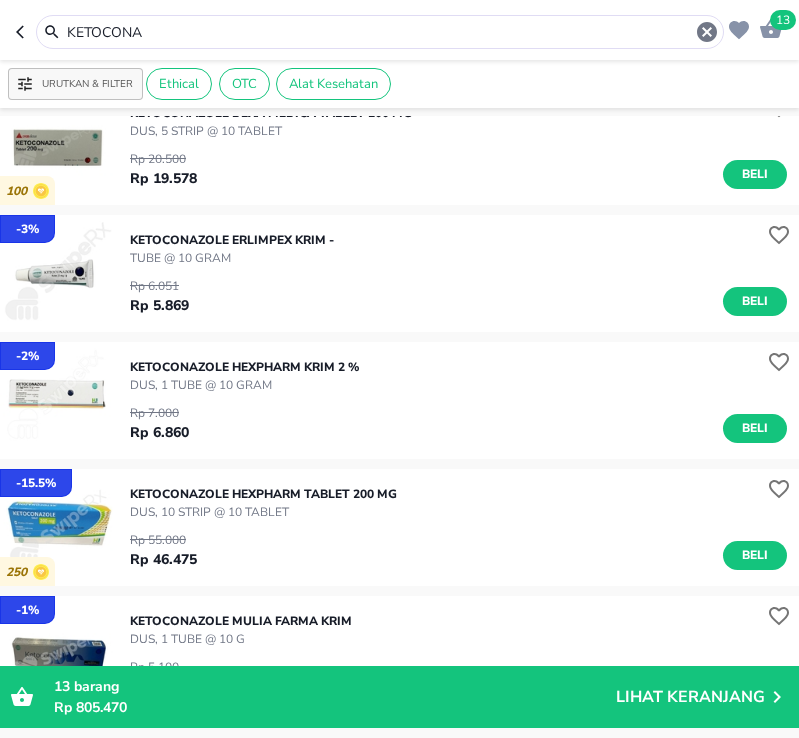 scroll, scrollTop: 300, scrollLeft: 0, axis: vertical 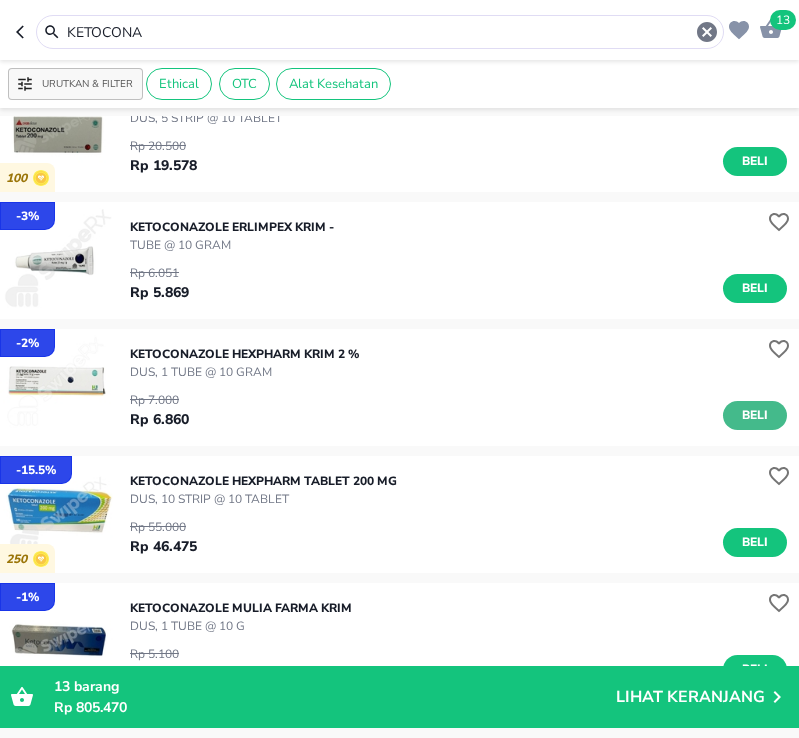 click on "Beli" at bounding box center [755, 415] 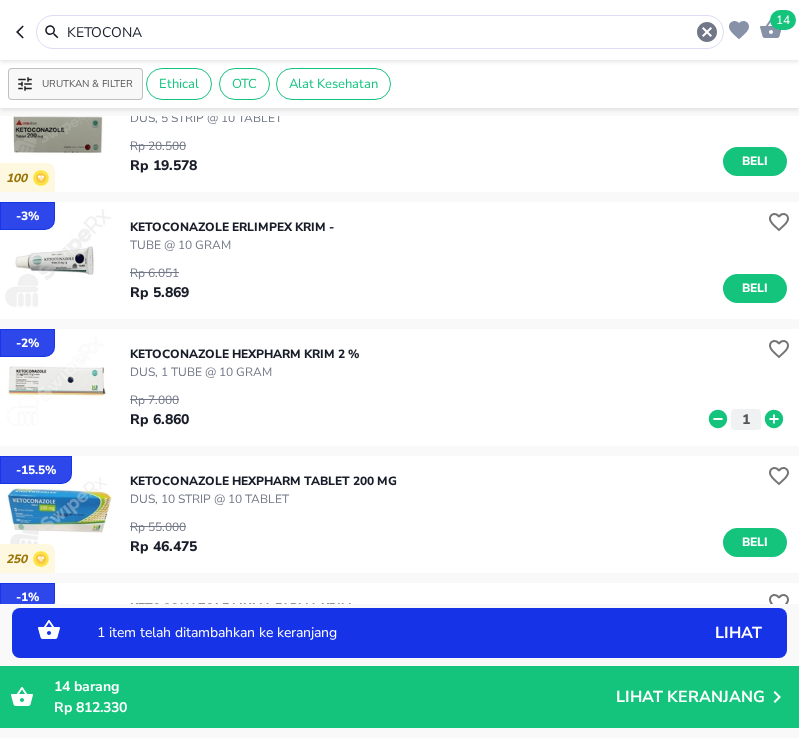 click 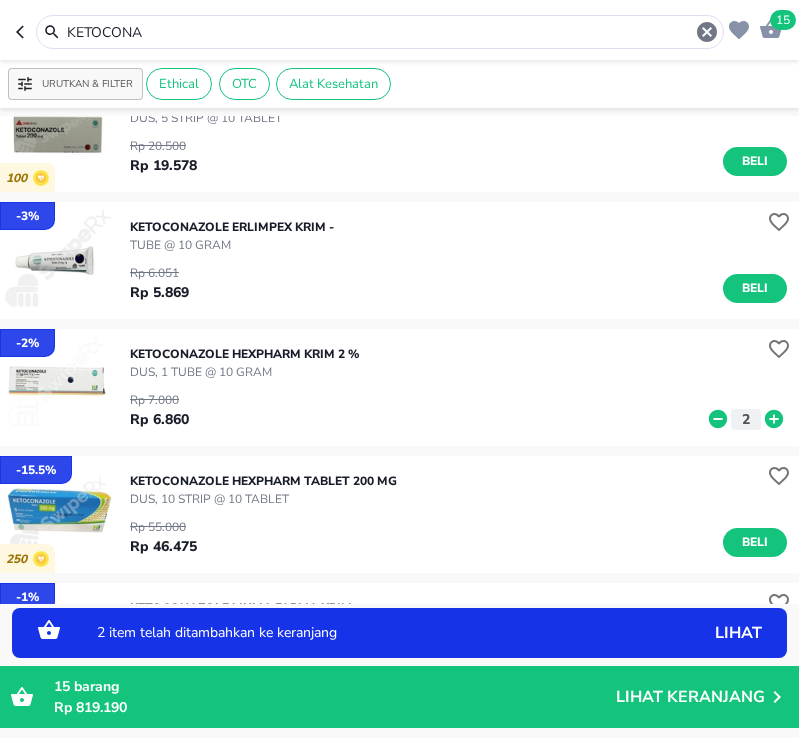click on "KETOCONA" at bounding box center (380, 32) 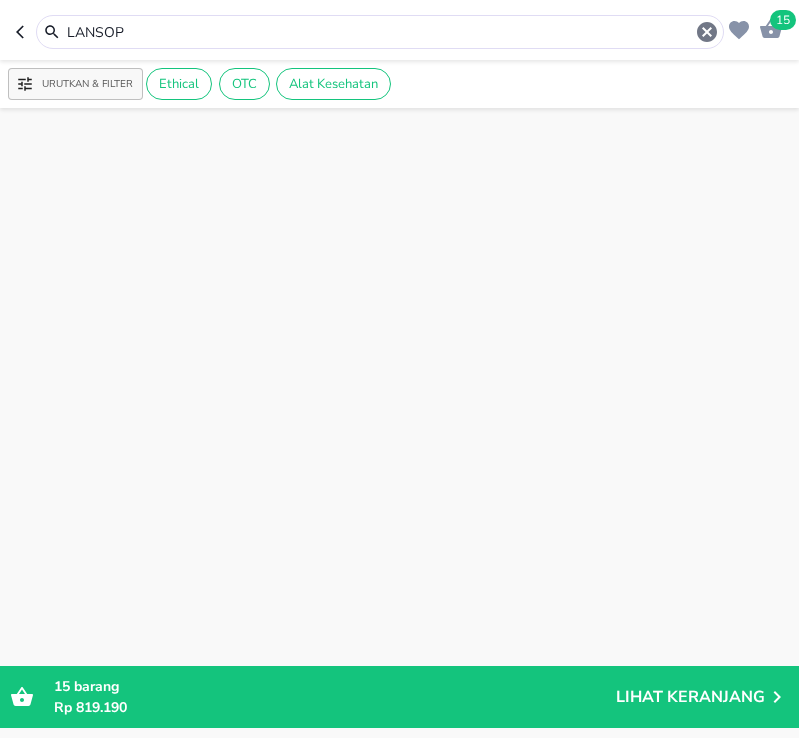 scroll, scrollTop: 1521, scrollLeft: 0, axis: vertical 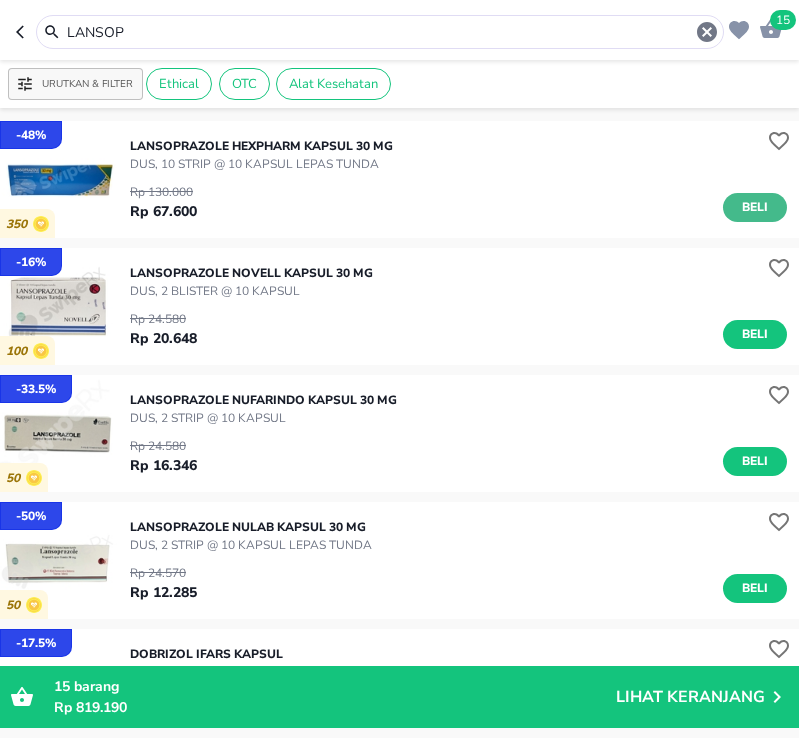 click on "Beli" at bounding box center (755, 207) 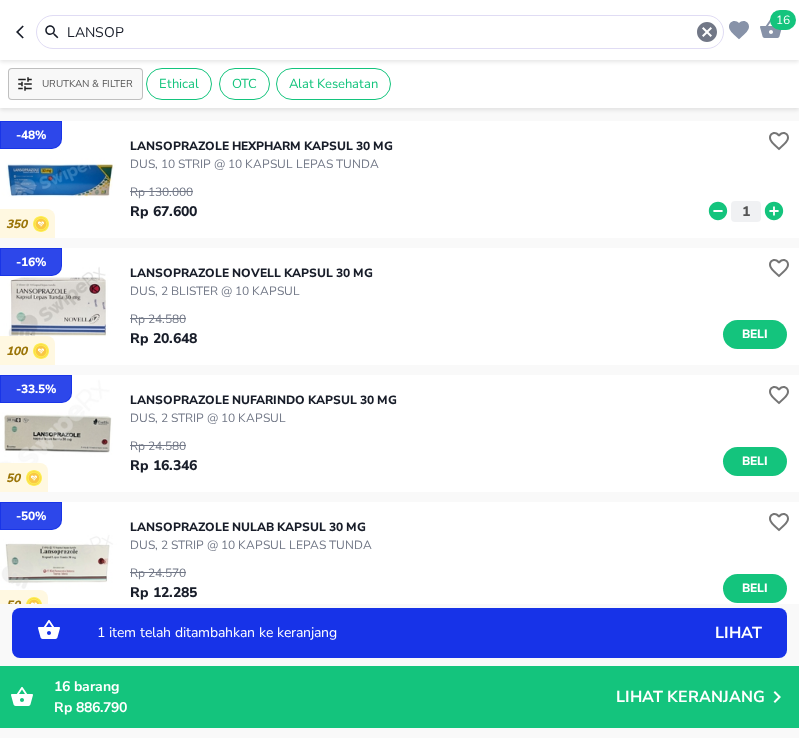 click 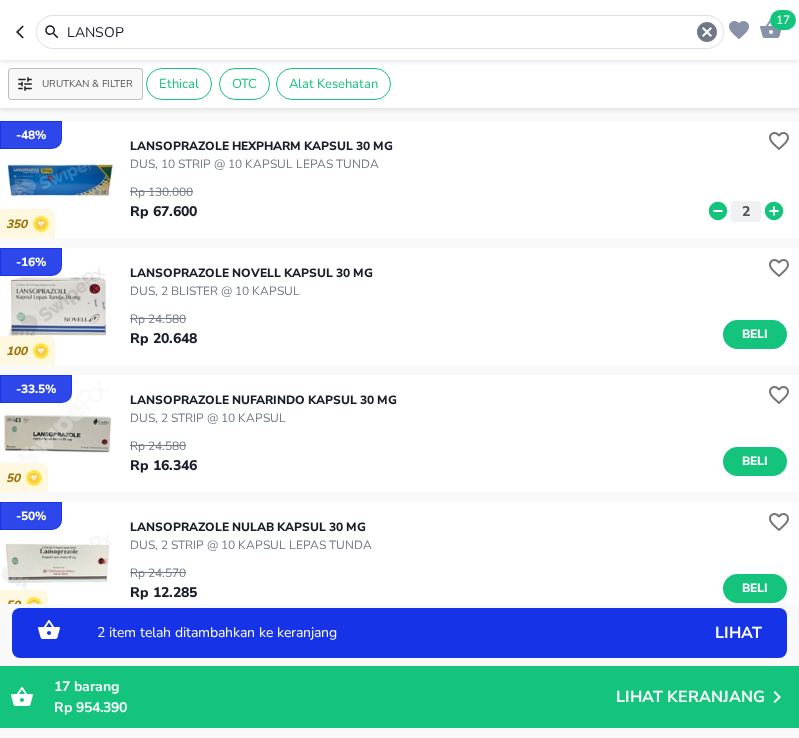 click on "LANSOP" at bounding box center [380, 32] 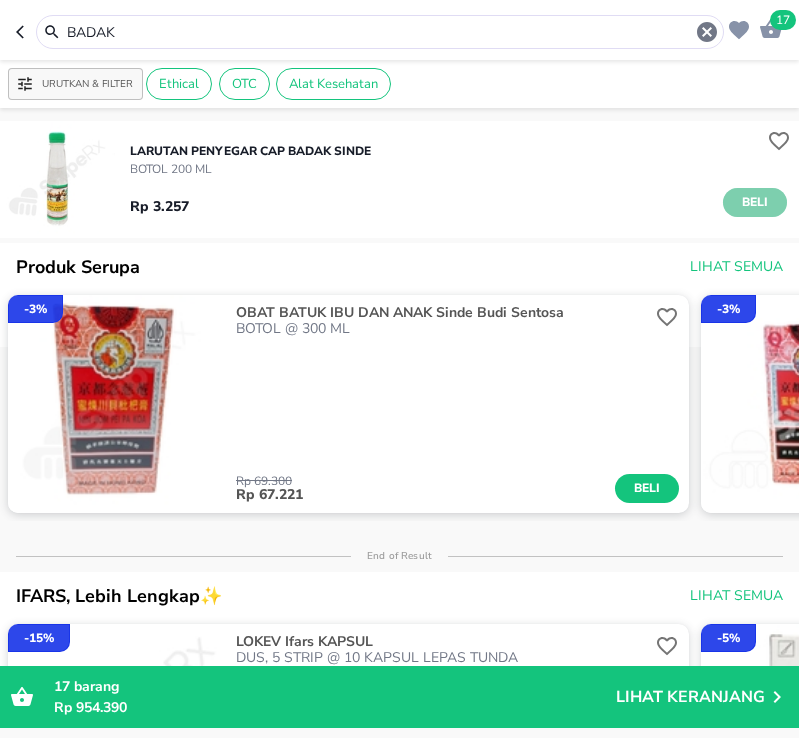 click on "Beli" at bounding box center (755, 202) 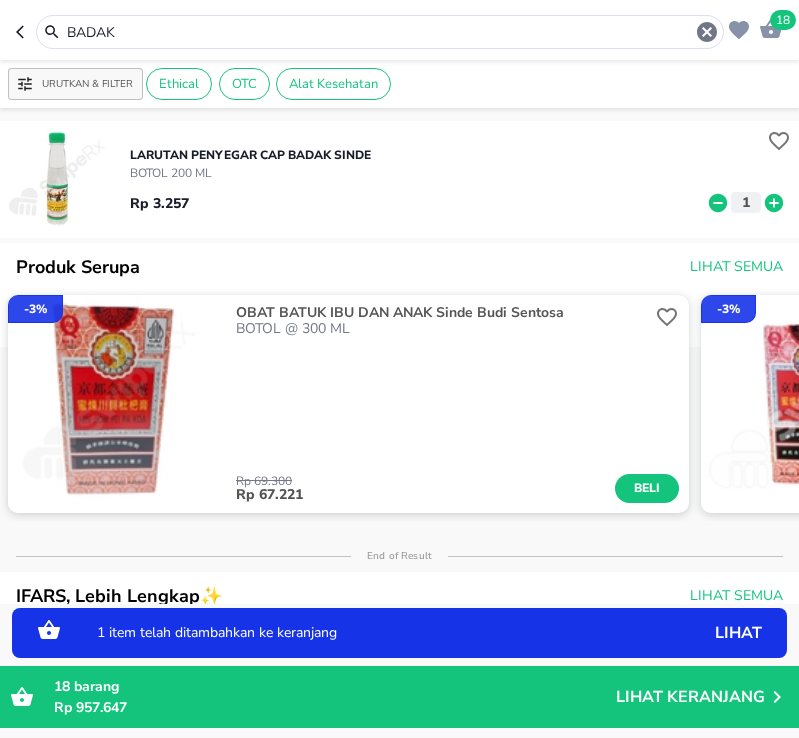 click 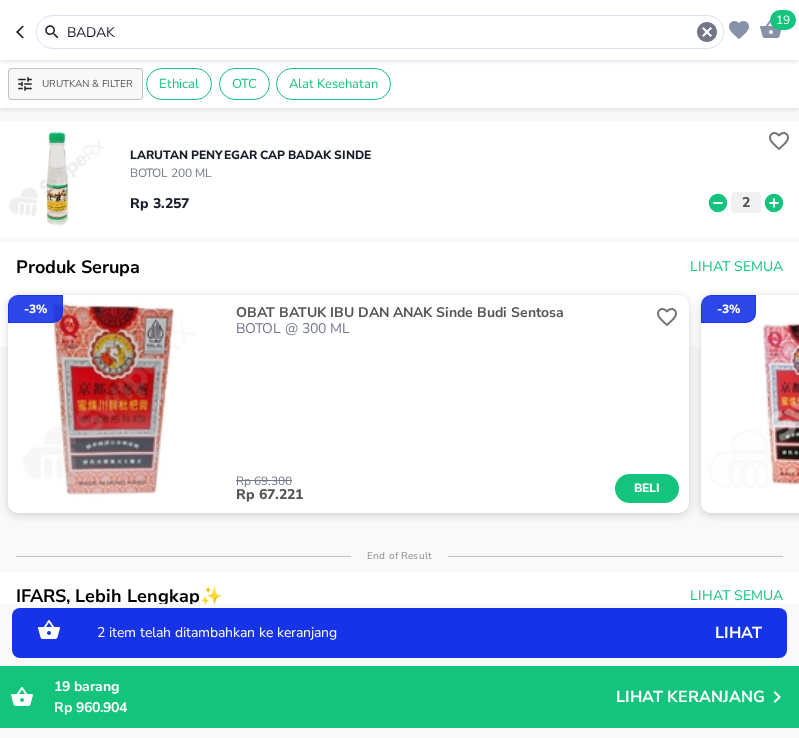 click 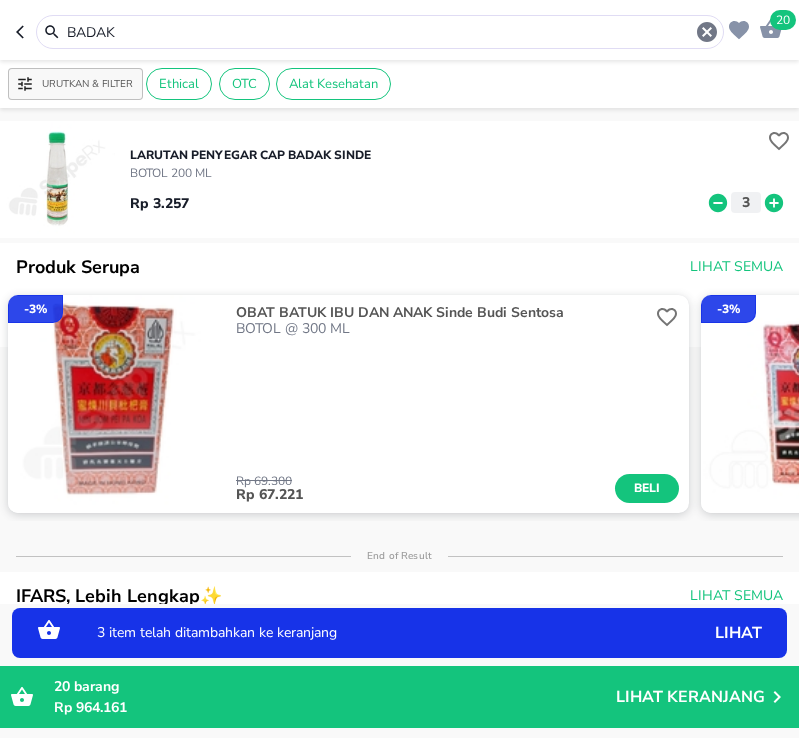 click 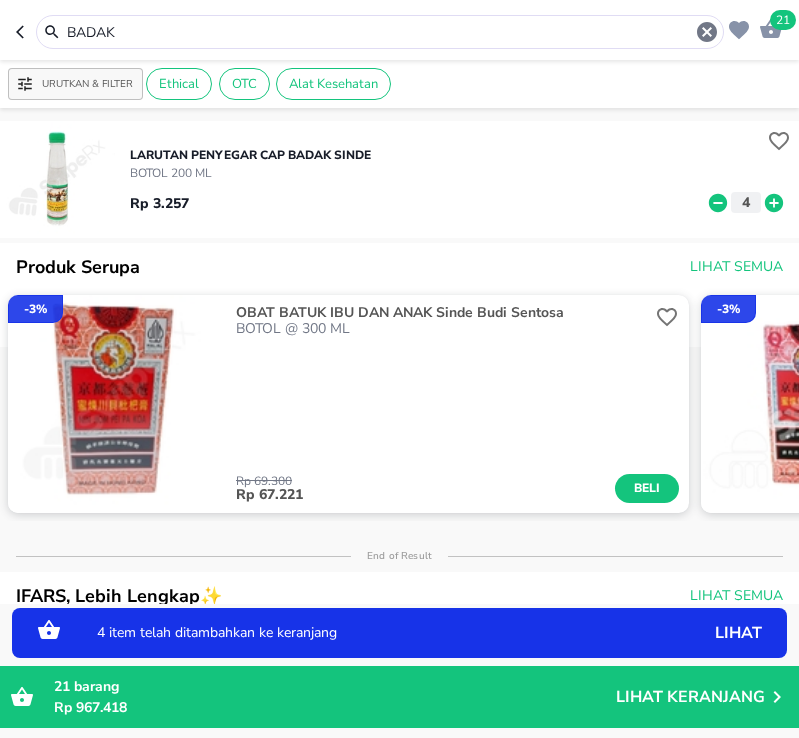 click 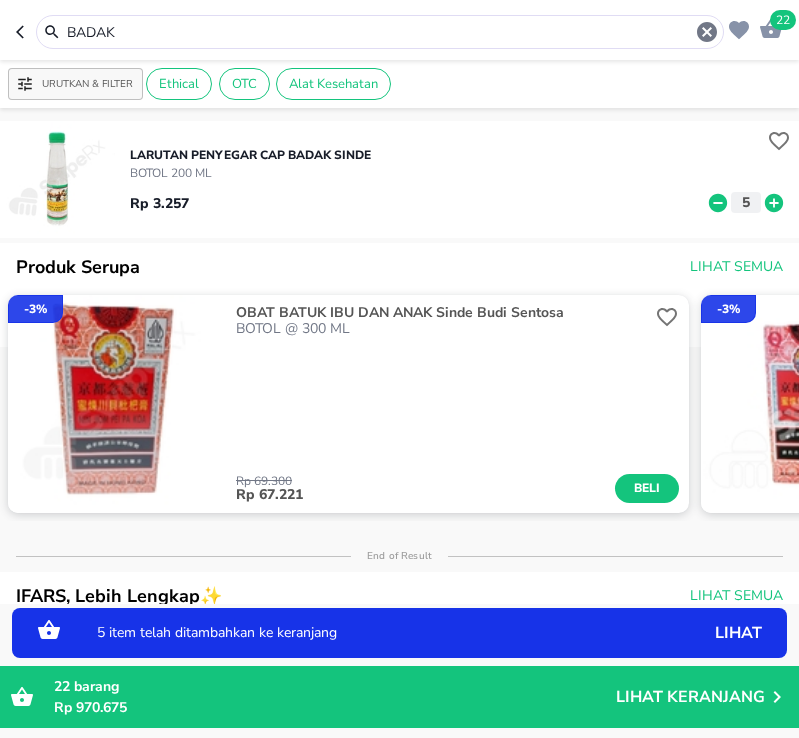 click on "BADAK" at bounding box center (380, 32) 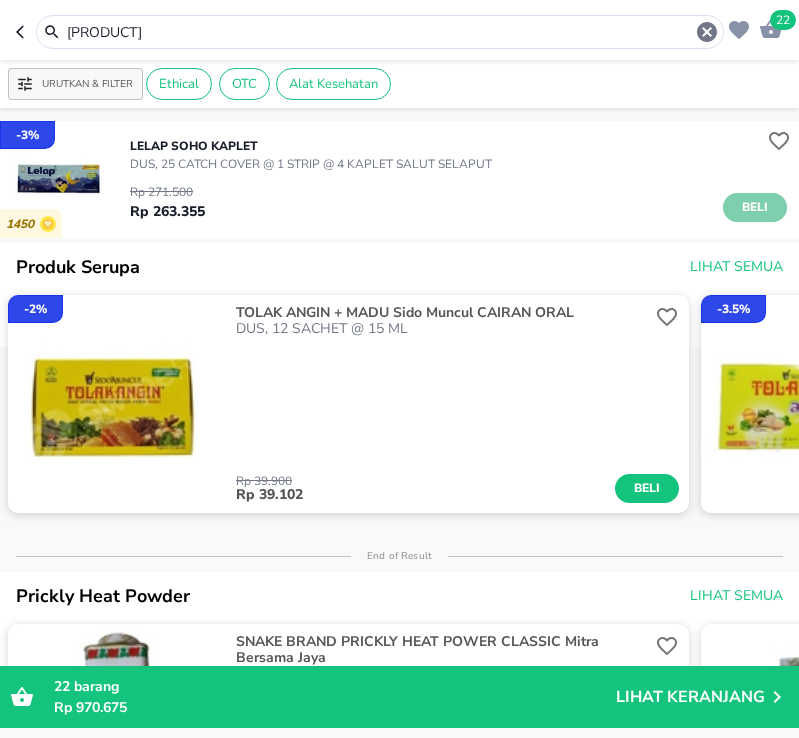 click on "Beli" at bounding box center (755, 207) 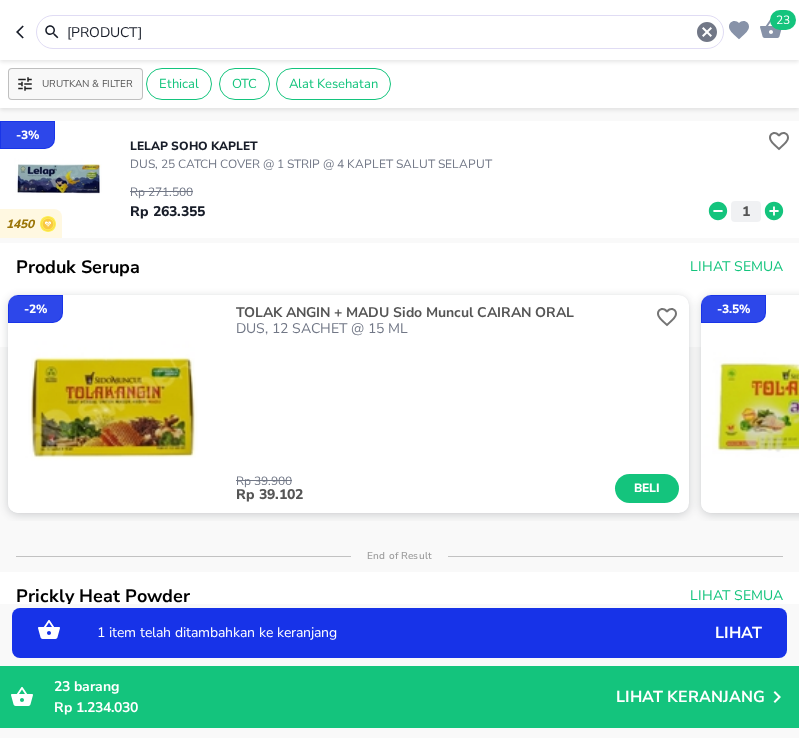 click on "LELAP" at bounding box center (380, 32) 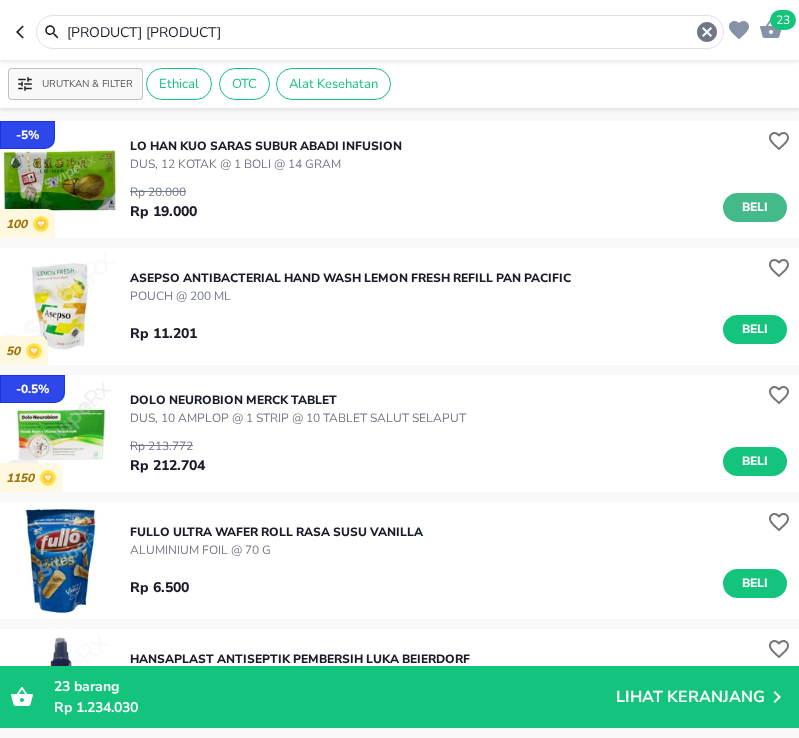 click on "Beli" at bounding box center [755, 207] 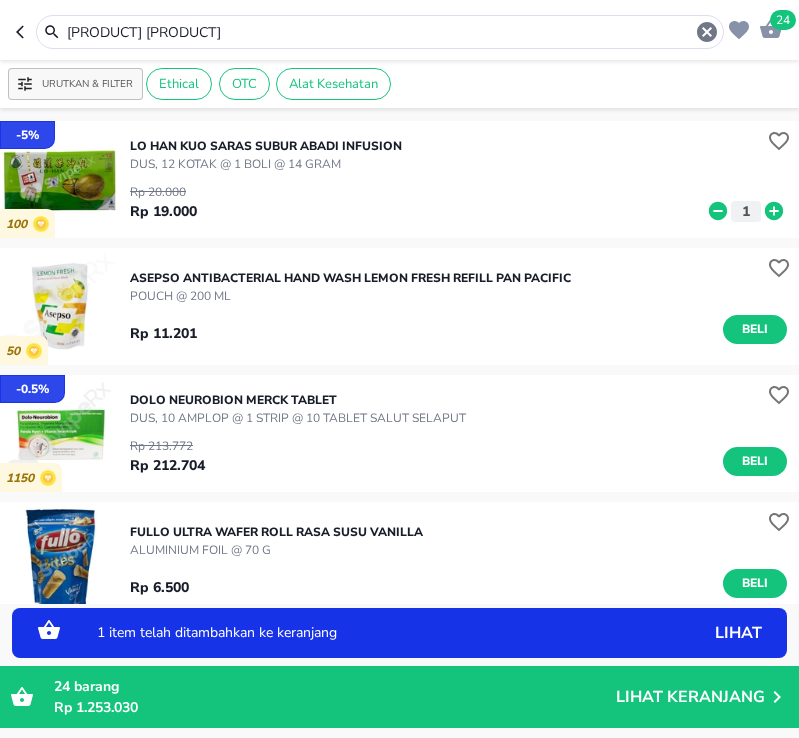 click on "LO HAN" at bounding box center [380, 32] 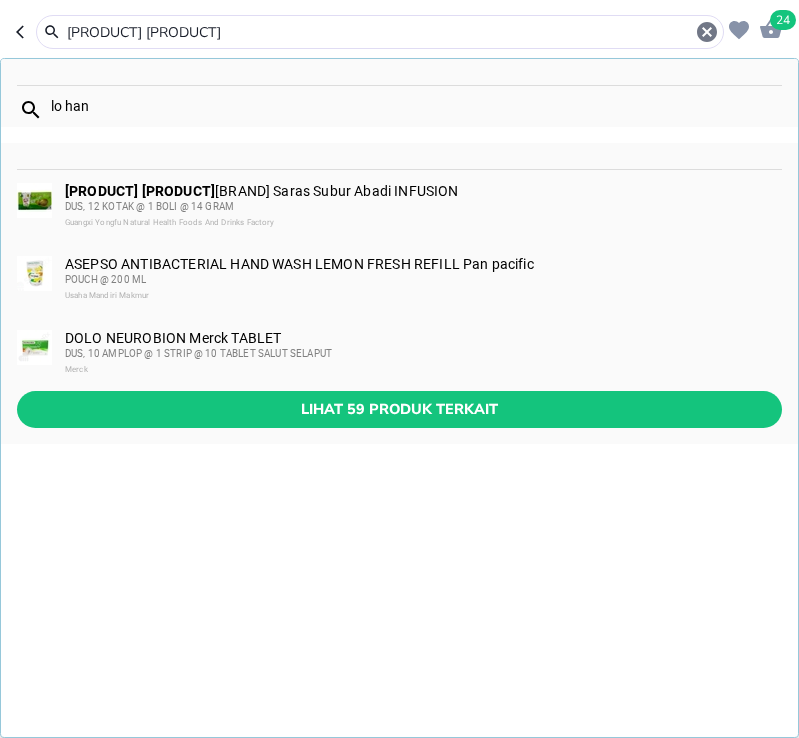 click on "LO HAN" at bounding box center [380, 32] 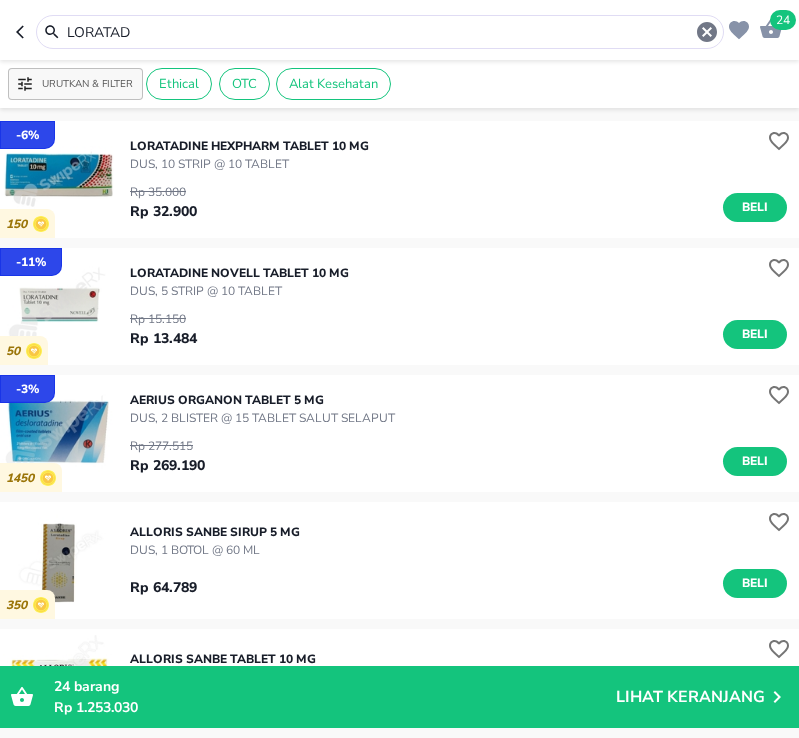 click on "LORATAD" at bounding box center (380, 32) 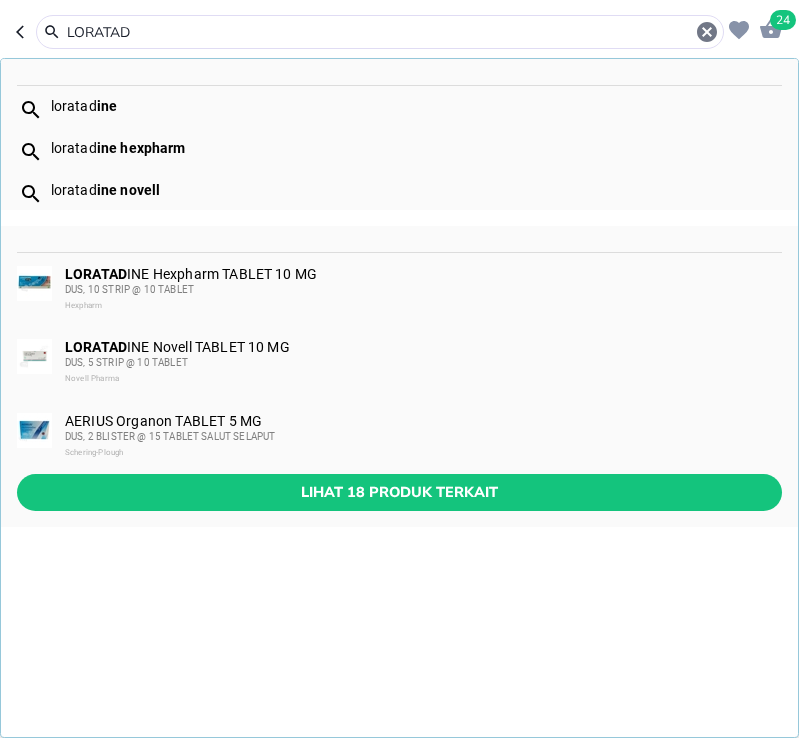 click on "LORATAD" at bounding box center (380, 32) 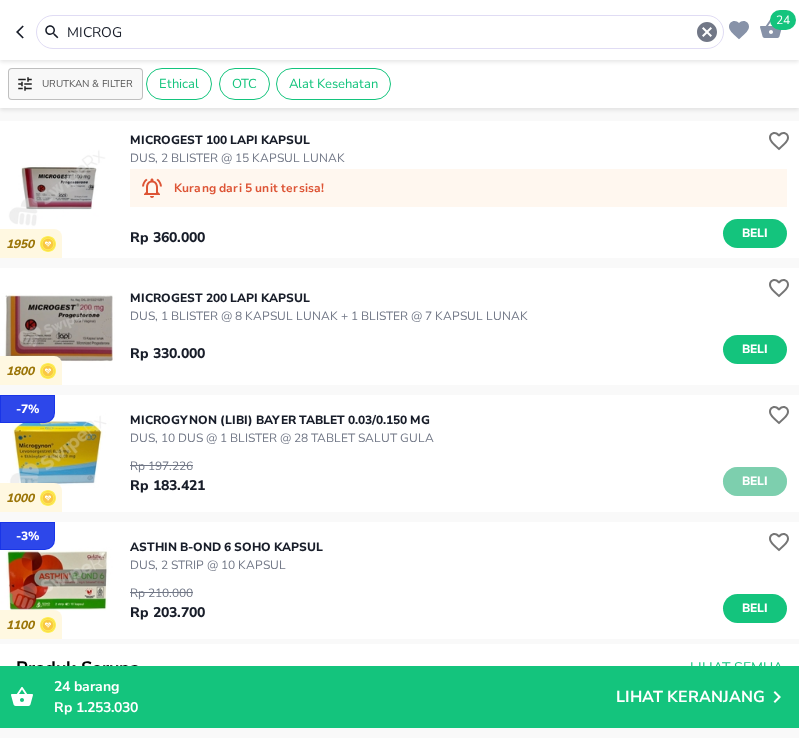 click on "Beli" at bounding box center [755, 481] 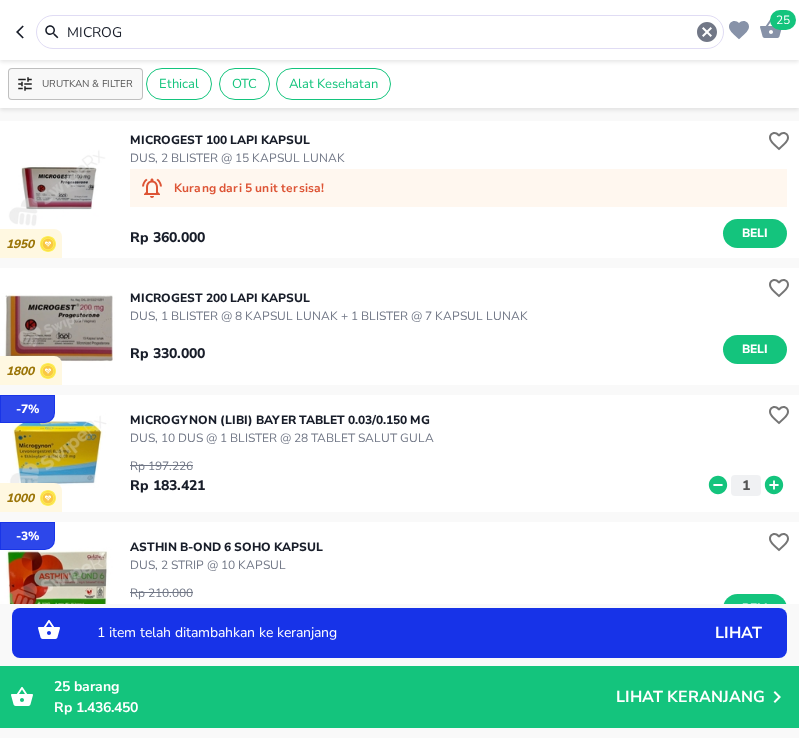 click 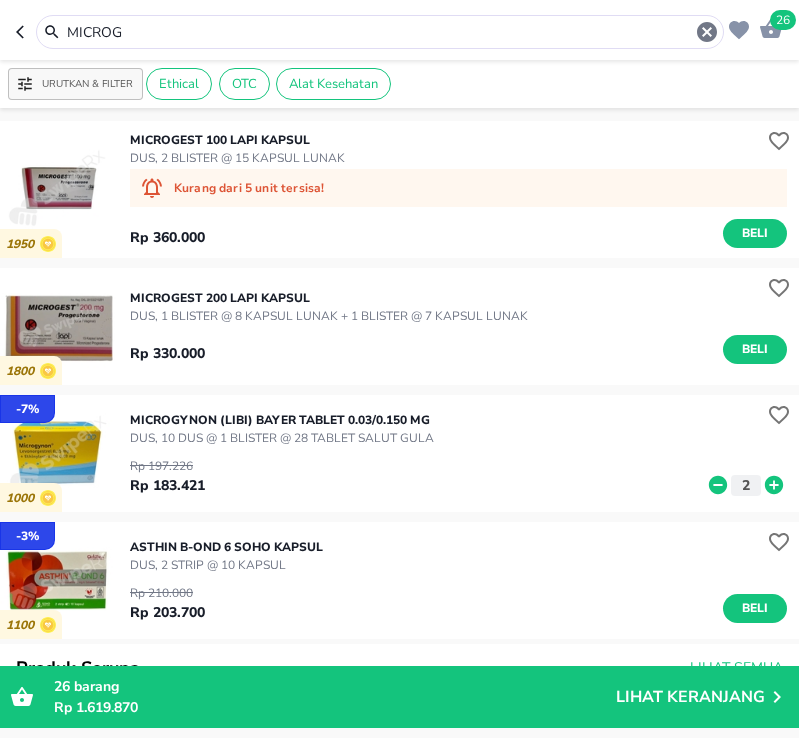 click on "MICROG" at bounding box center [380, 32] 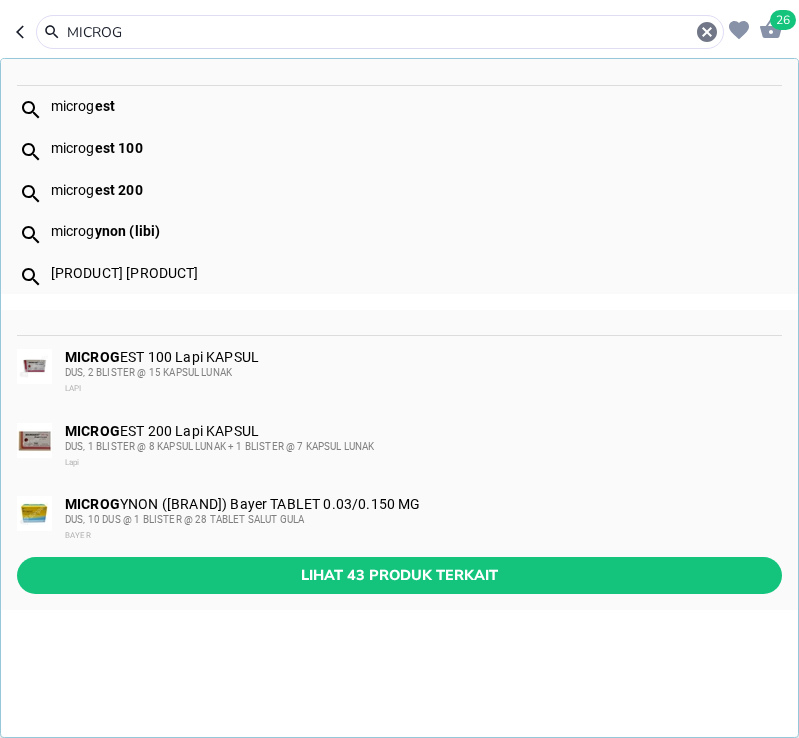 click on "MICROG" at bounding box center (380, 32) 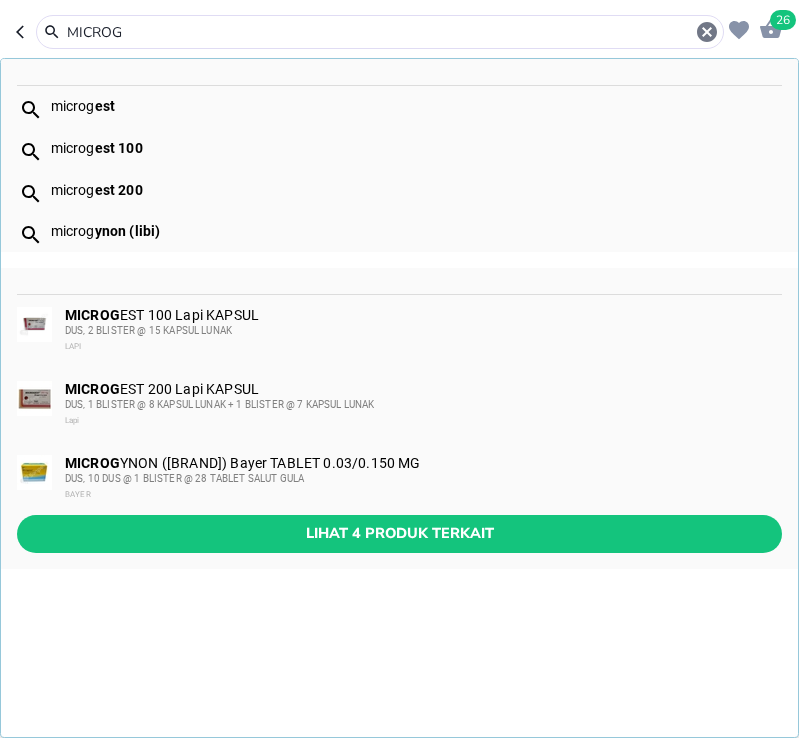 click on "MICROG" at bounding box center (380, 32) 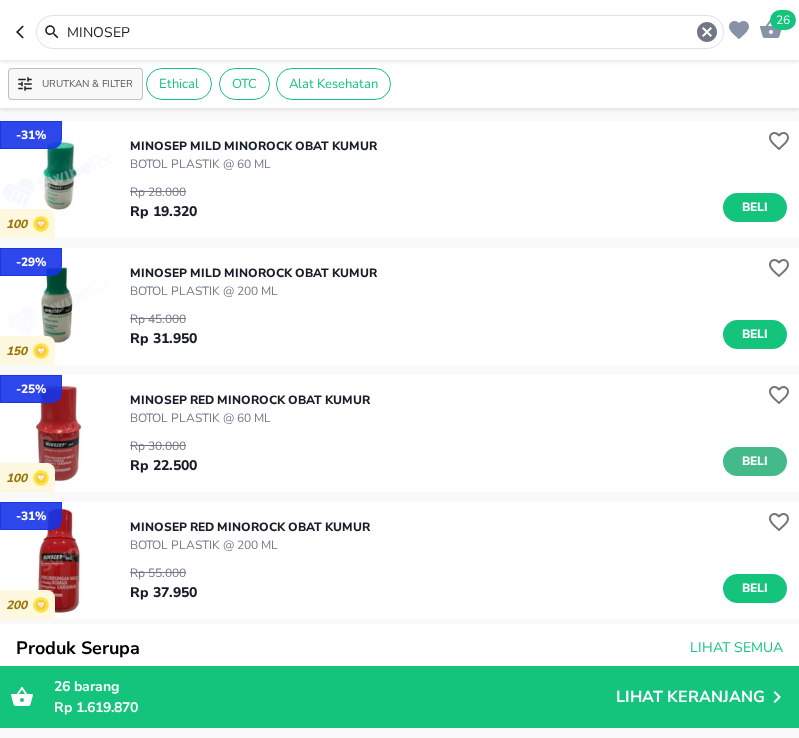 click on "Beli" at bounding box center (755, 461) 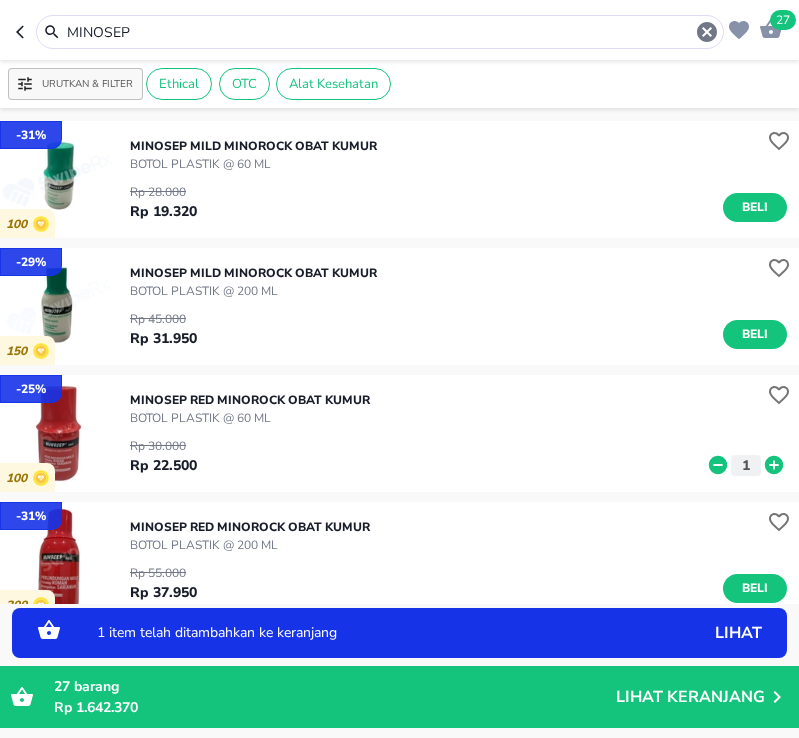 click 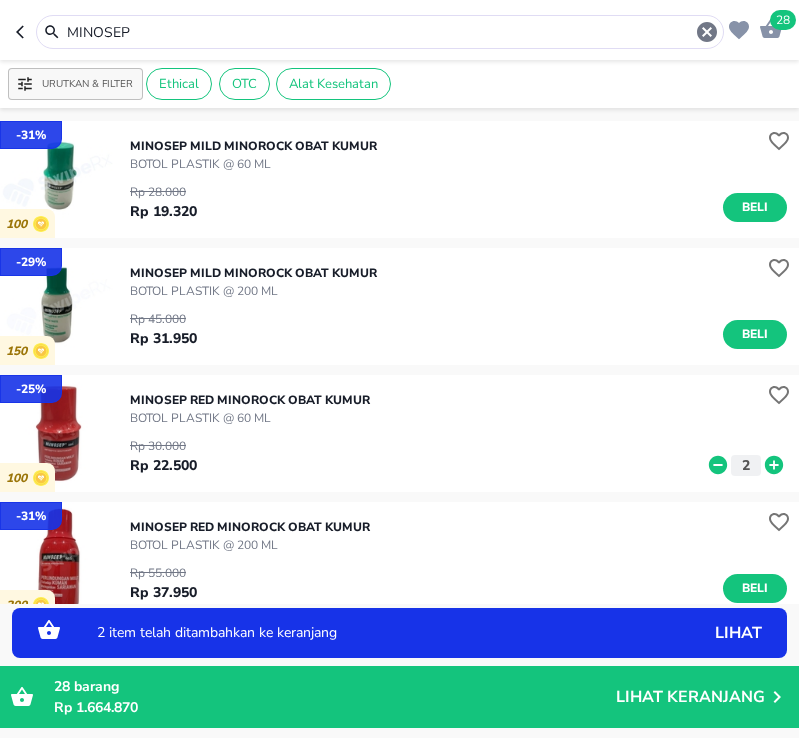 click on "MINOSEP" at bounding box center [380, 32] 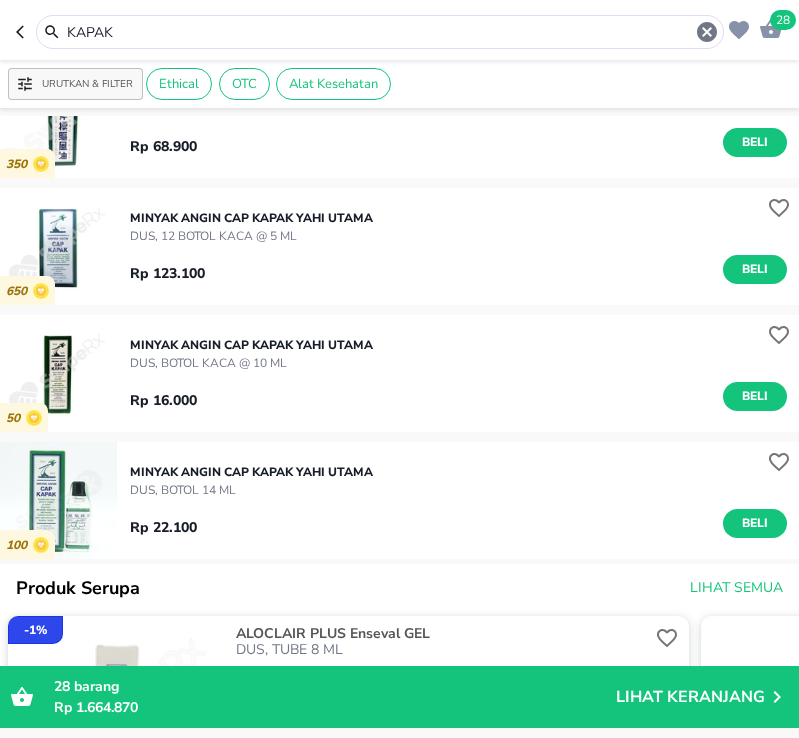 scroll, scrollTop: 200, scrollLeft: 0, axis: vertical 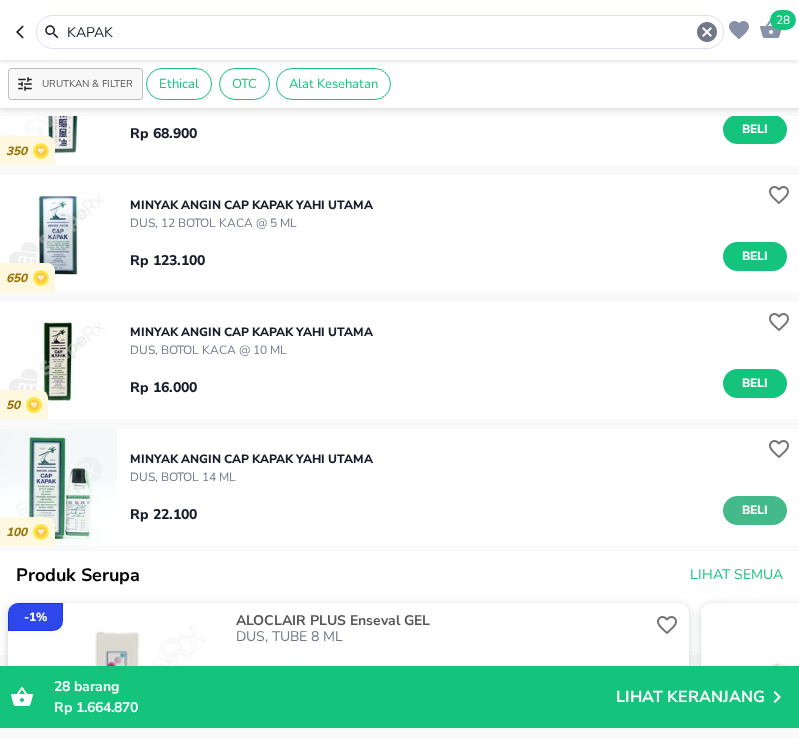 click on "Beli" at bounding box center [755, 510] 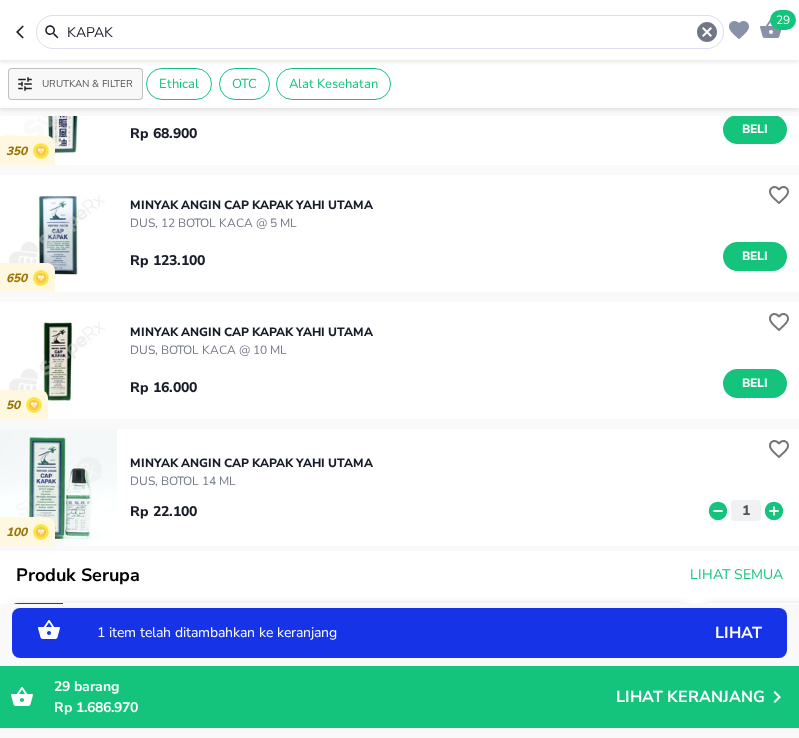 click on "KAPAK" at bounding box center [380, 32] 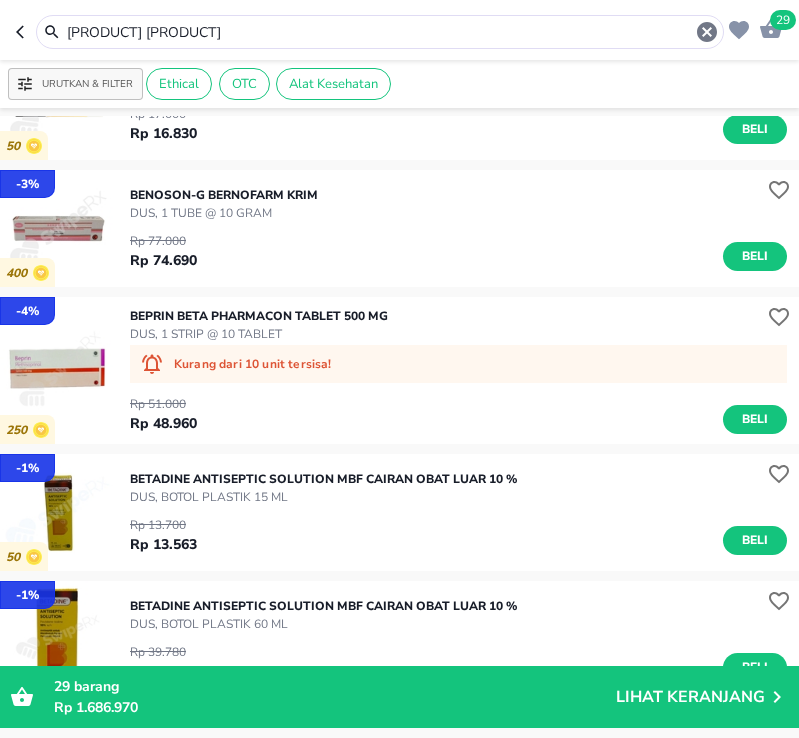 scroll, scrollTop: 4454, scrollLeft: 0, axis: vertical 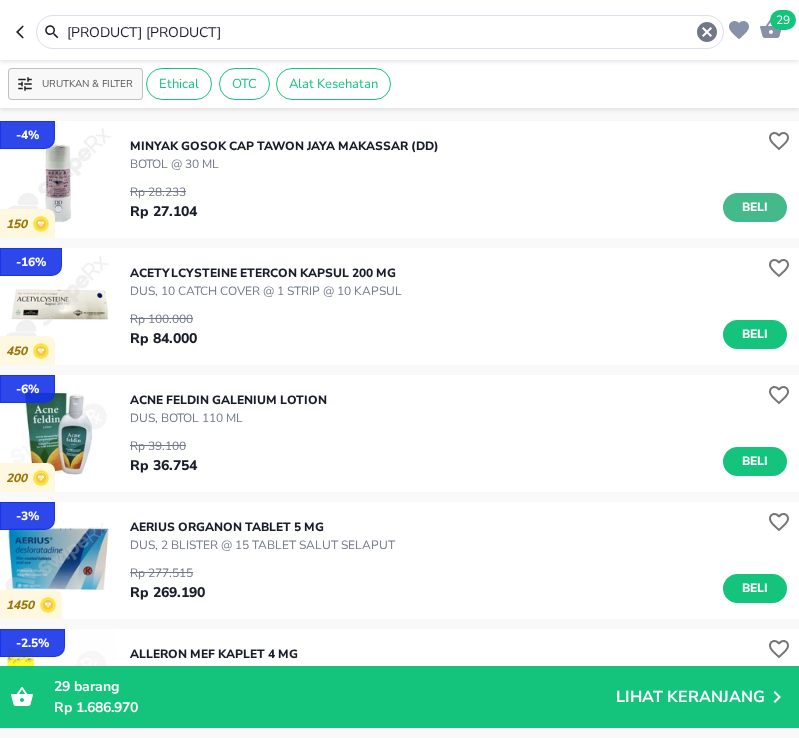 click on "Beli" at bounding box center [755, 207] 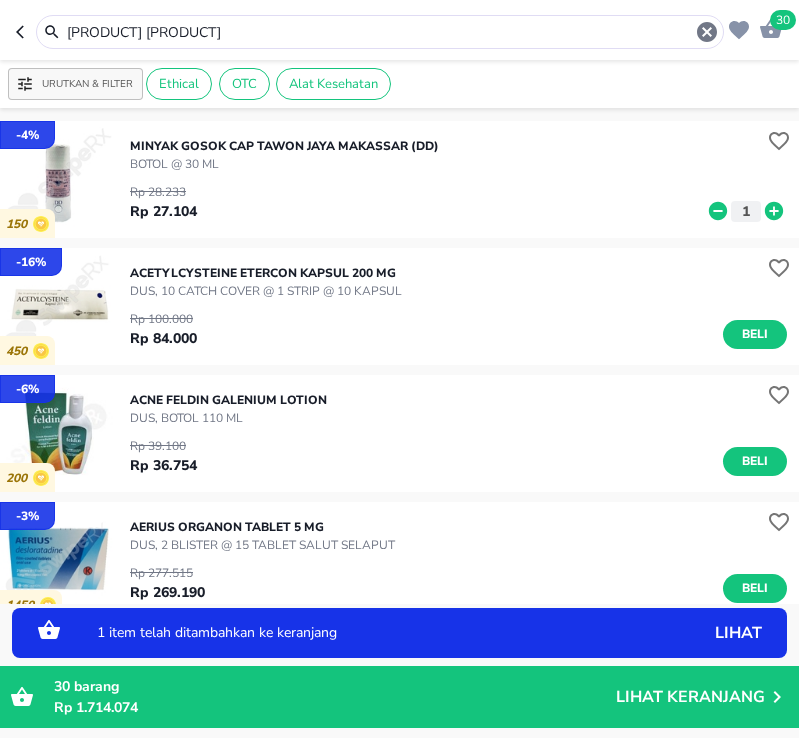 drag, startPoint x: 120, startPoint y: 31, endPoint x: 58, endPoint y: 19, distance: 63.15061 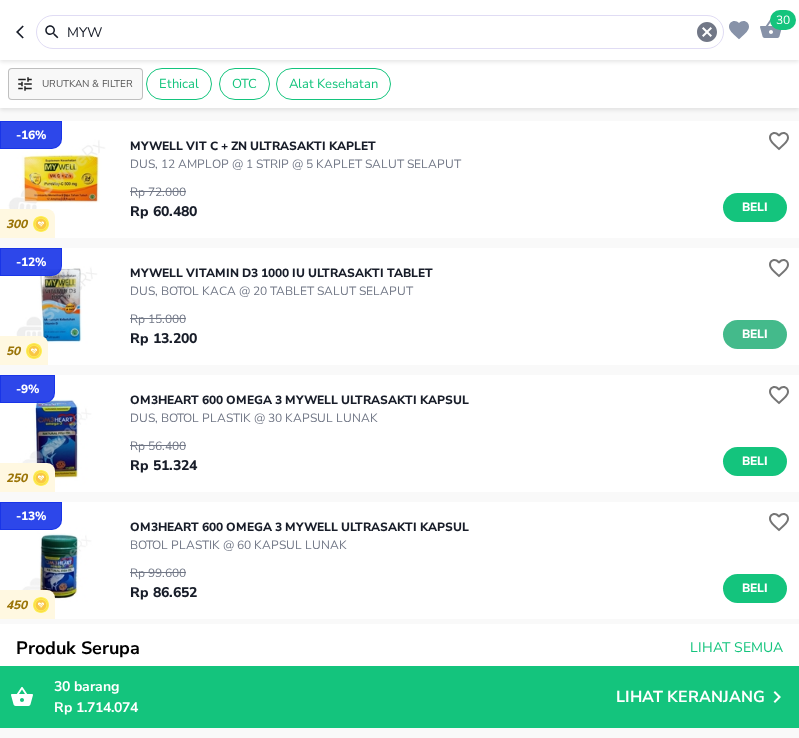click on "Beli" at bounding box center (755, 334) 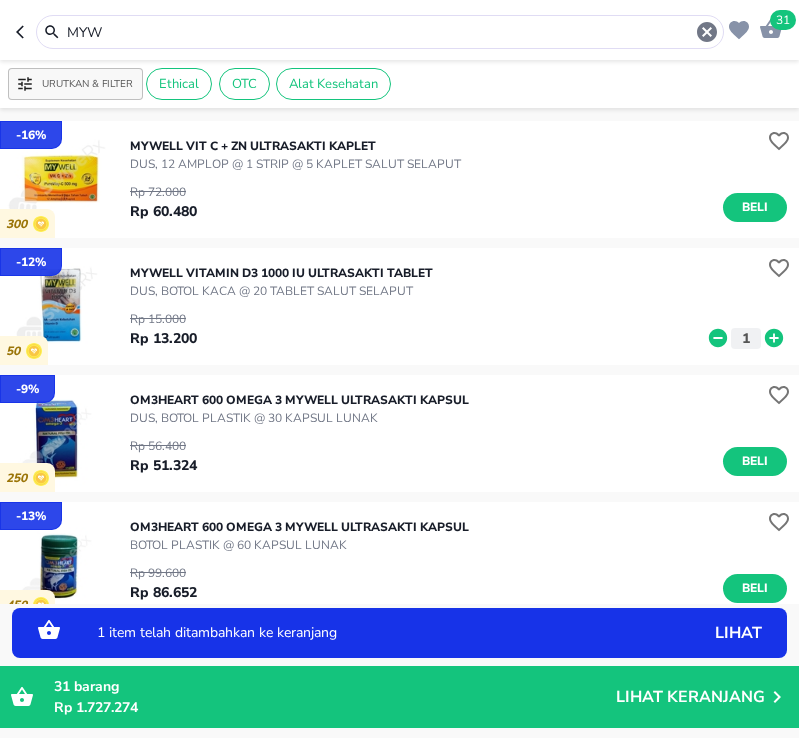 click on "MYW" at bounding box center (380, 32) 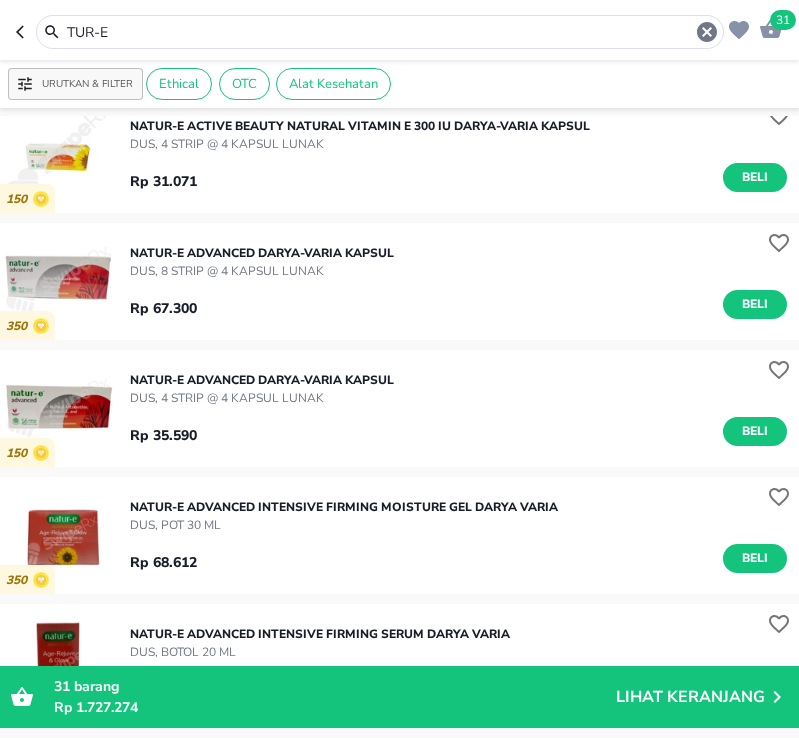 scroll, scrollTop: 300, scrollLeft: 0, axis: vertical 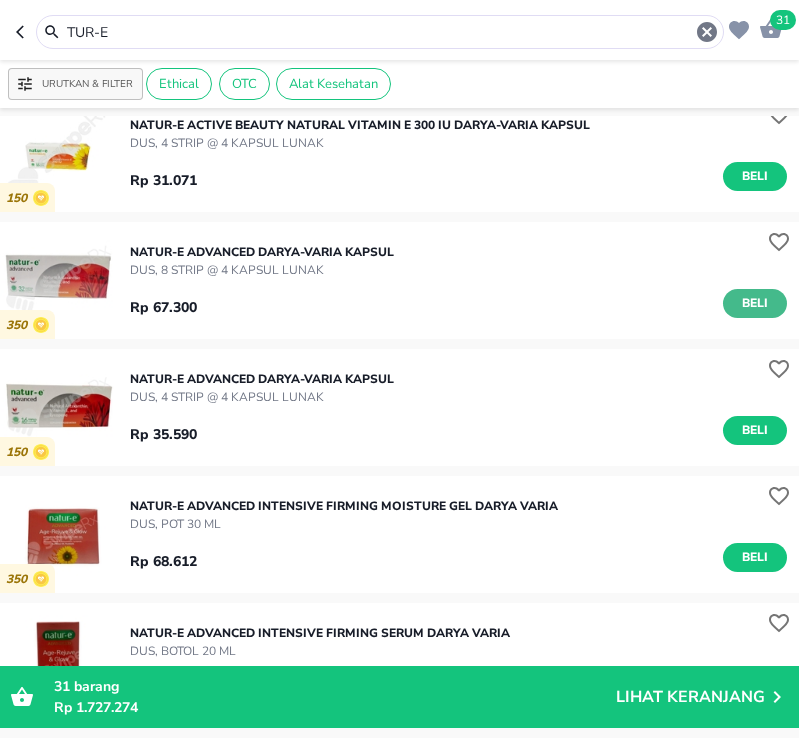 click on "Beli" at bounding box center [755, 303] 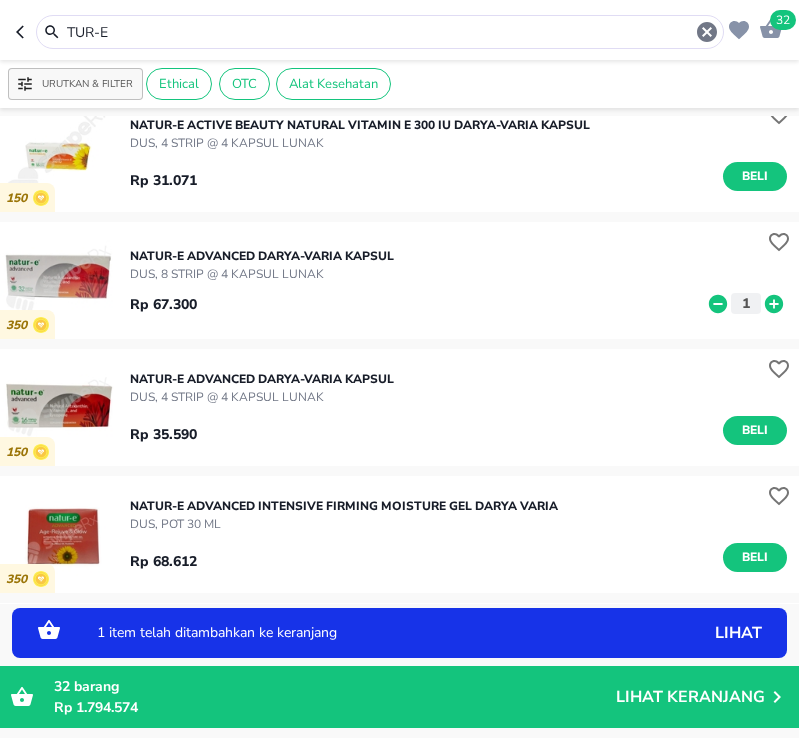 click on "TUR-E" at bounding box center (380, 32) 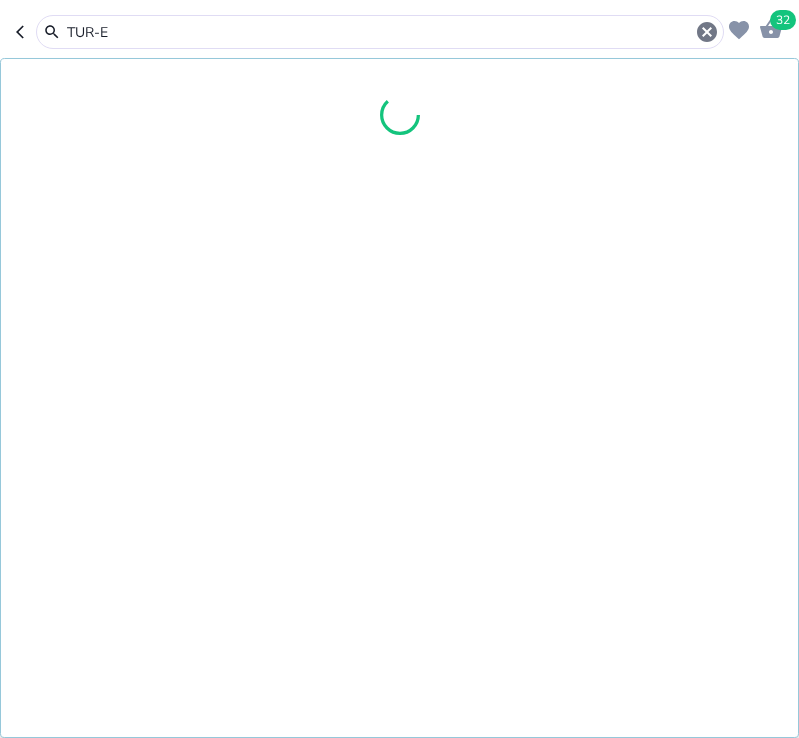 click on "TUR-E" at bounding box center (380, 32) 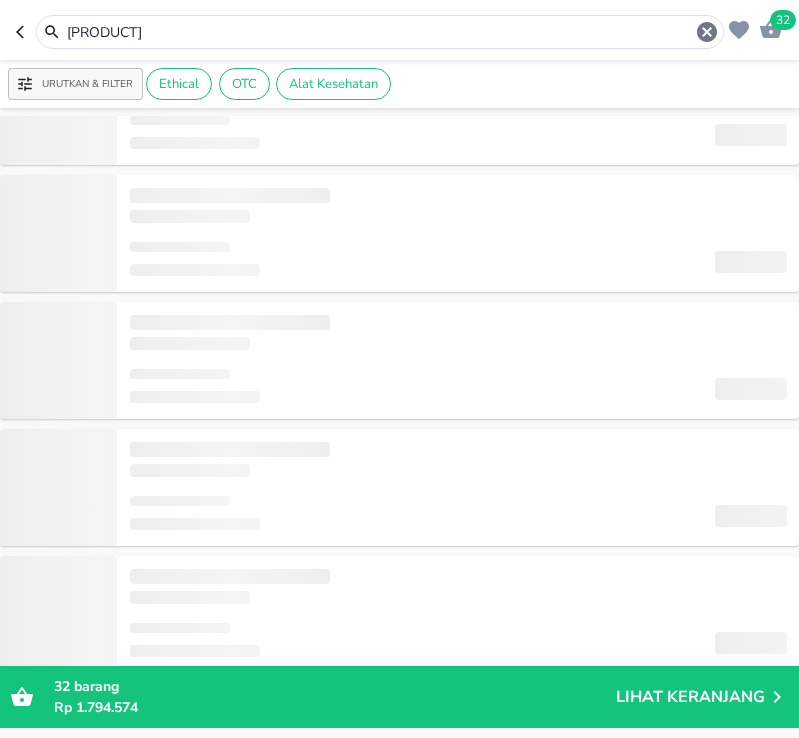 scroll, scrollTop: 367, scrollLeft: 0, axis: vertical 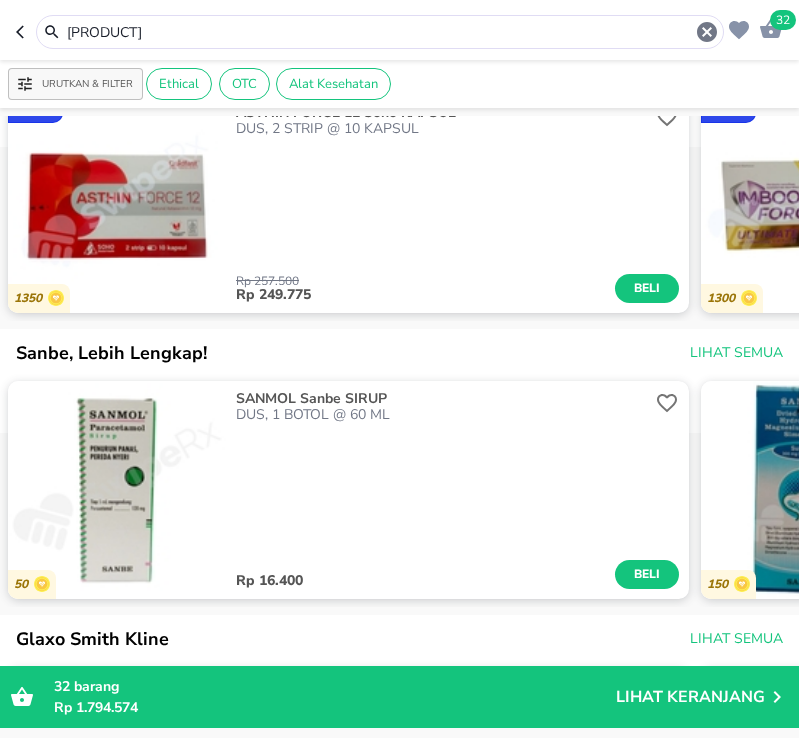 click on "BEBACET" at bounding box center (380, 32) 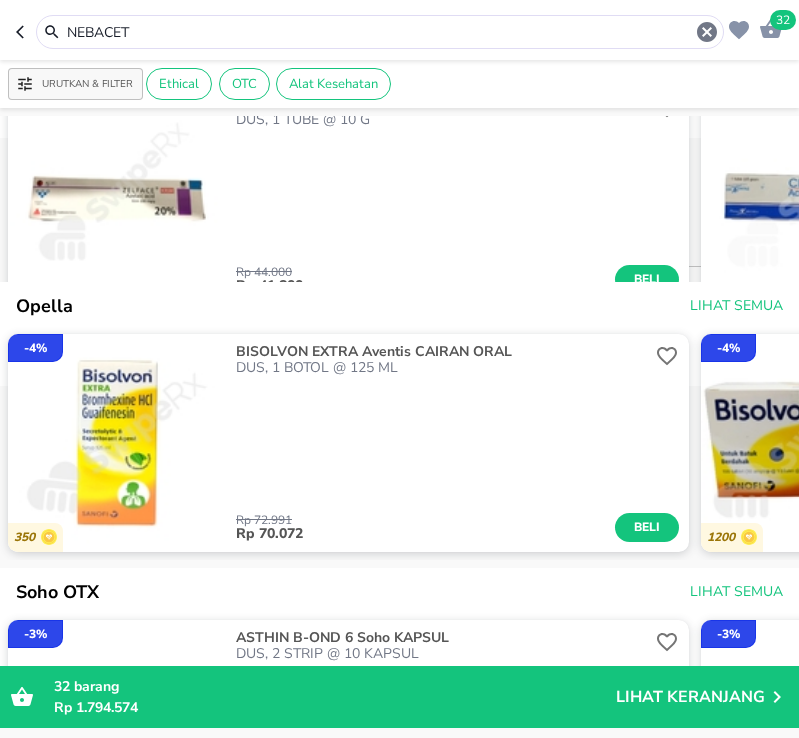 scroll, scrollTop: 633, scrollLeft: 0, axis: vertical 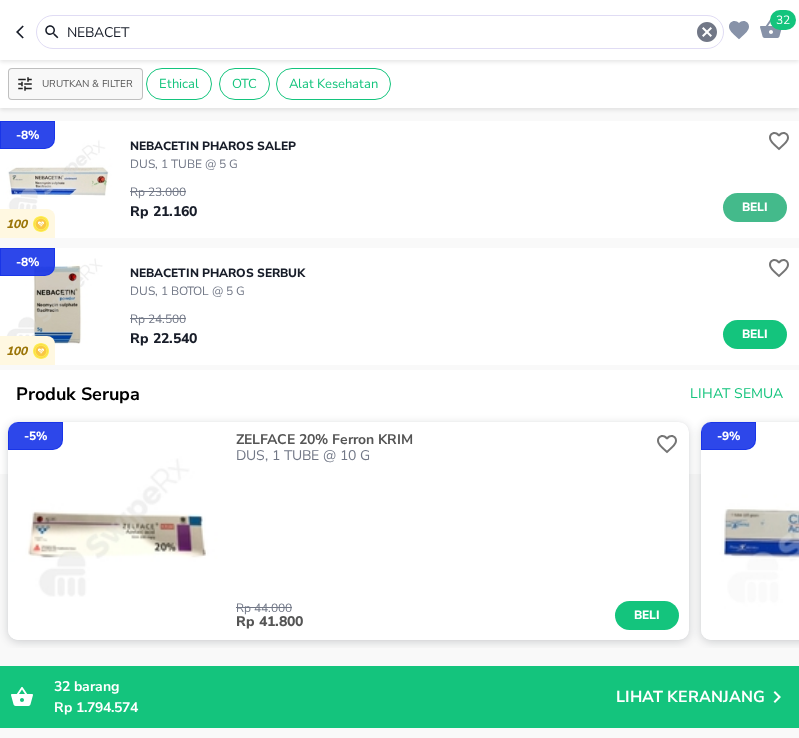 click on "Beli" at bounding box center [755, 207] 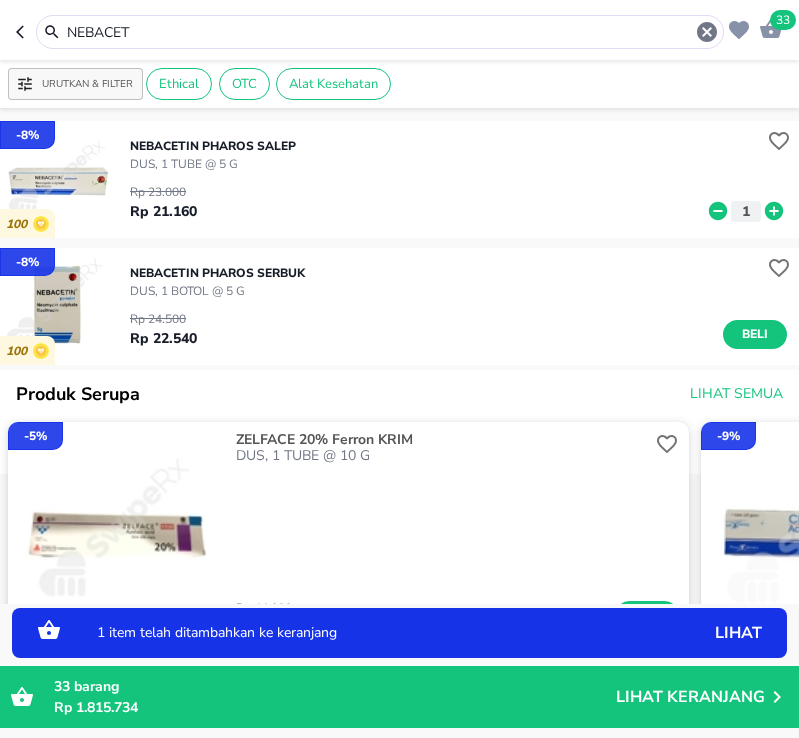 click 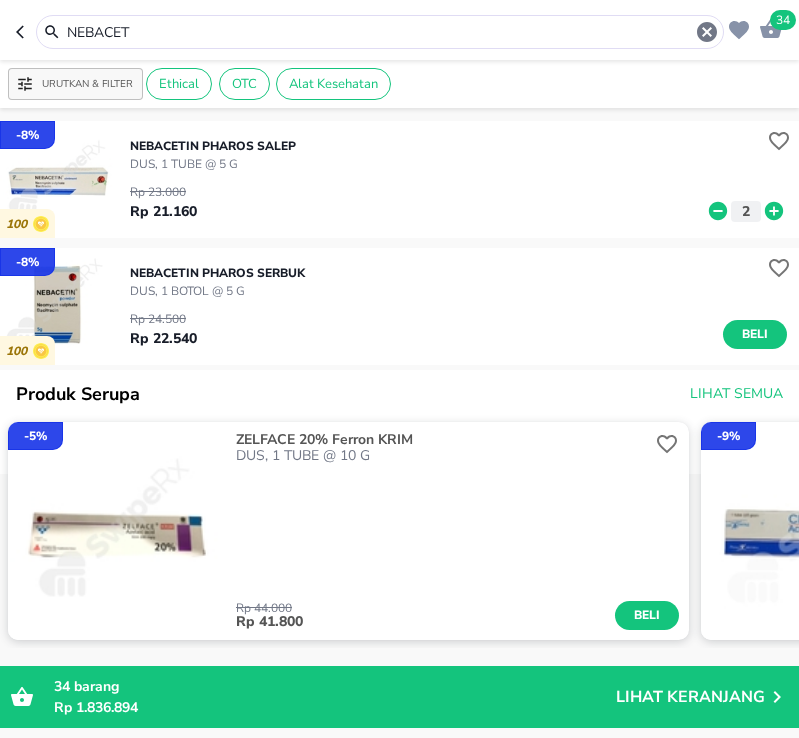 click on "NEBACET" at bounding box center (380, 32) 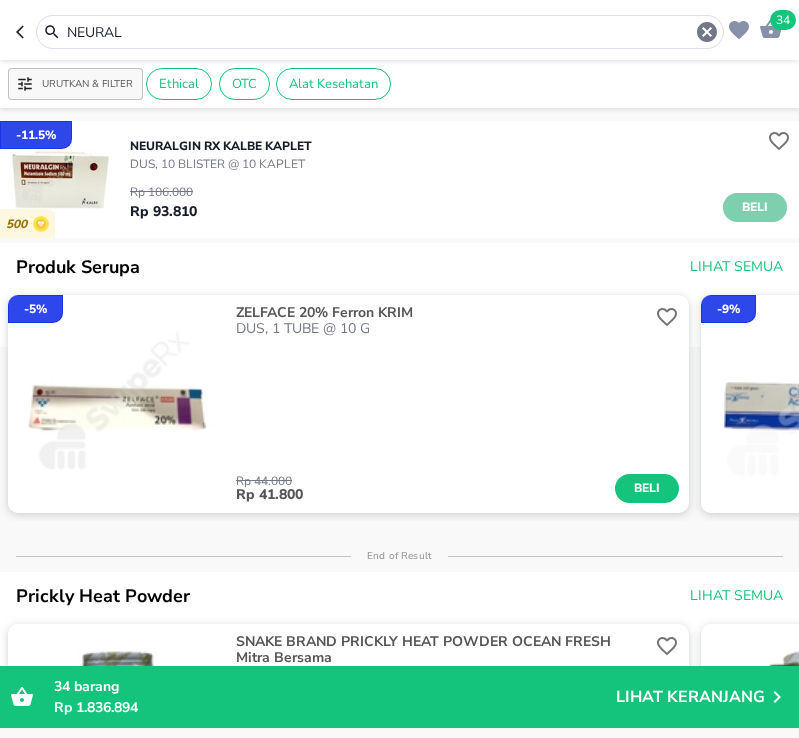 click on "Beli" at bounding box center [755, 207] 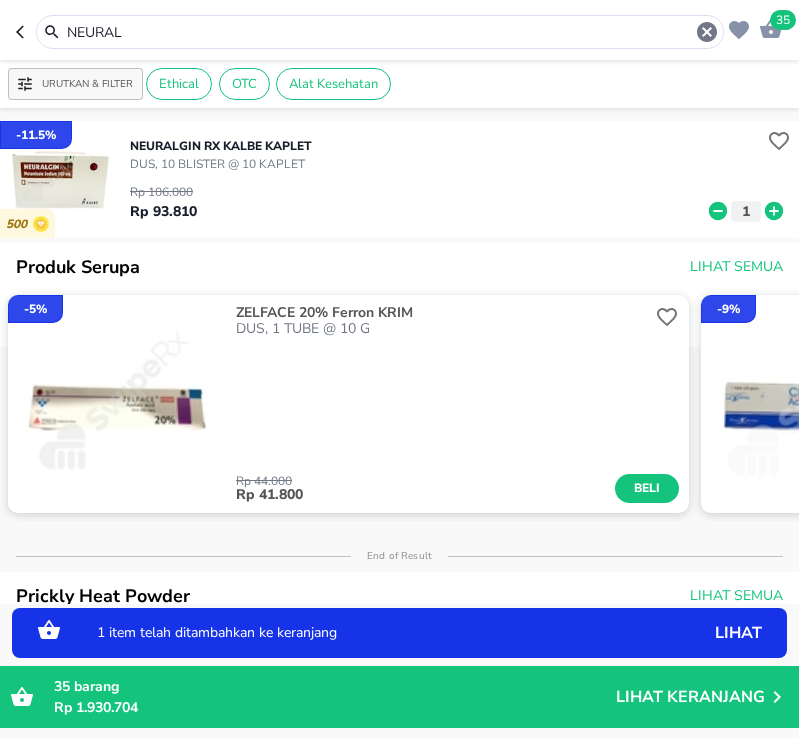 click on "NEURAL" at bounding box center (380, 32) 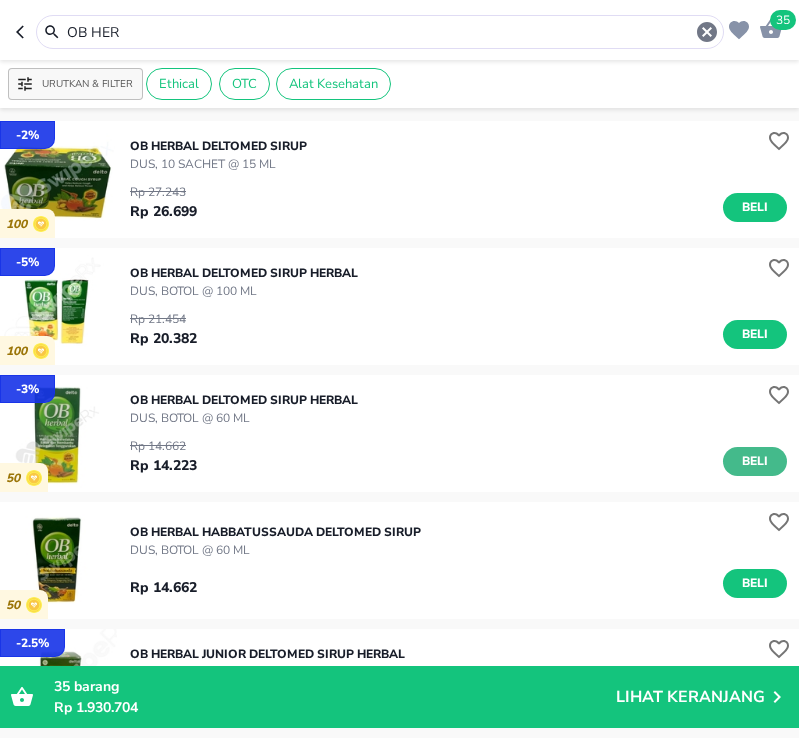 click on "Beli" at bounding box center [755, 461] 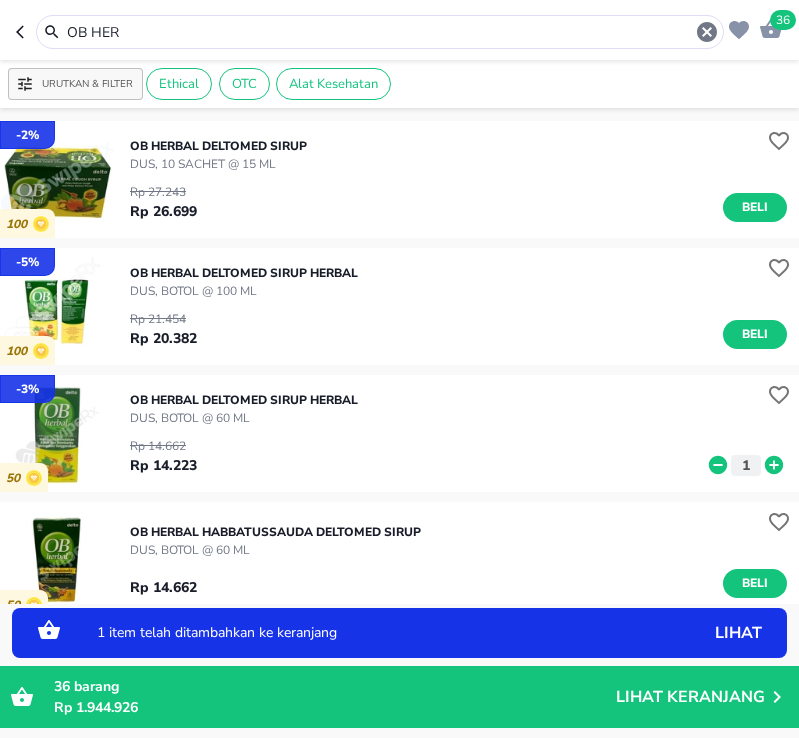click 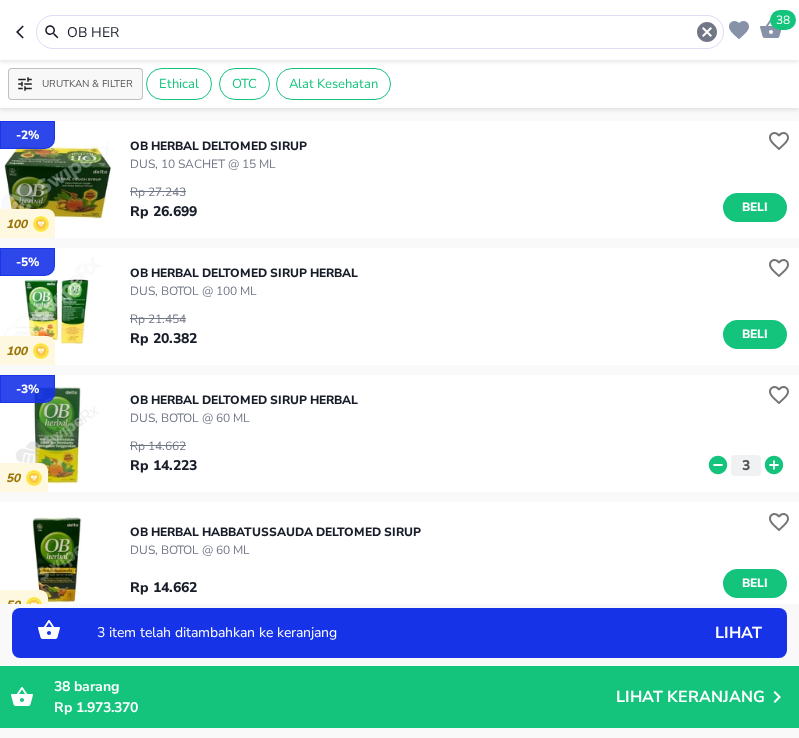 click 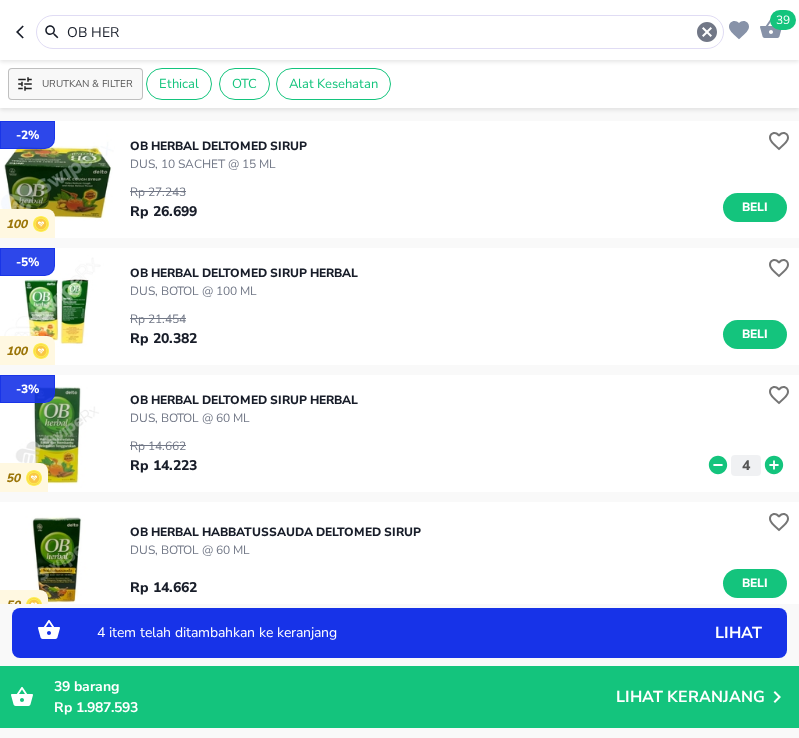 click 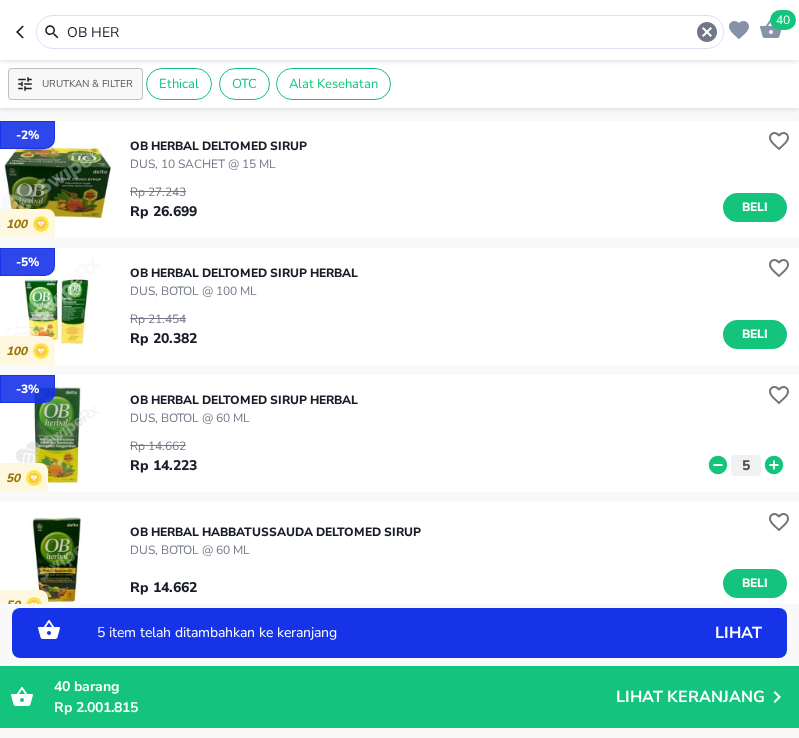 click 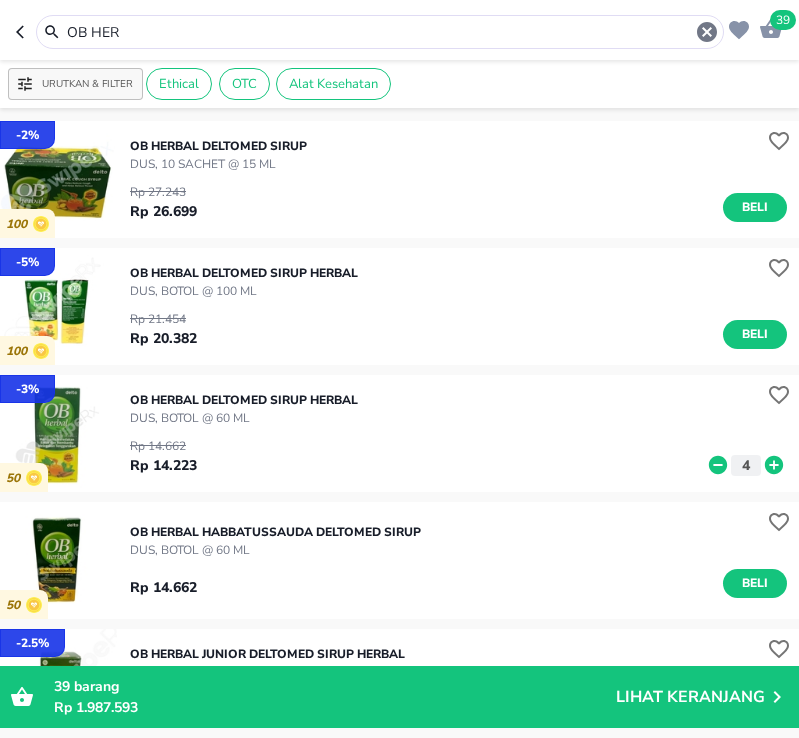 click on "OB HER" at bounding box center (380, 32) 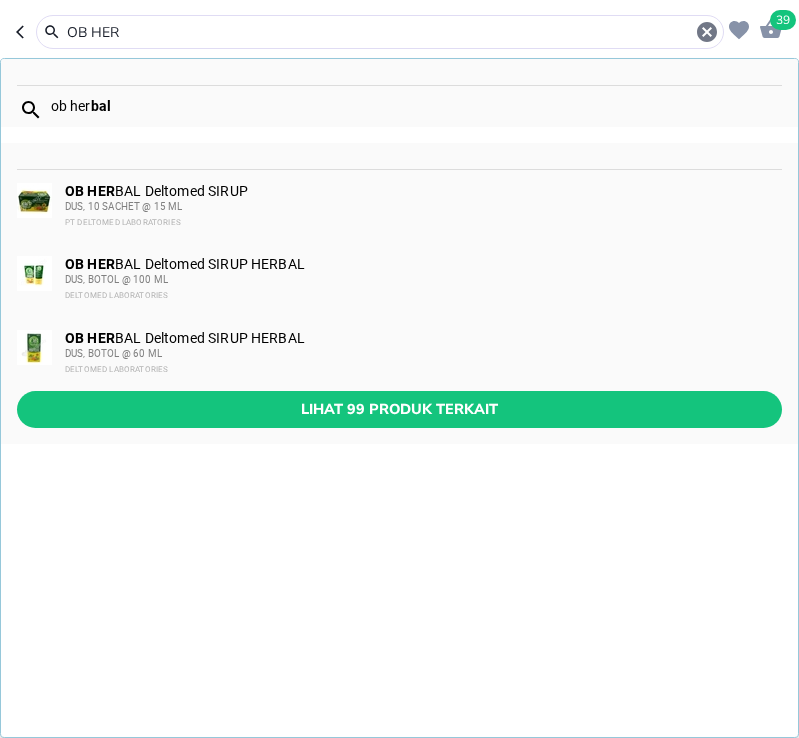 click on "OB HER" at bounding box center (380, 32) 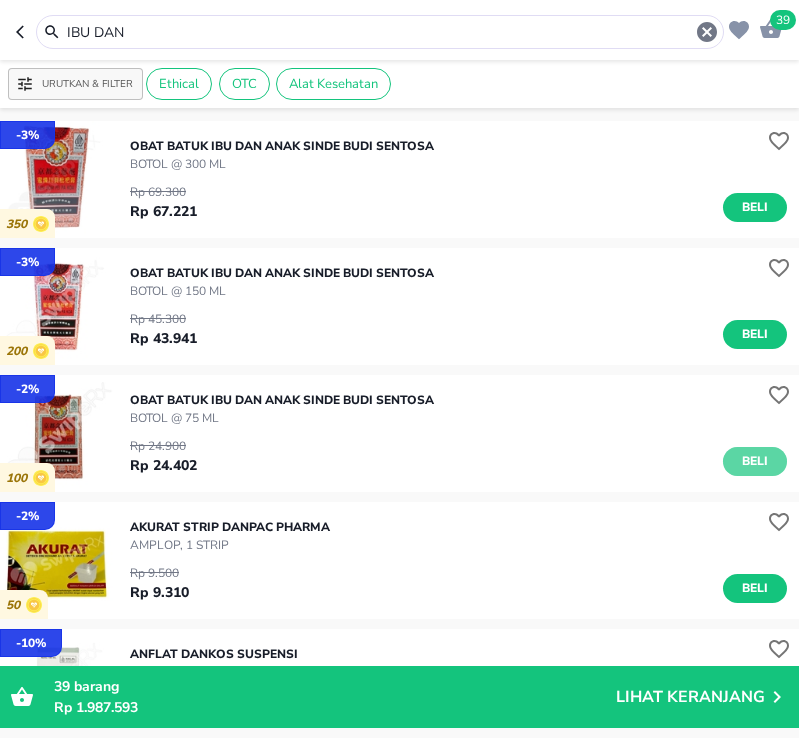 drag, startPoint x: 725, startPoint y: 453, endPoint x: 746, endPoint y: 450, distance: 21.213203 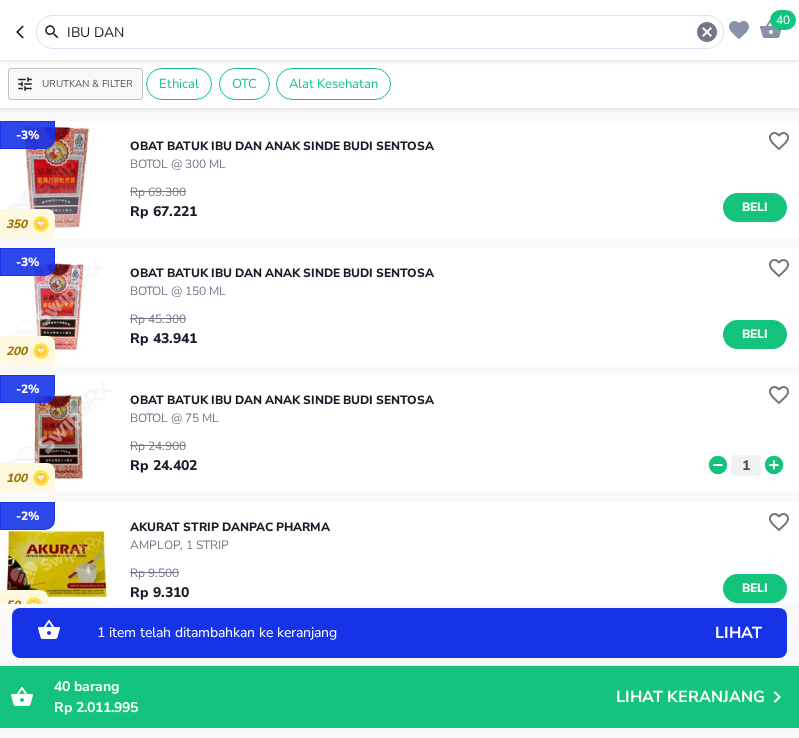 click 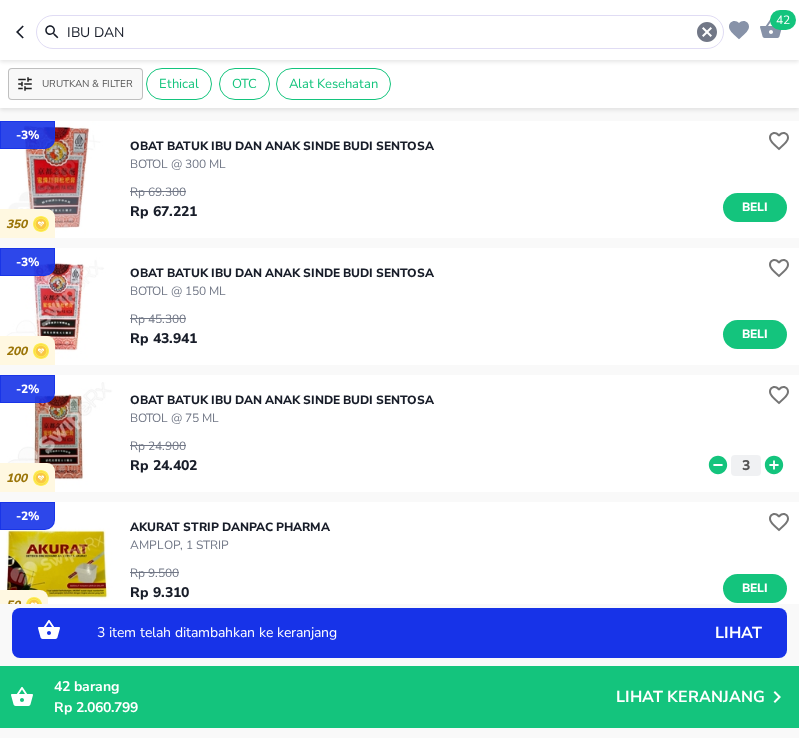 click 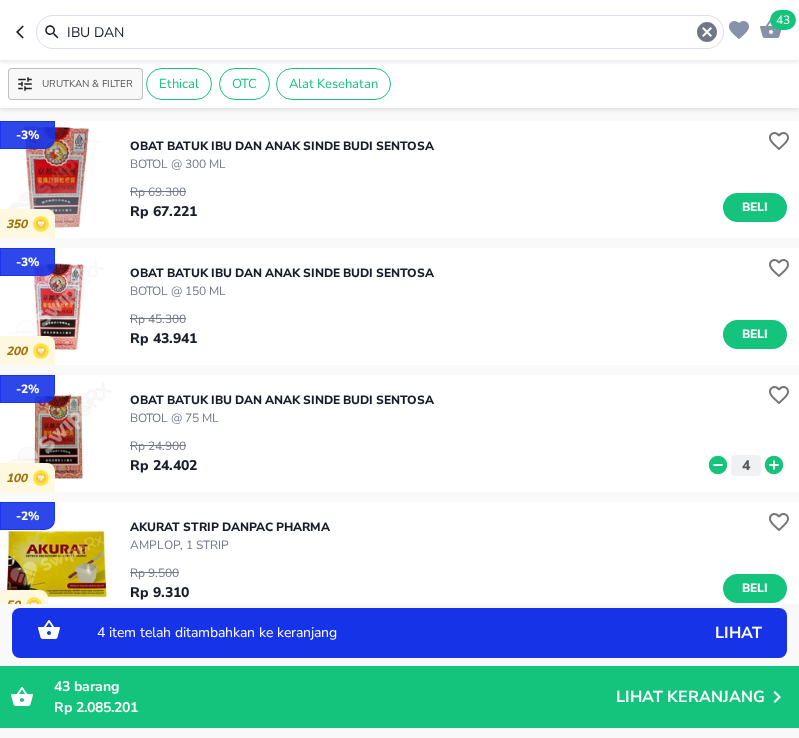 click on "IBU DAN" at bounding box center (380, 32) 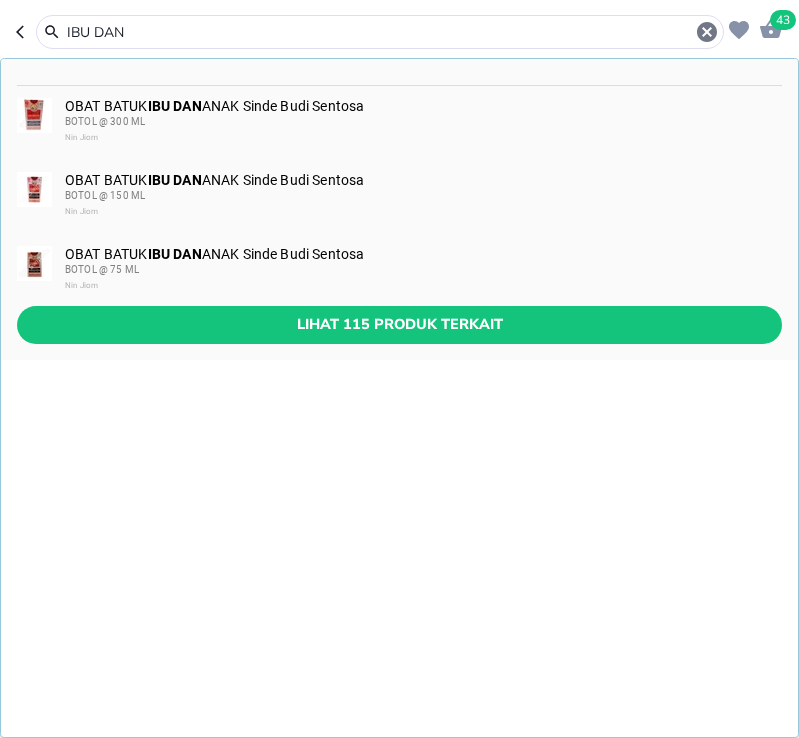 click on "IBU DAN" at bounding box center [380, 32] 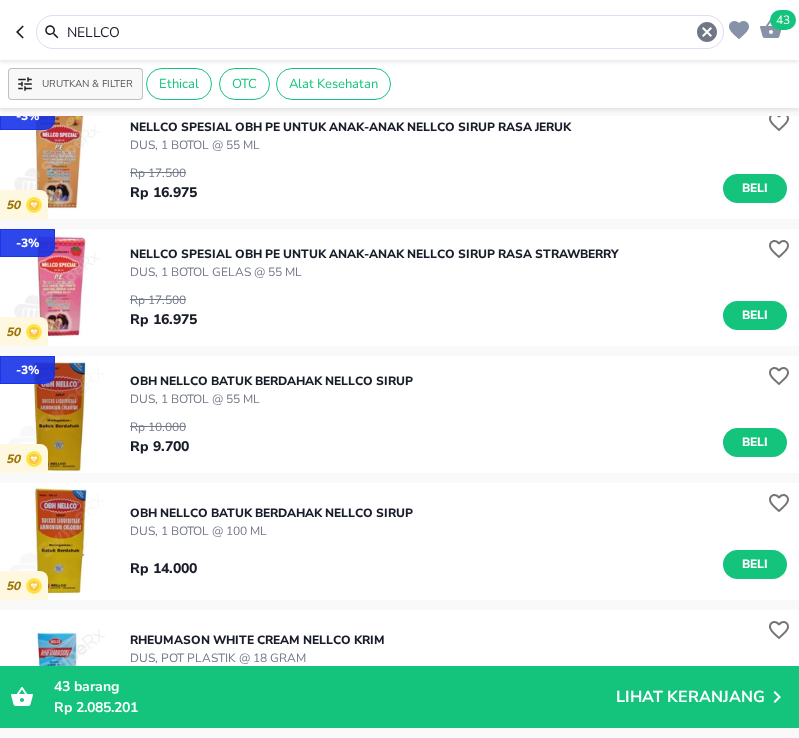 scroll, scrollTop: 500, scrollLeft: 0, axis: vertical 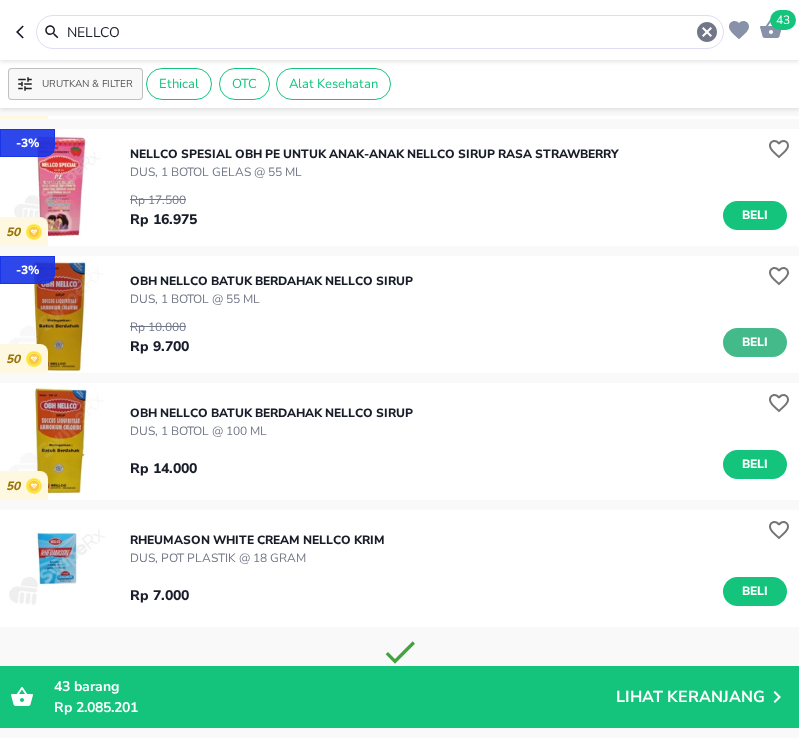 click on "Beli" at bounding box center [755, 342] 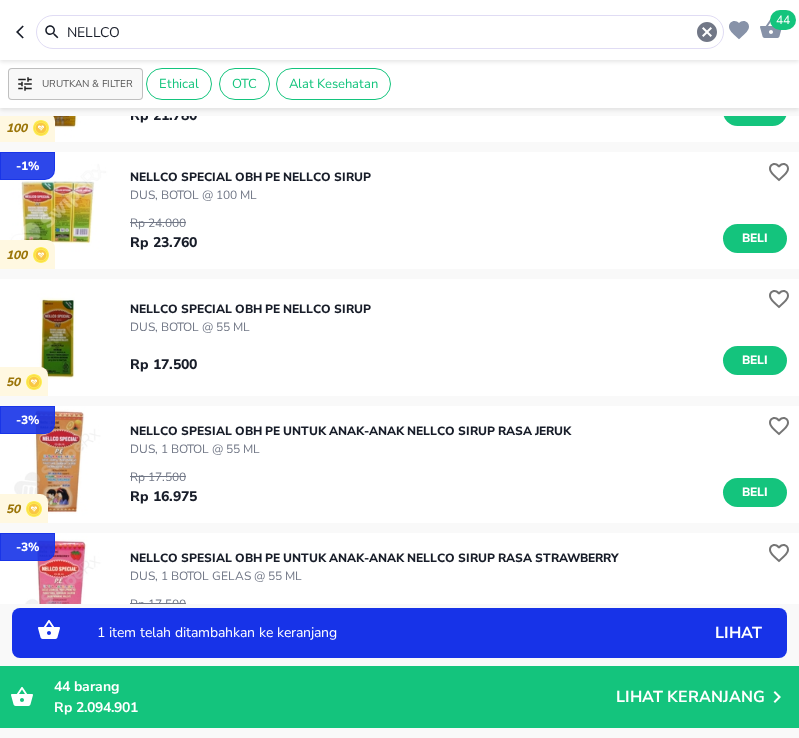 scroll, scrollTop: 0, scrollLeft: 0, axis: both 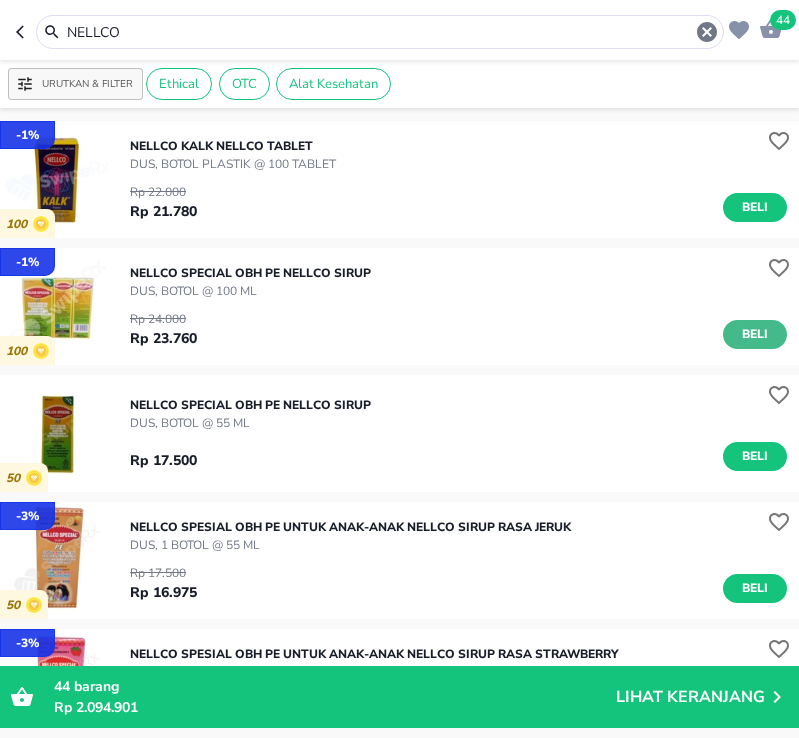 click on "Beli" at bounding box center [755, 334] 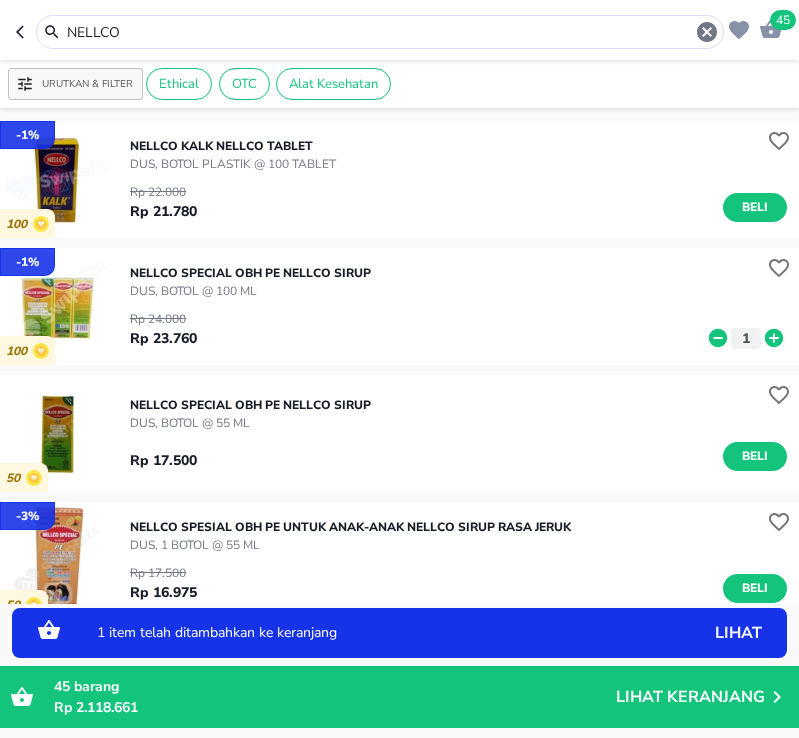 click 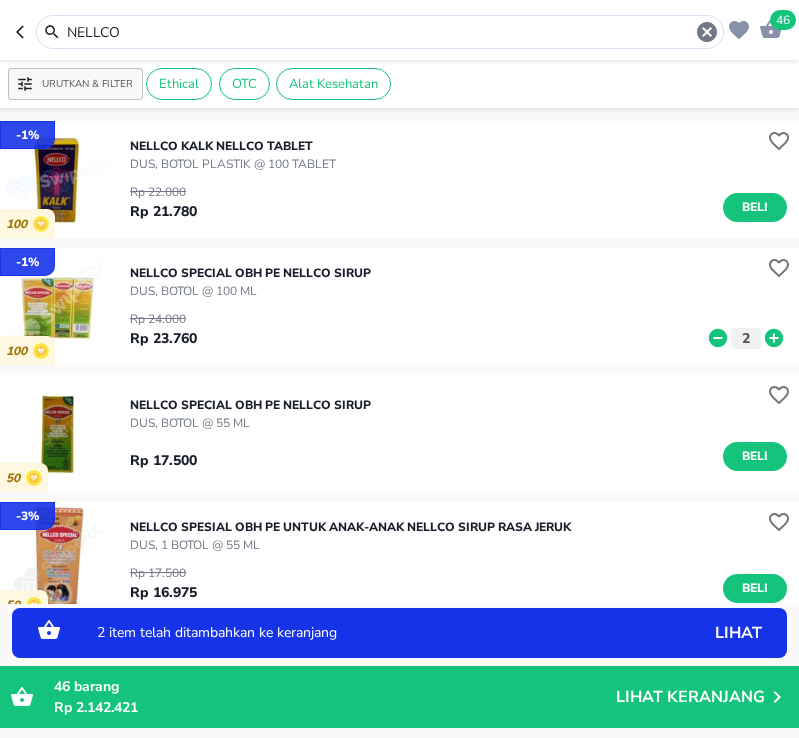 click 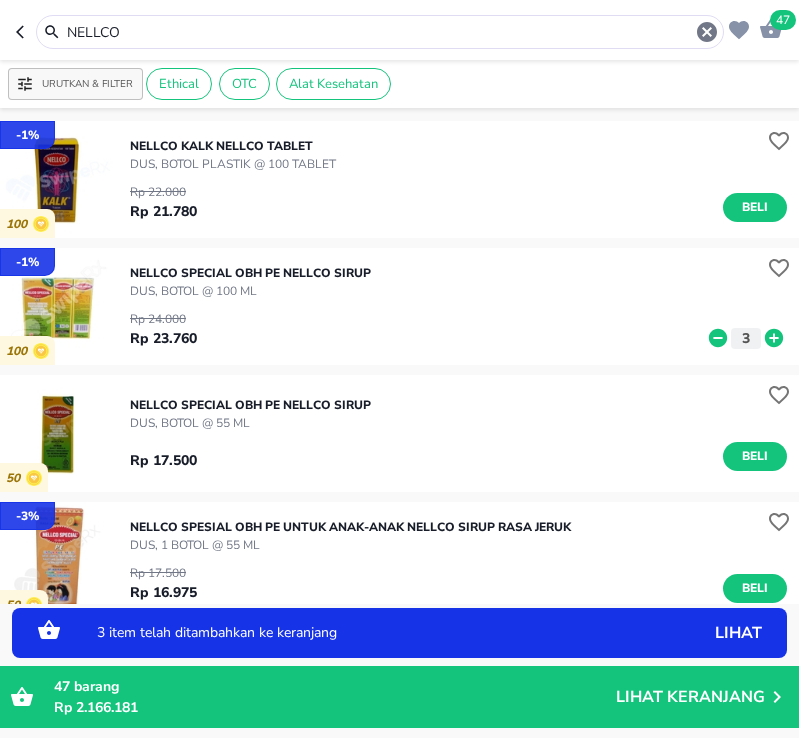 click 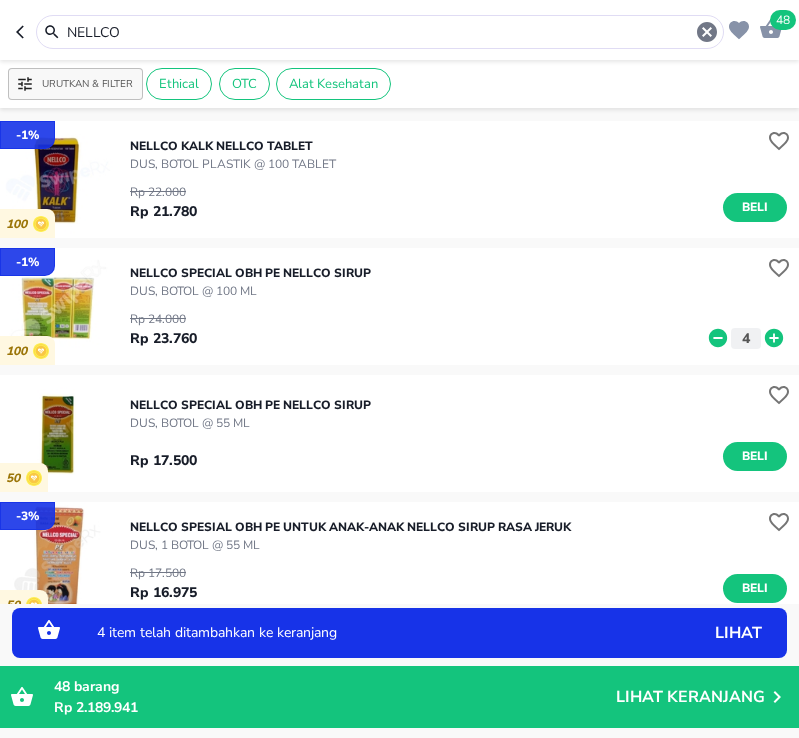 click on "NELLCO" at bounding box center (380, 32) 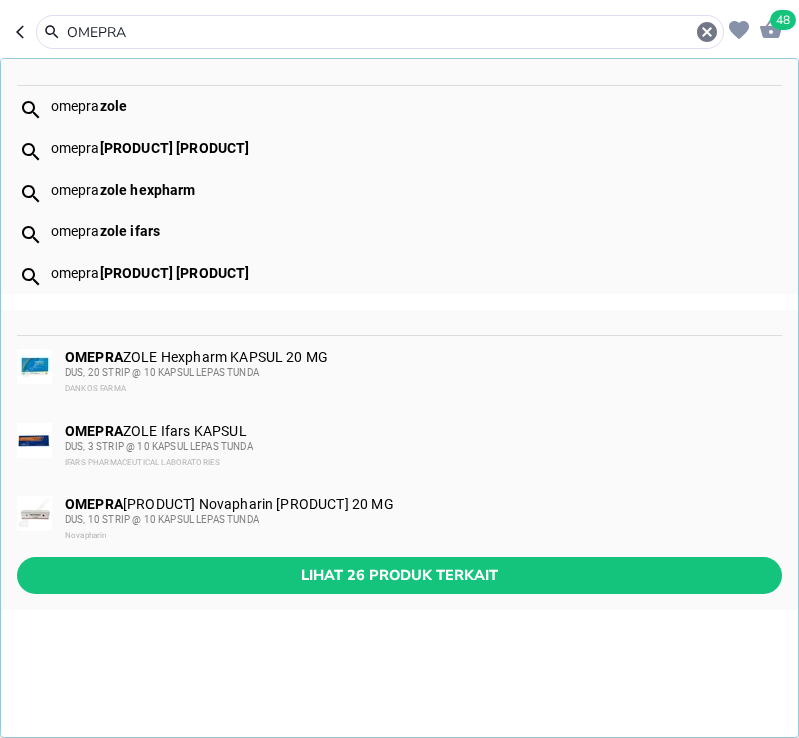 type on "OMEPRA" 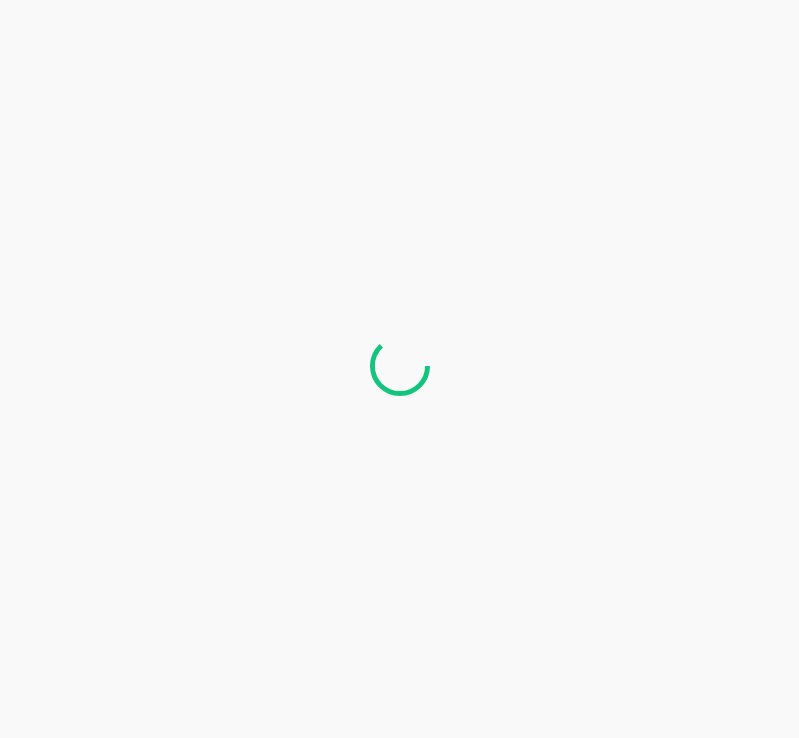 scroll, scrollTop: 0, scrollLeft: 0, axis: both 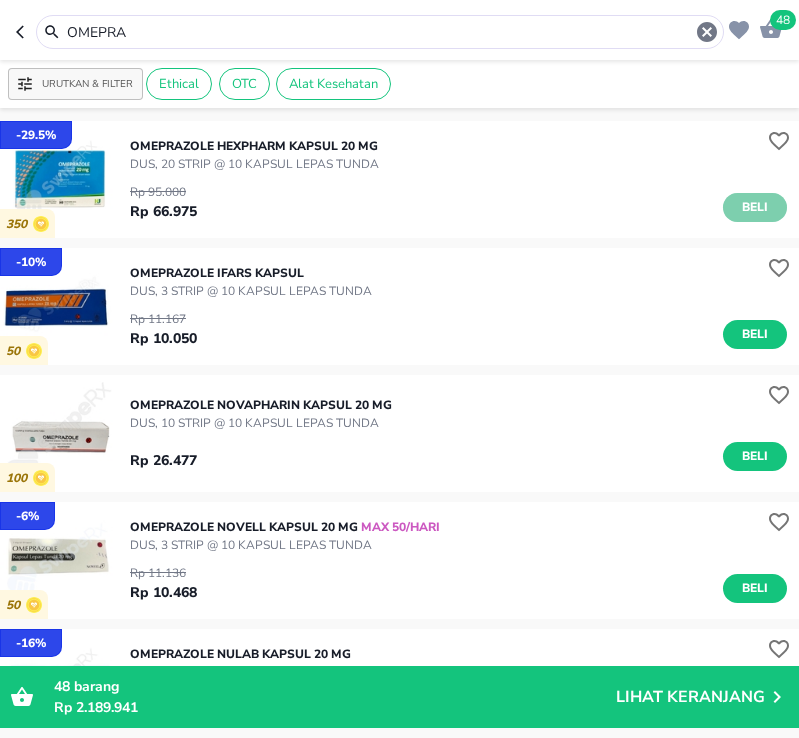 click on "Beli" at bounding box center [755, 207] 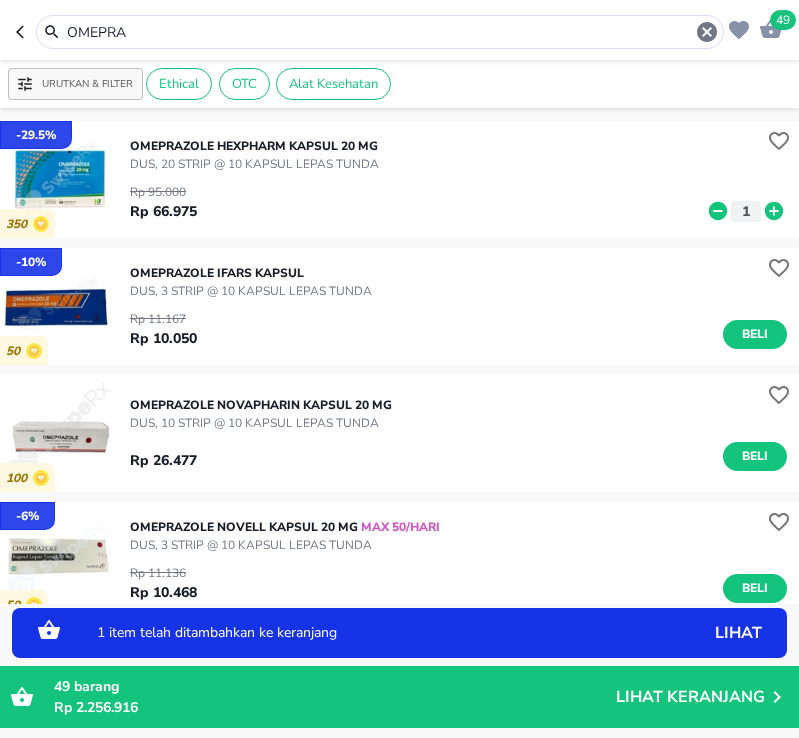click on "OMEPRA" at bounding box center [380, 32] 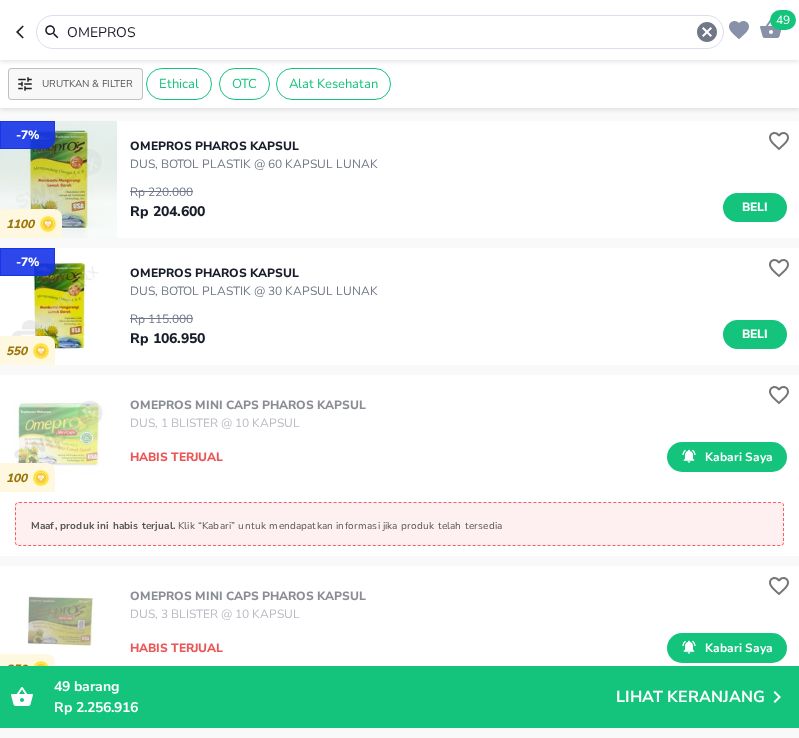 click on "OMEPROS" at bounding box center [380, 32] 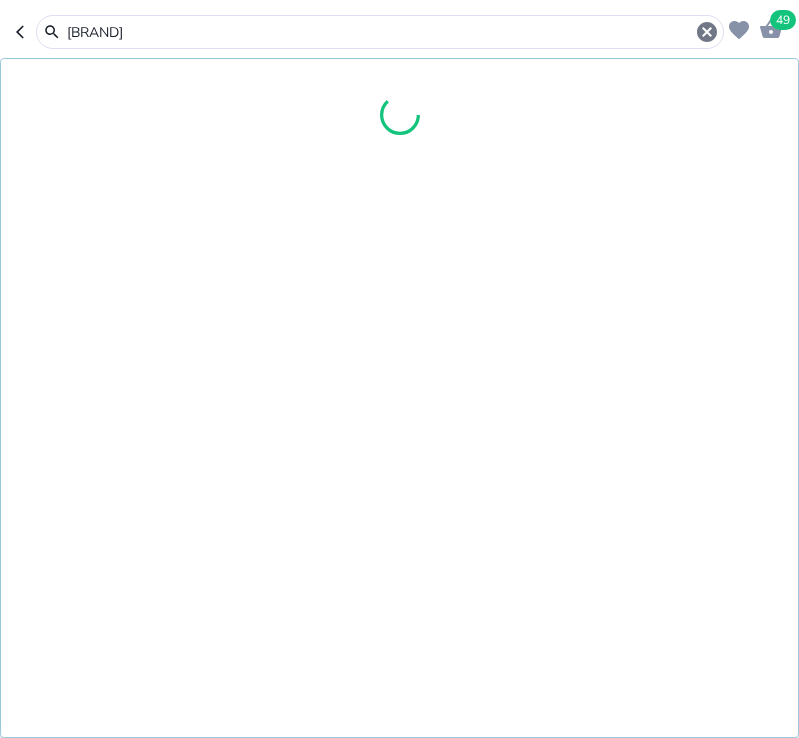 type on "[BRAND]" 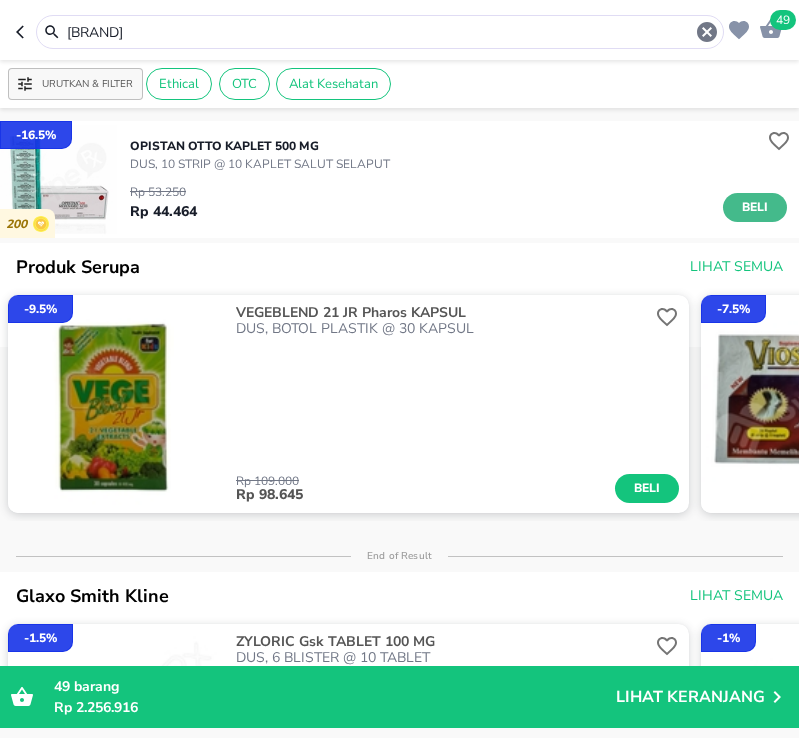 click on "Beli" at bounding box center [755, 207] 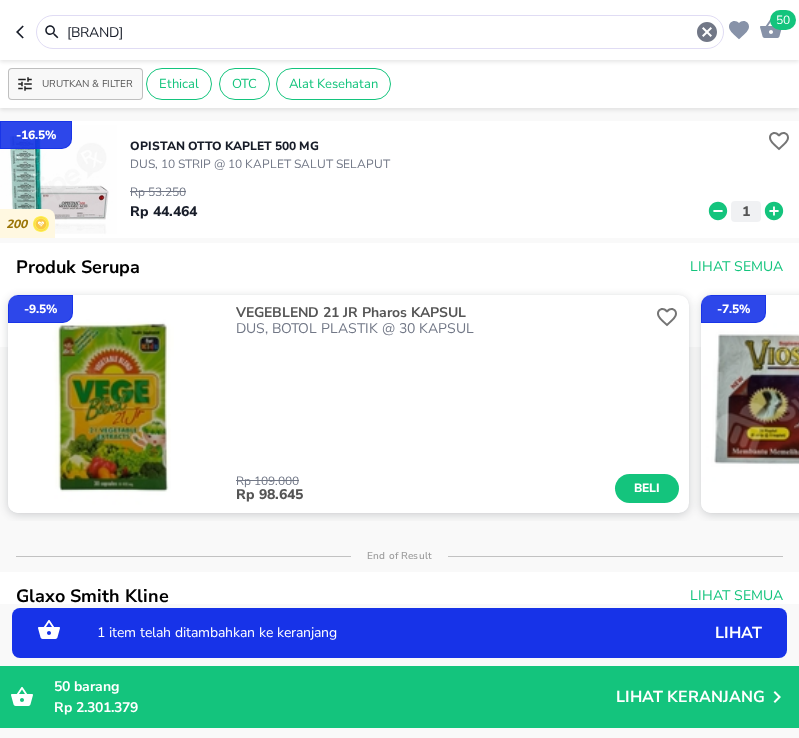 click 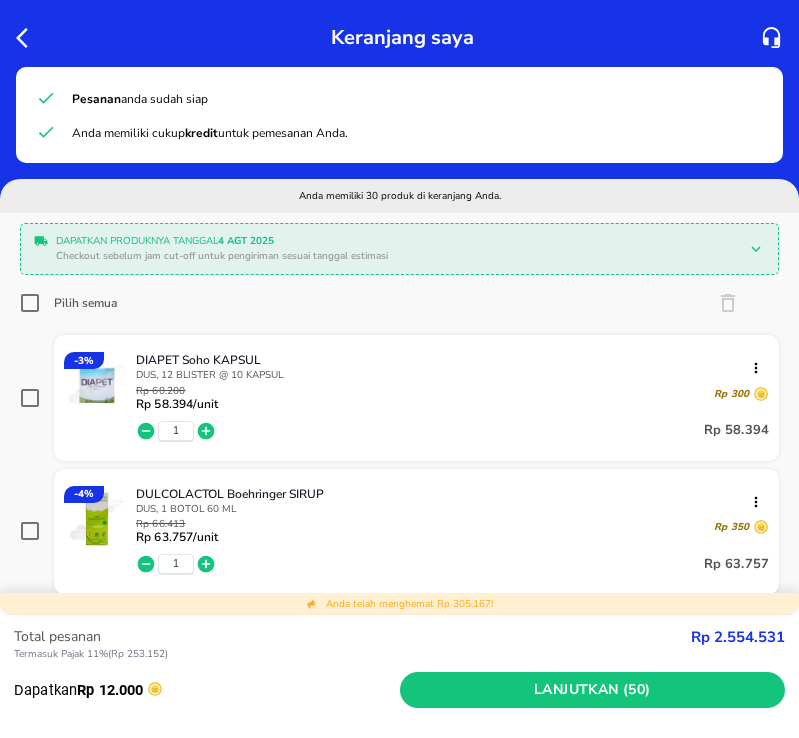 click on "Pilih semua" at bounding box center [30, 303] 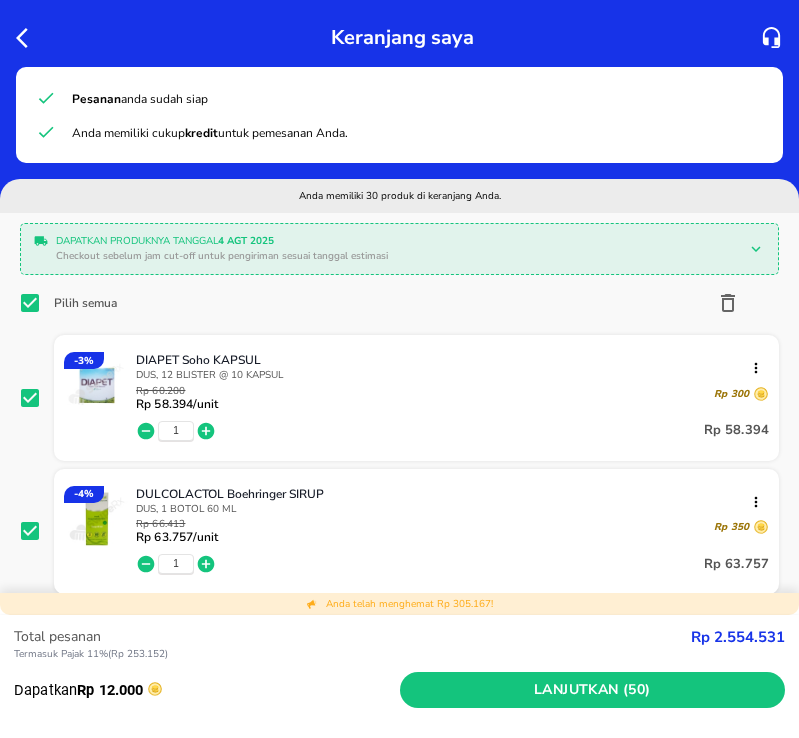 checkbox on "true" 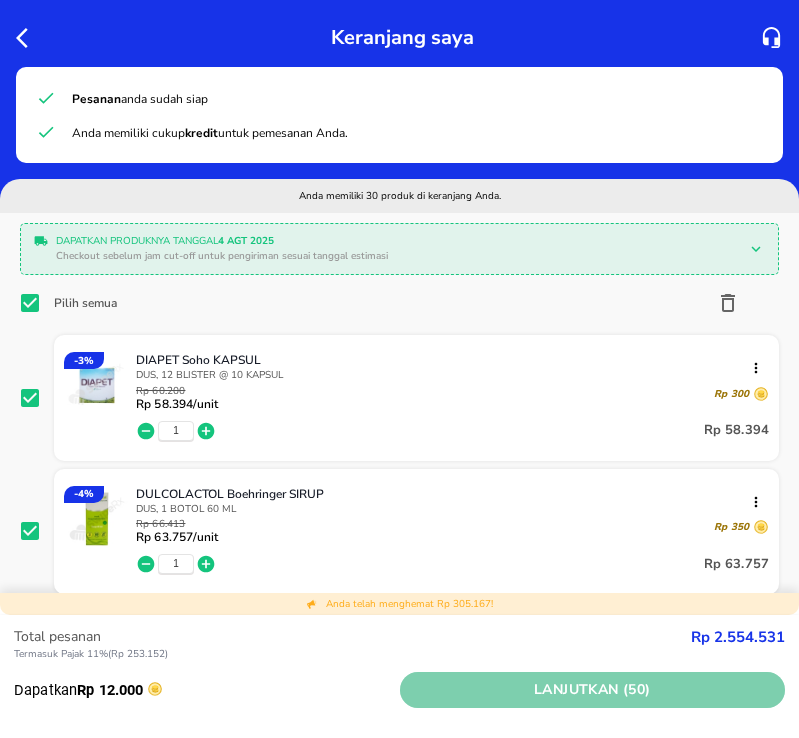 click on "Lanjutkan (50)" at bounding box center (593, 690) 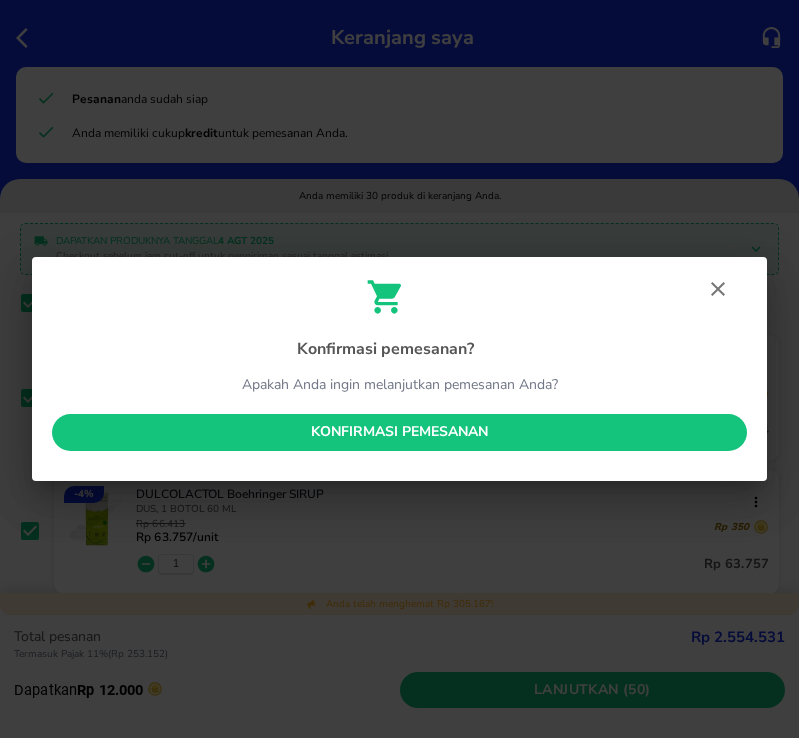 click on "Konfirmasi pemesanan" at bounding box center (399, 432) 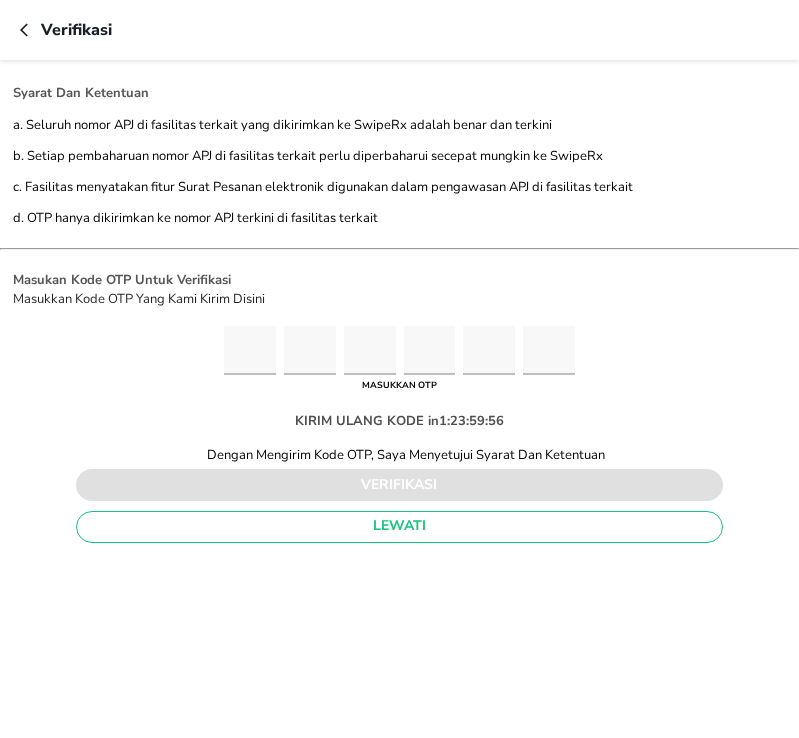 click at bounding box center (250, 350) 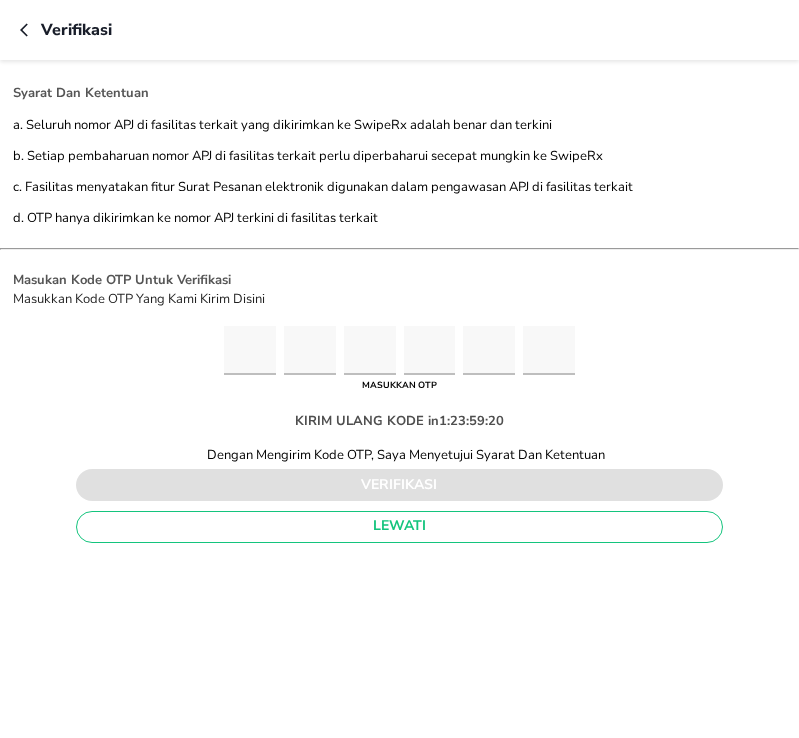 click at bounding box center (250, 350) 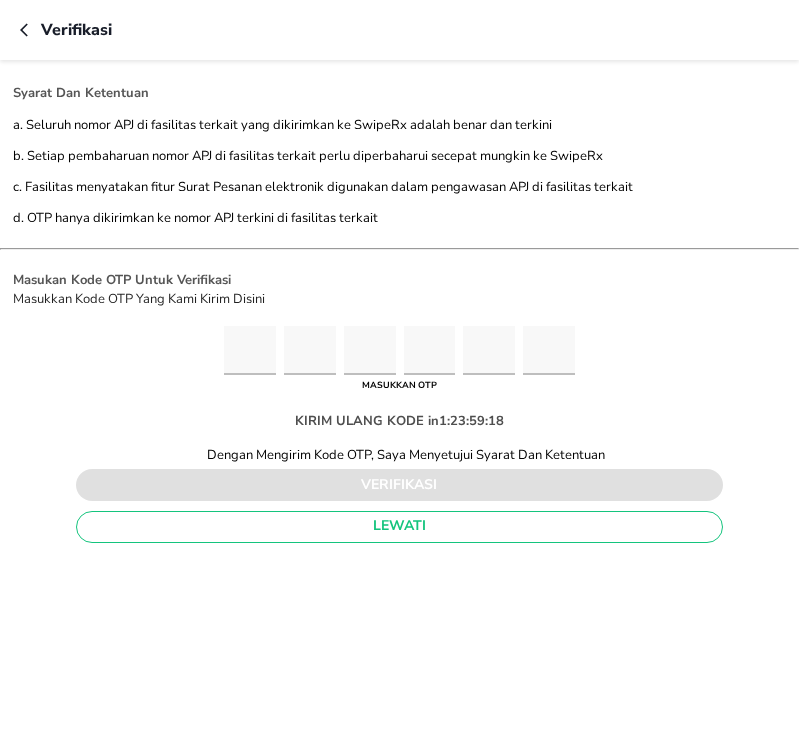 type on "9" 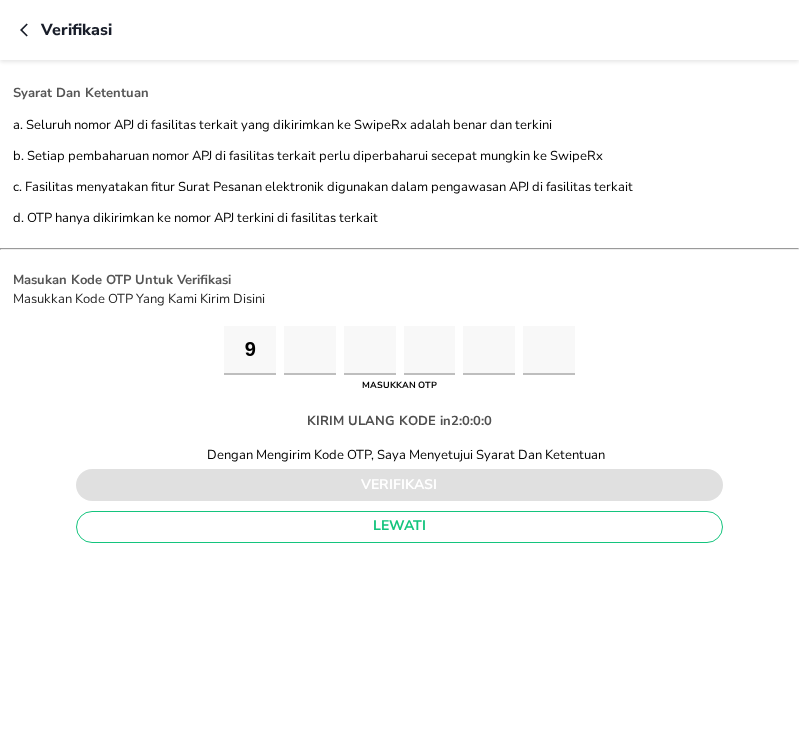 type on "2" 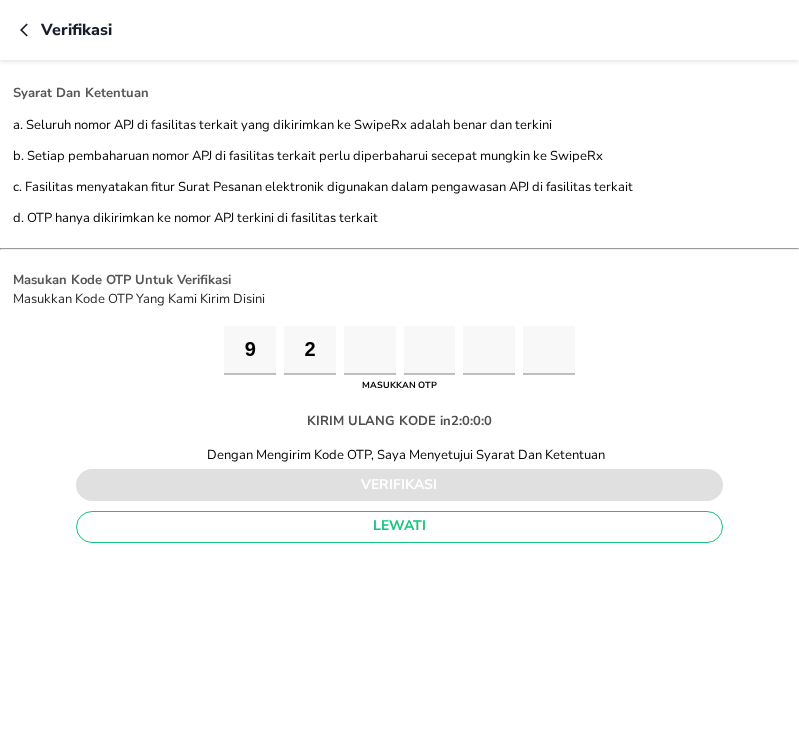 type on "9" 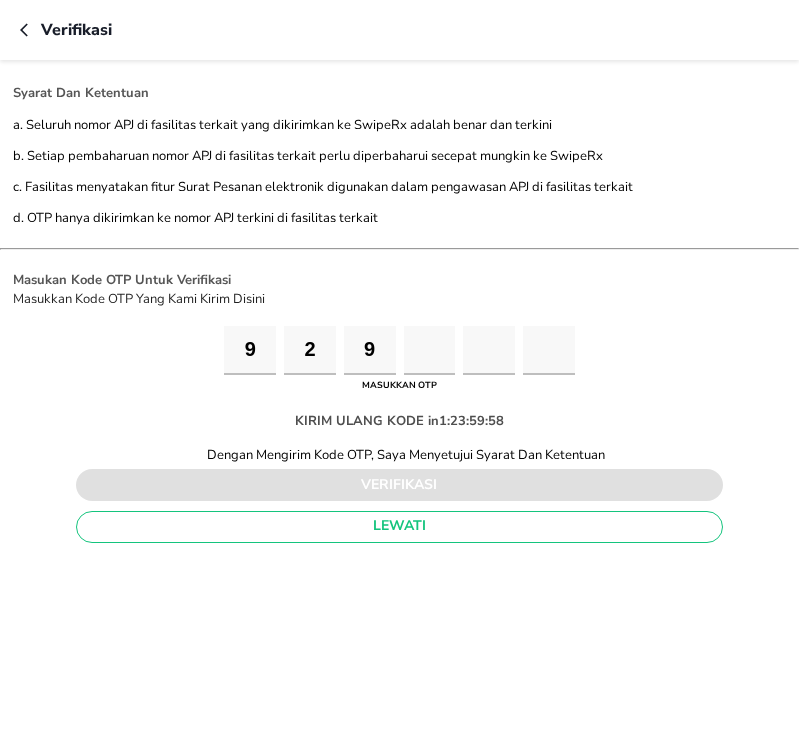 type on "8" 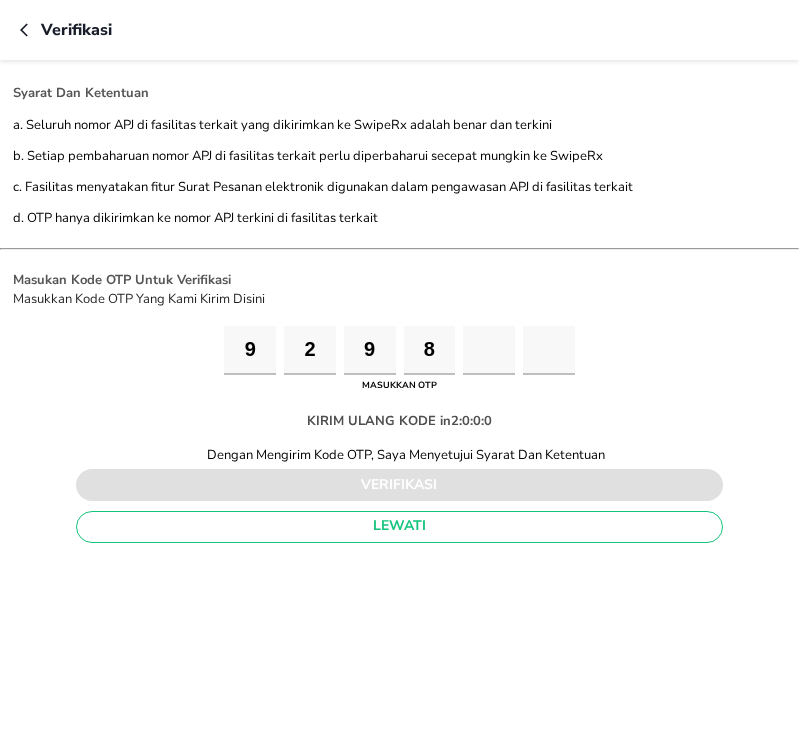type on "9" 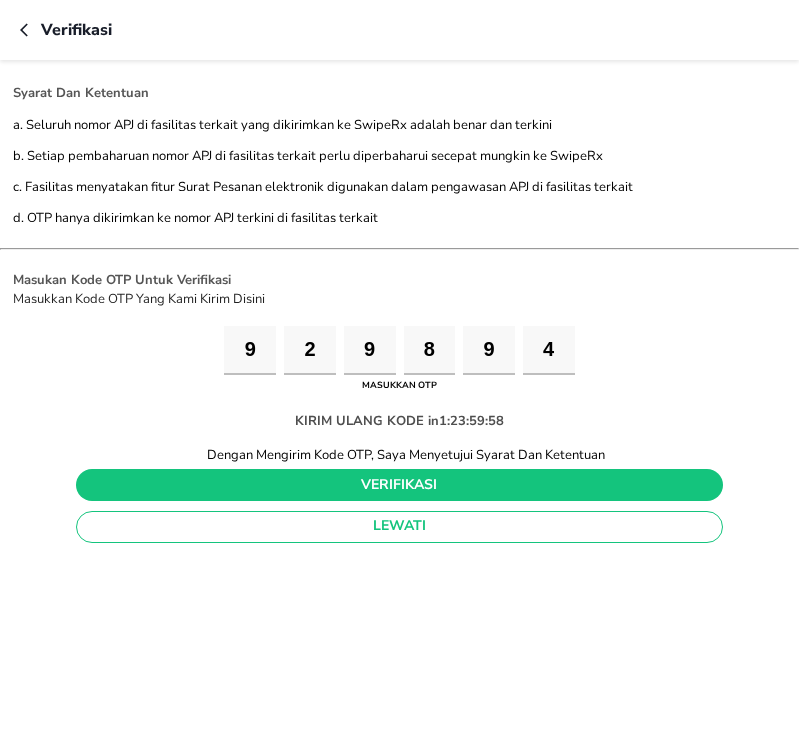 type on "4" 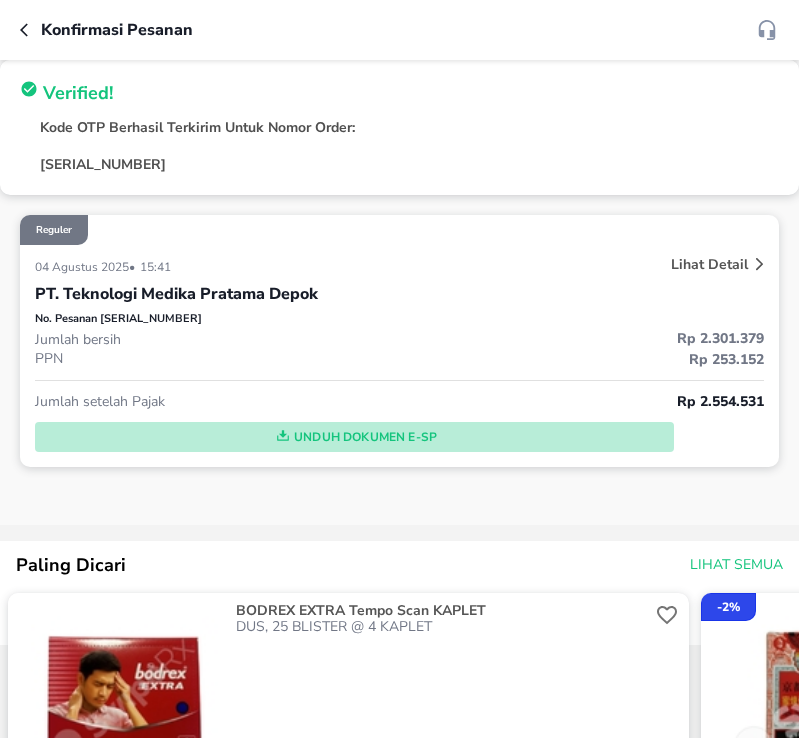 click on "Unduh Dokumen e-SP" at bounding box center [354, 437] 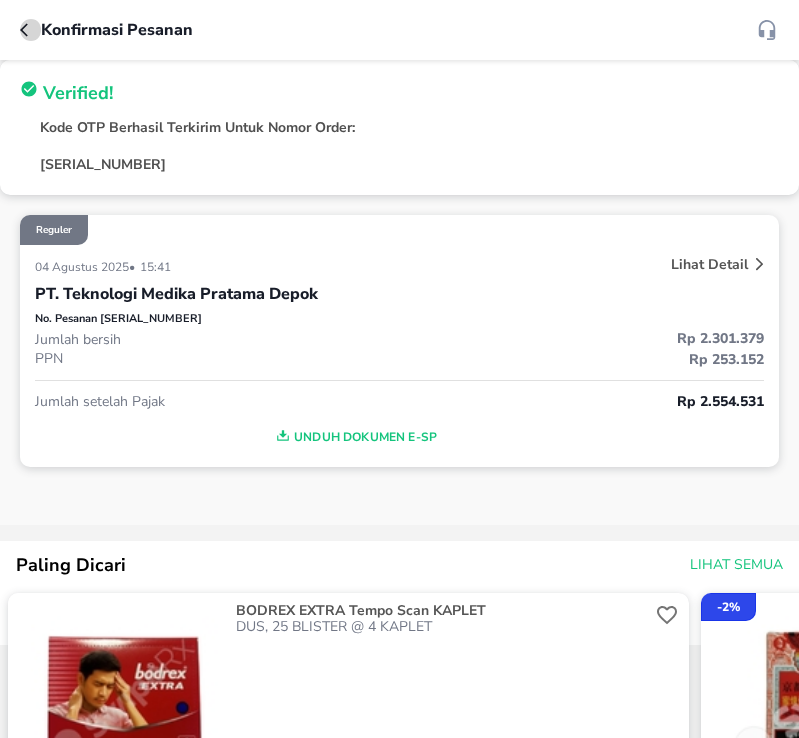 click 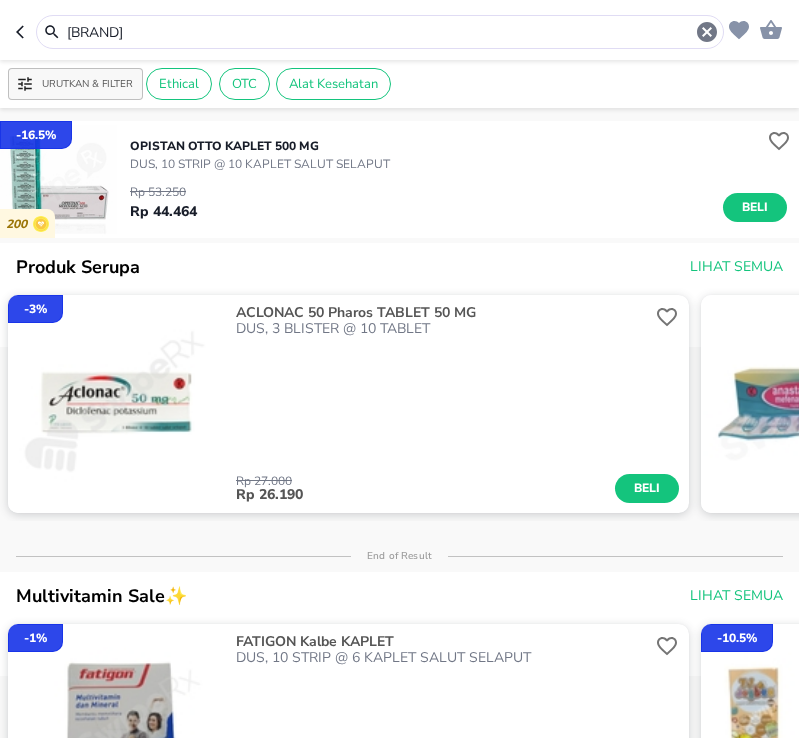 click on "[BRAND]" at bounding box center [380, 32] 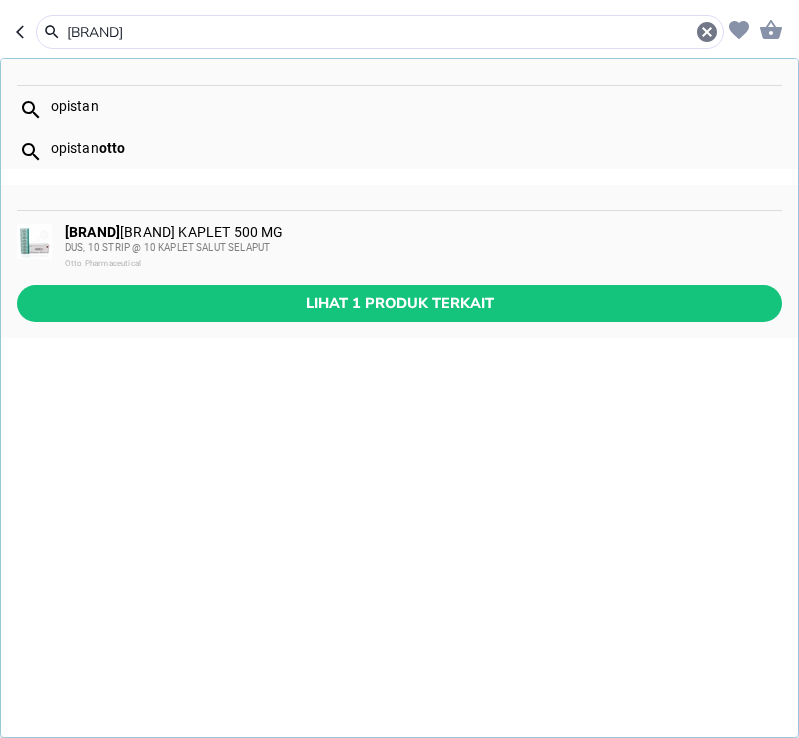 click on "[BRAND]" at bounding box center [380, 32] 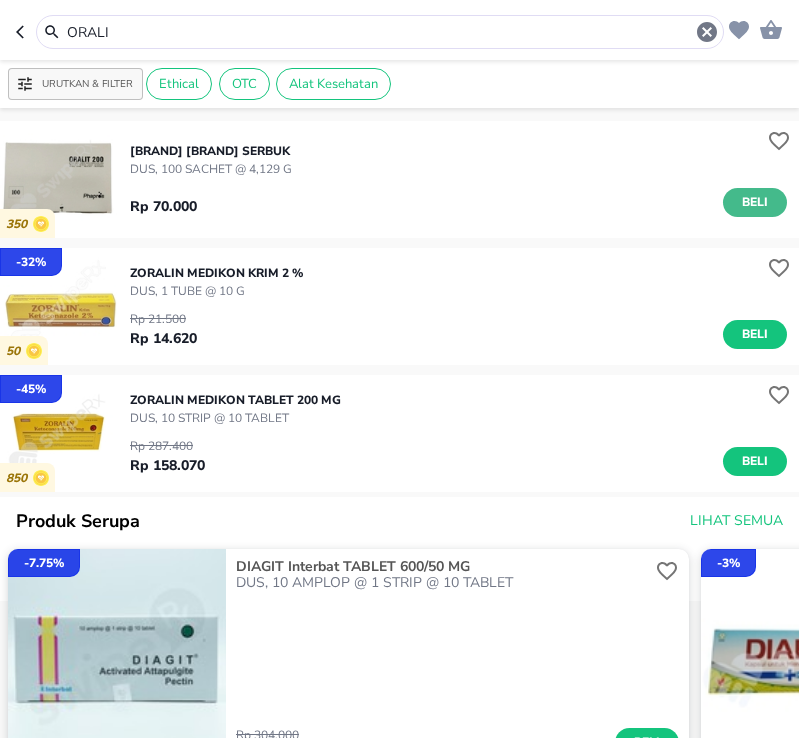 click on "Beli" at bounding box center (755, 202) 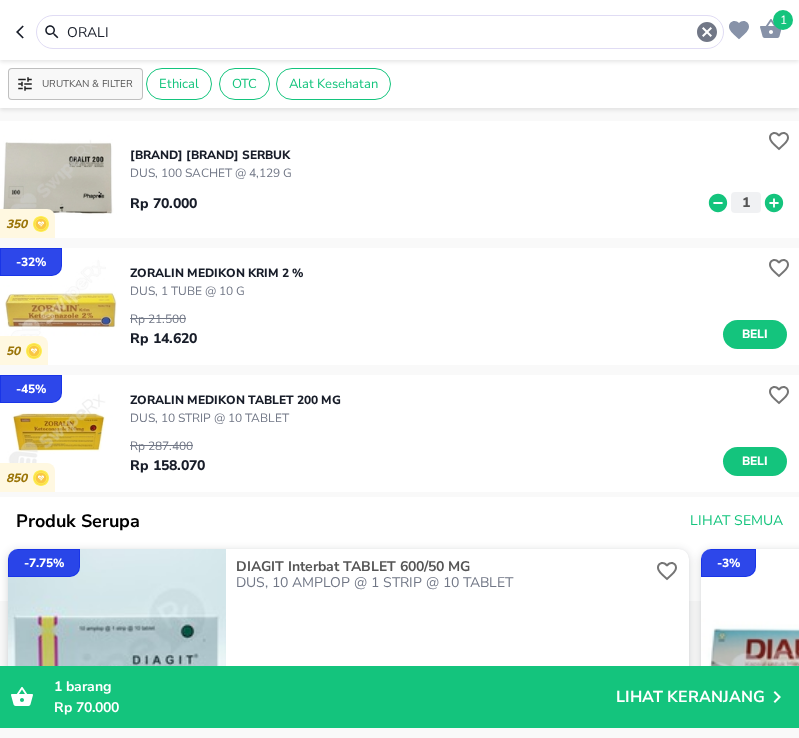 click 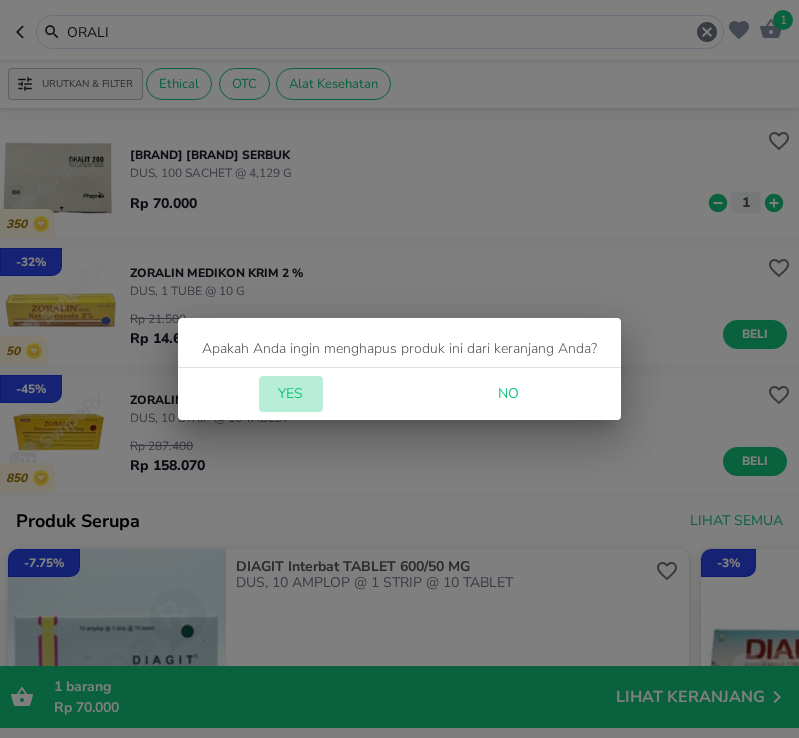 click on "Yes" at bounding box center [291, 394] 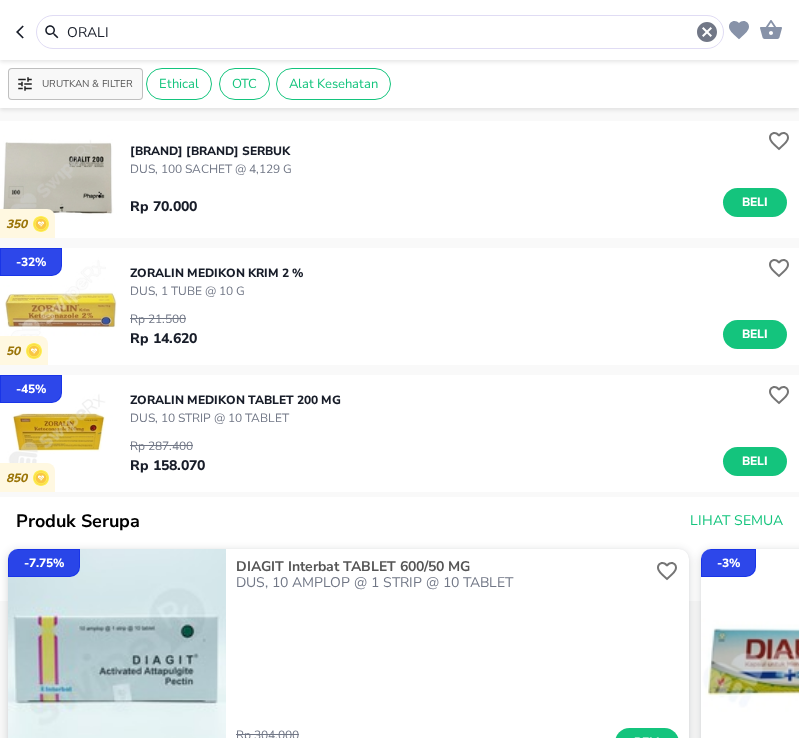 click on "ORALI" at bounding box center [380, 32] 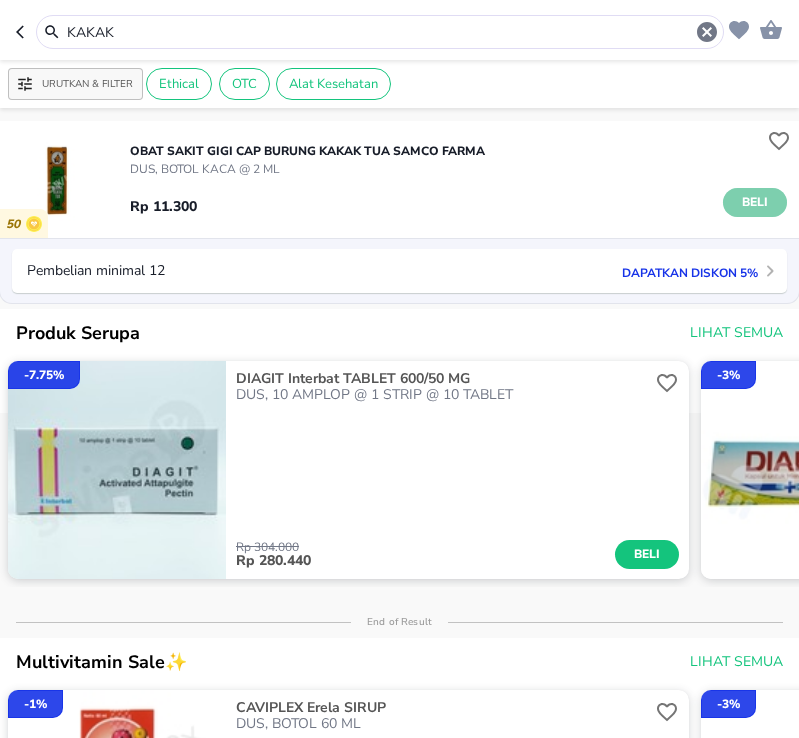 click on "Beli" at bounding box center (755, 202) 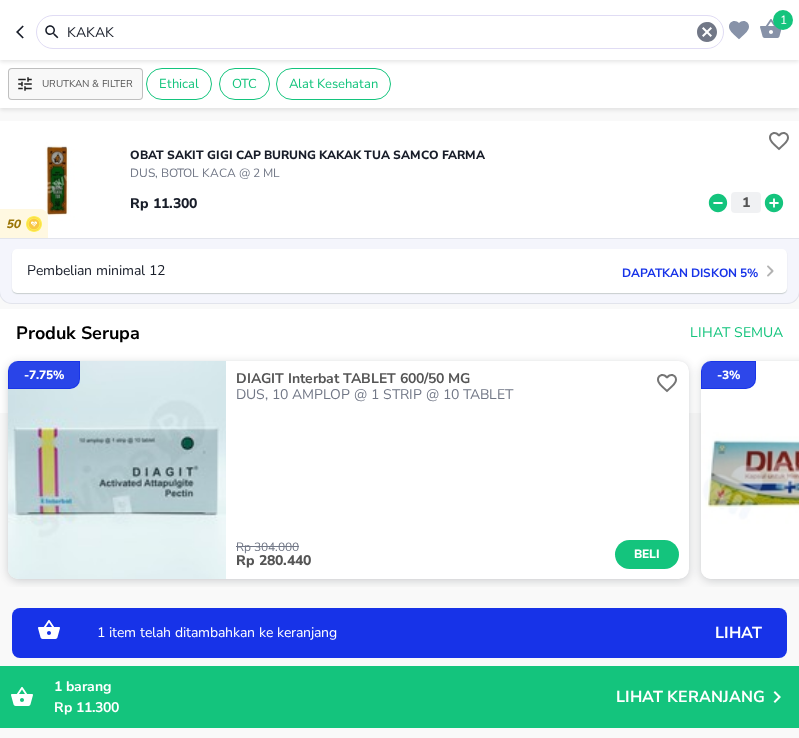 click 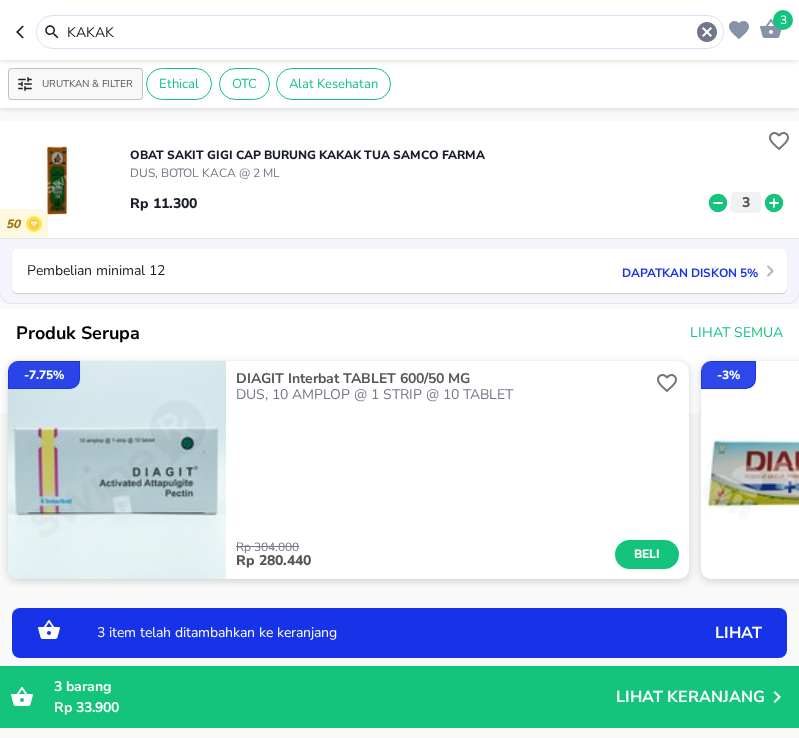 click on "KAKAK" at bounding box center (380, 32) 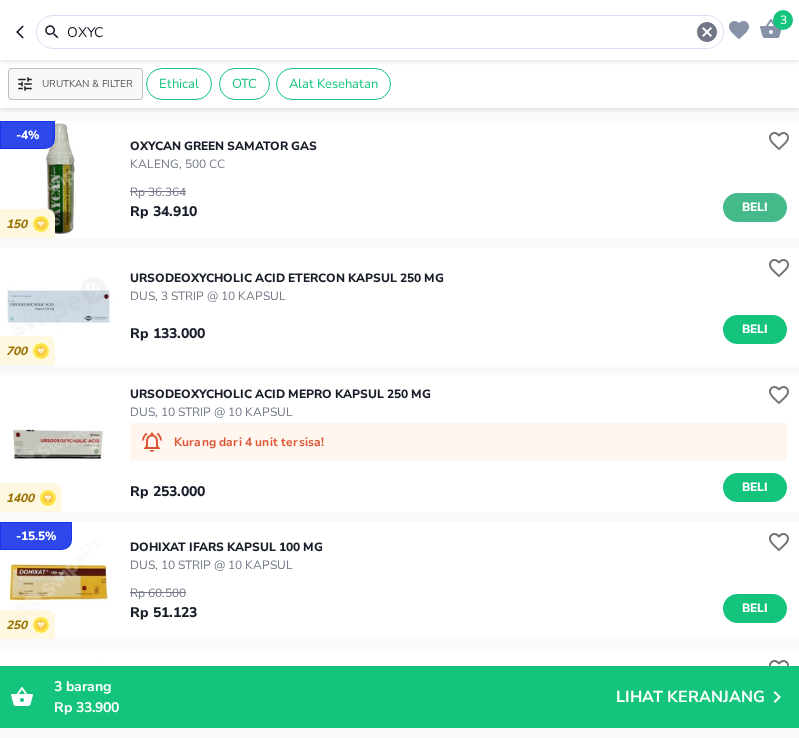 click on "Beli" at bounding box center [755, 207] 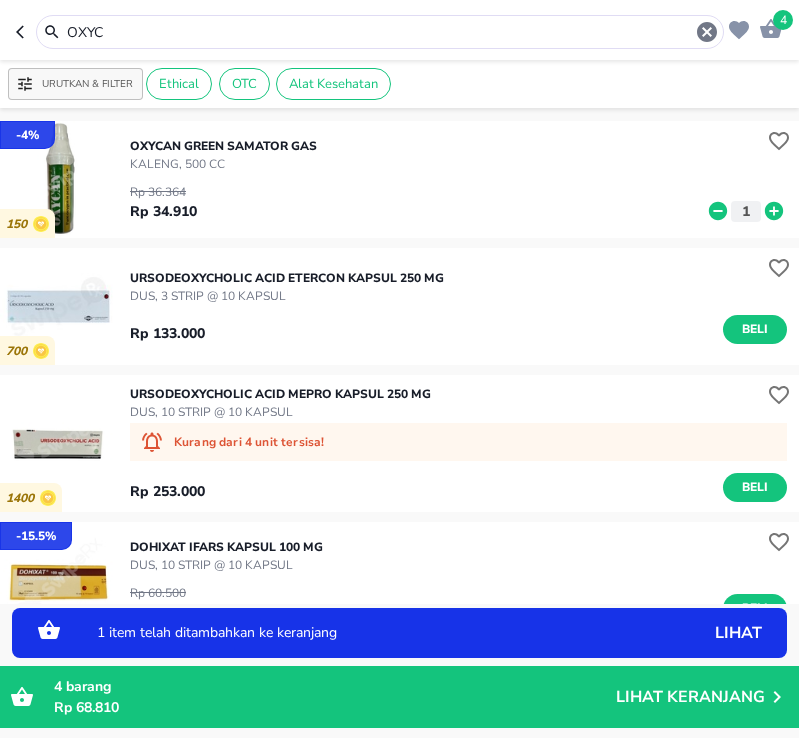 click 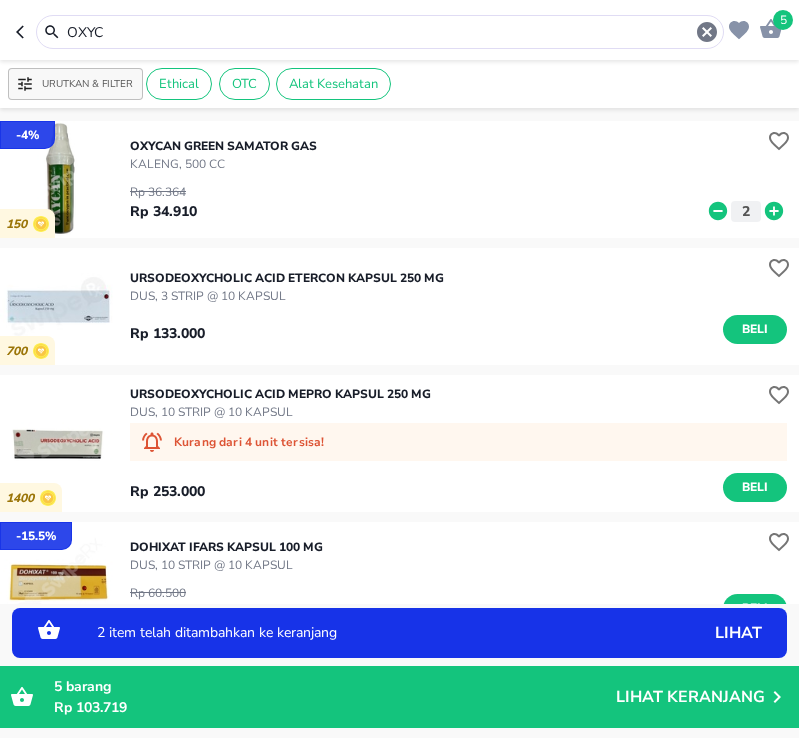click on "OXYC" at bounding box center [380, 32] 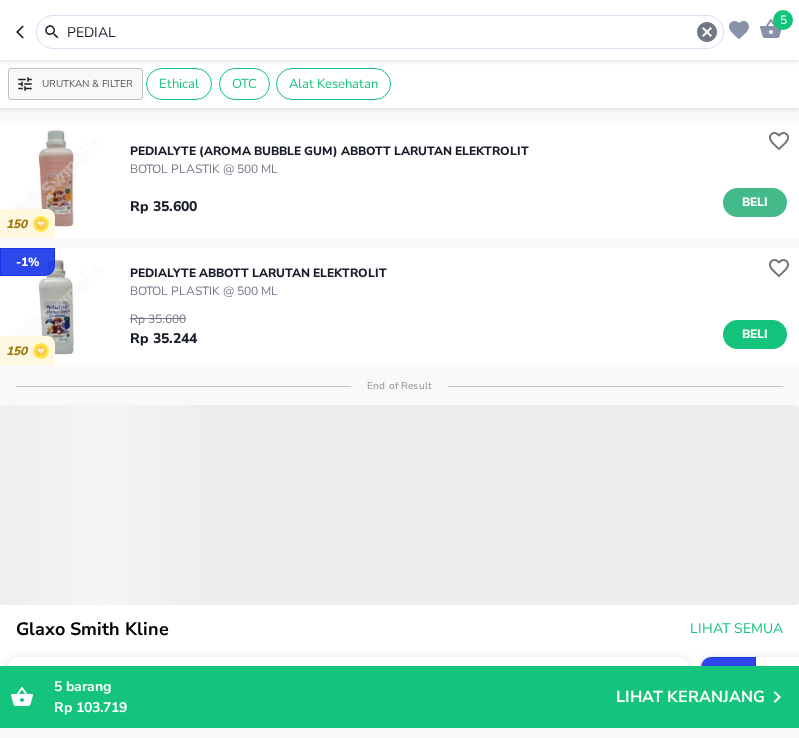 click on "Beli" at bounding box center (755, 202) 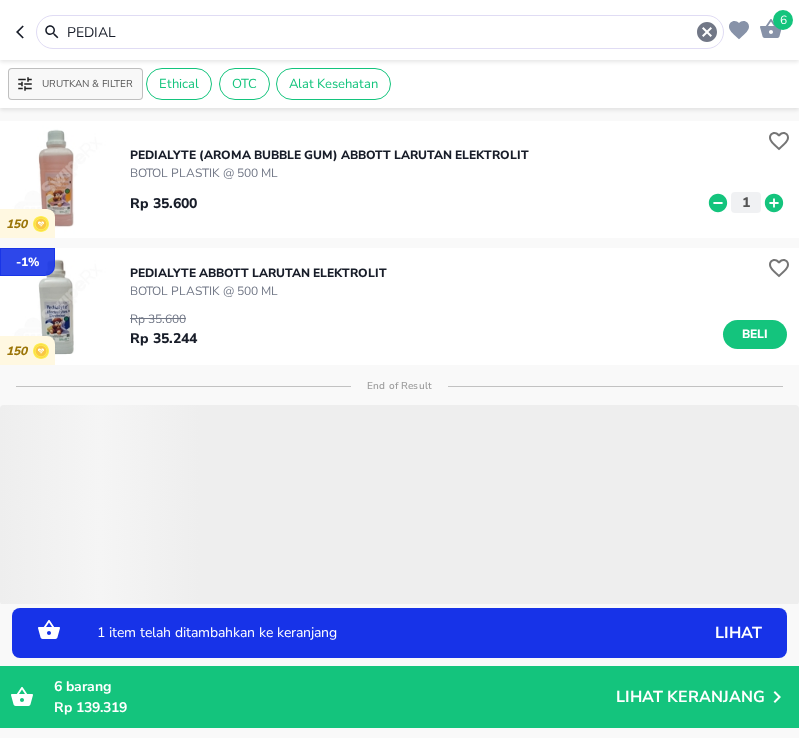 click on "PEDIAL" at bounding box center (380, 32) 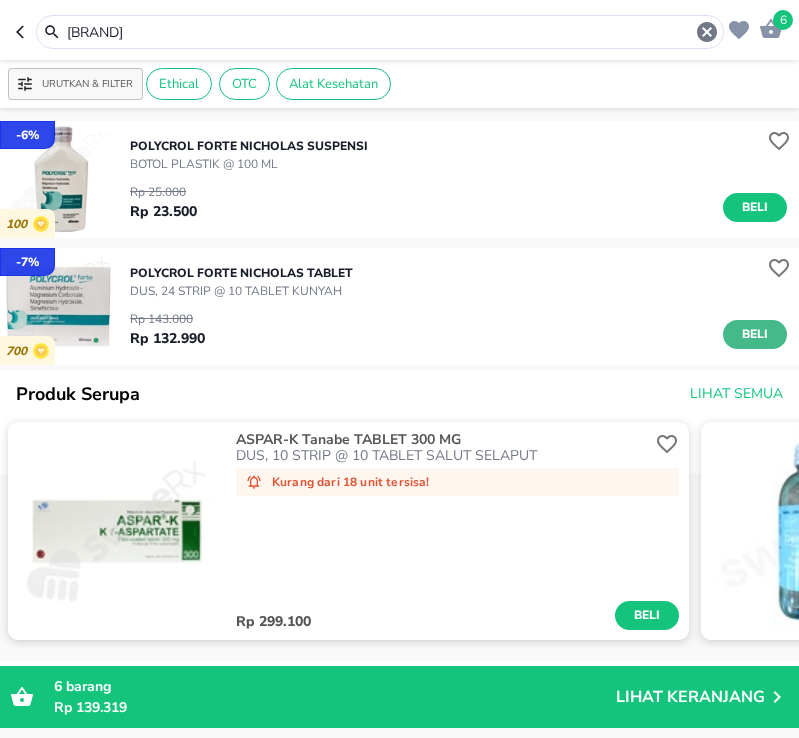 click on "Beli" at bounding box center [755, 334] 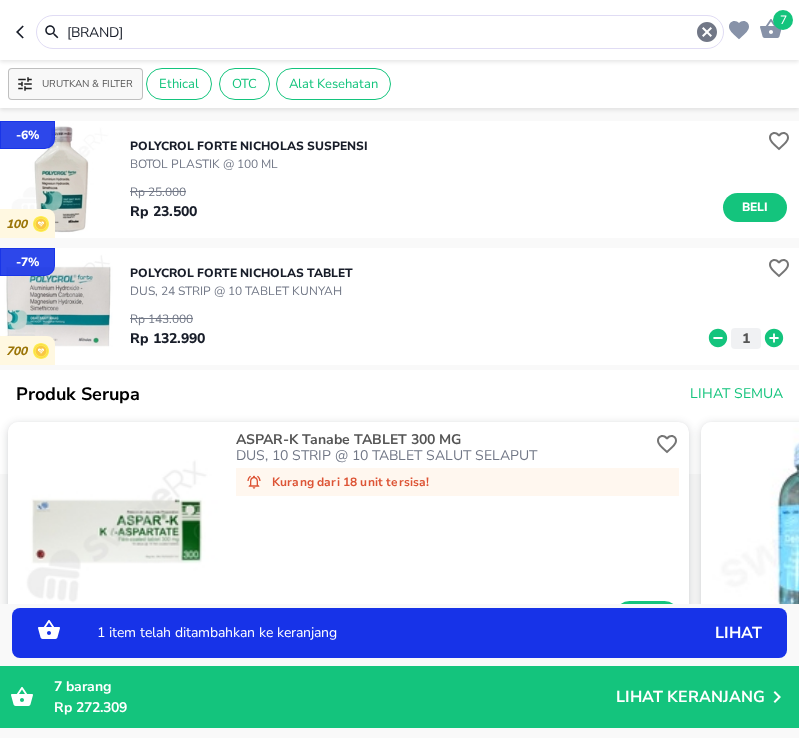 click on "[BRAND]" at bounding box center [380, 32] 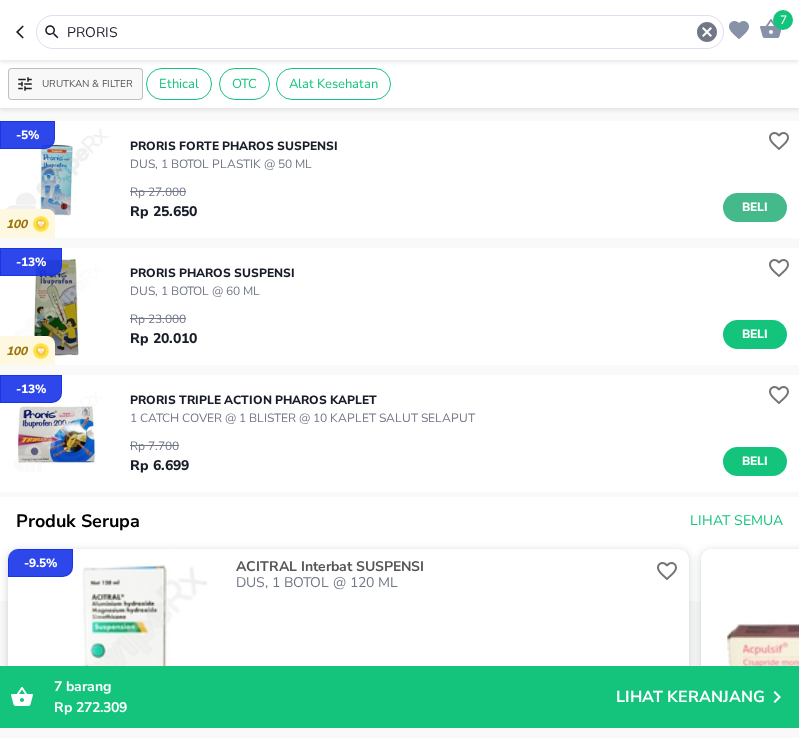 click on "Beli" at bounding box center (755, 207) 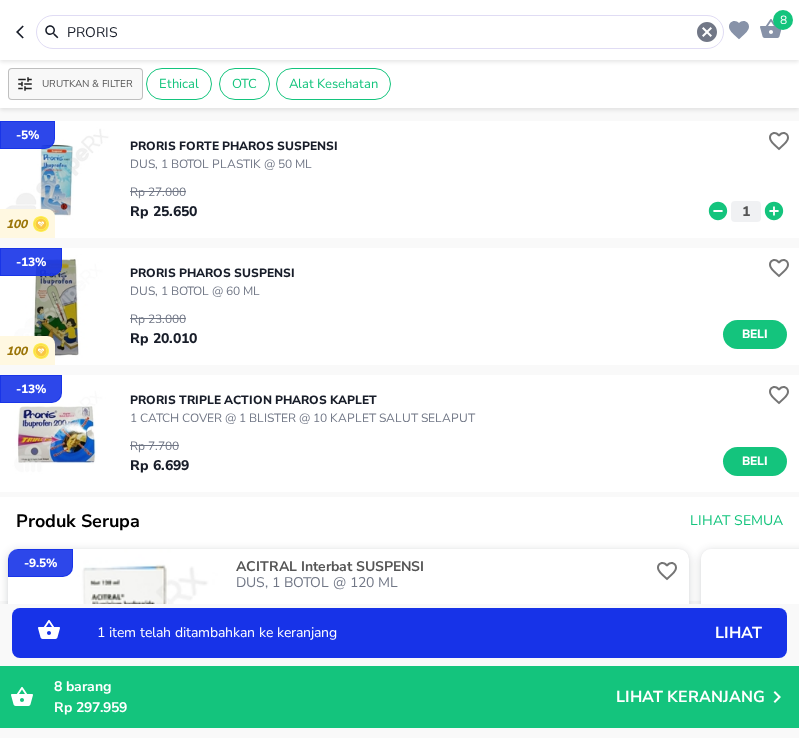 click 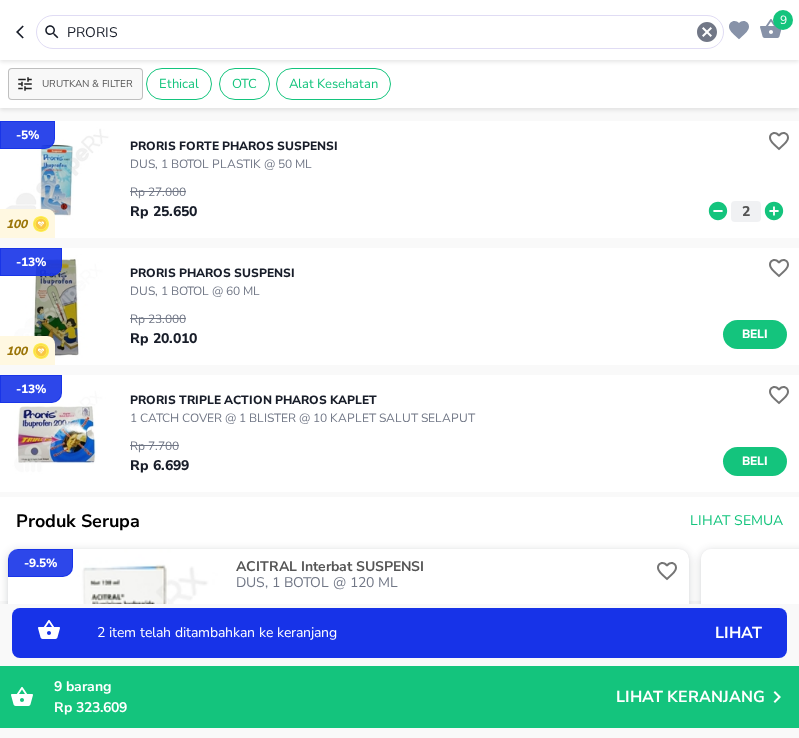 click on "PRORIS" at bounding box center (380, 32) 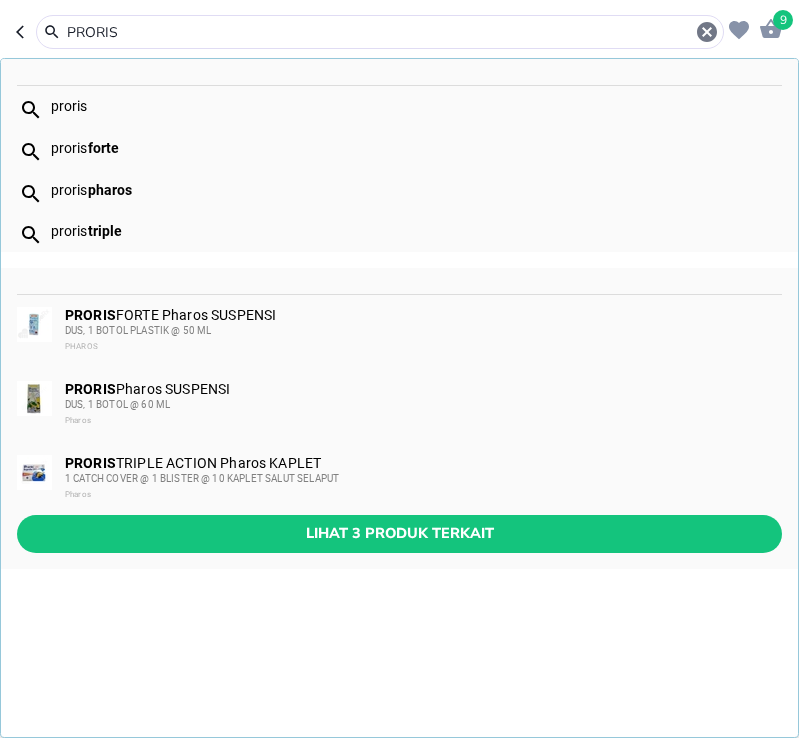 click on "PRORIS" at bounding box center (380, 32) 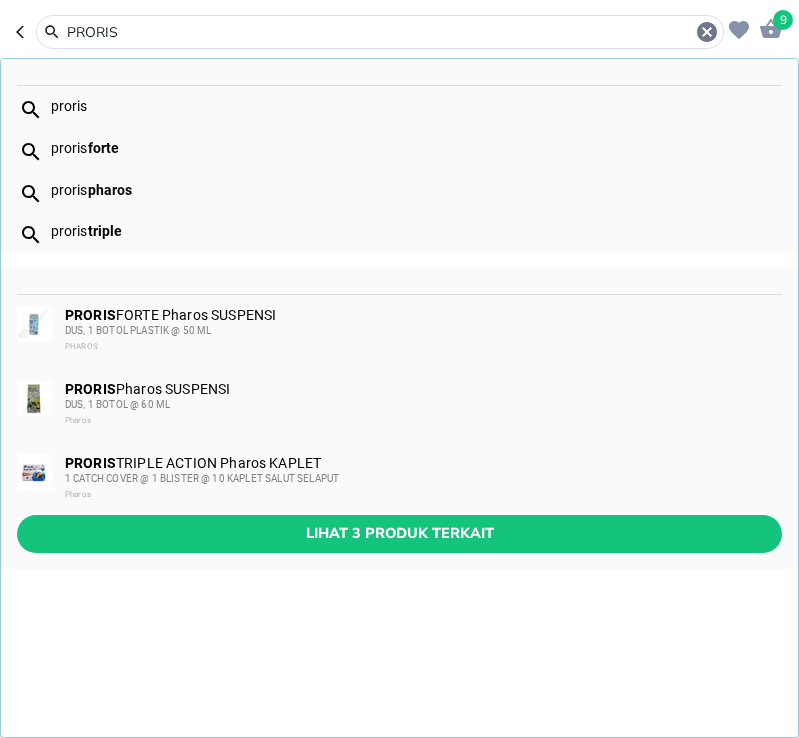 click on "PRORIS" at bounding box center (380, 32) 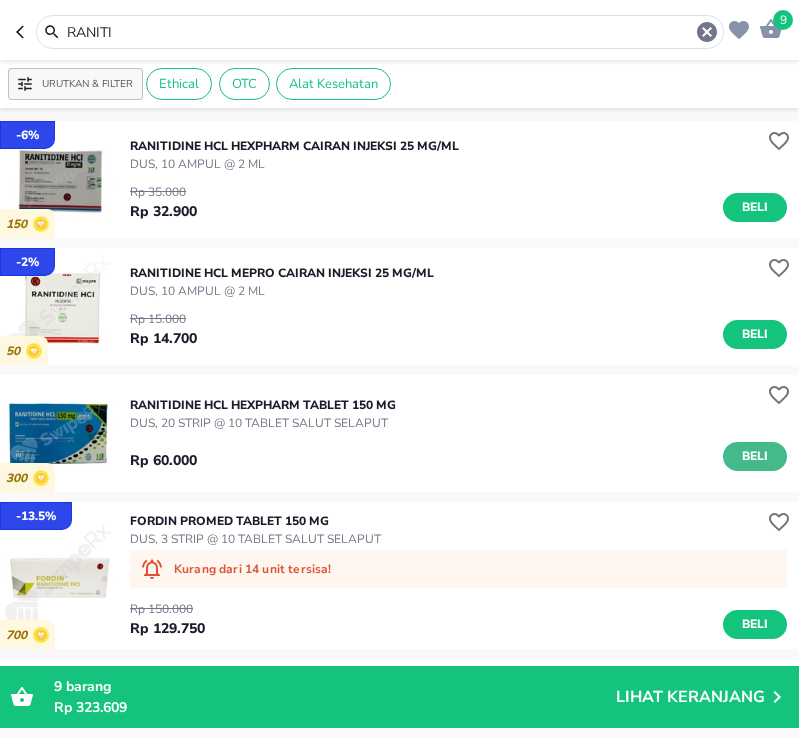 click on "Beli" at bounding box center (755, 456) 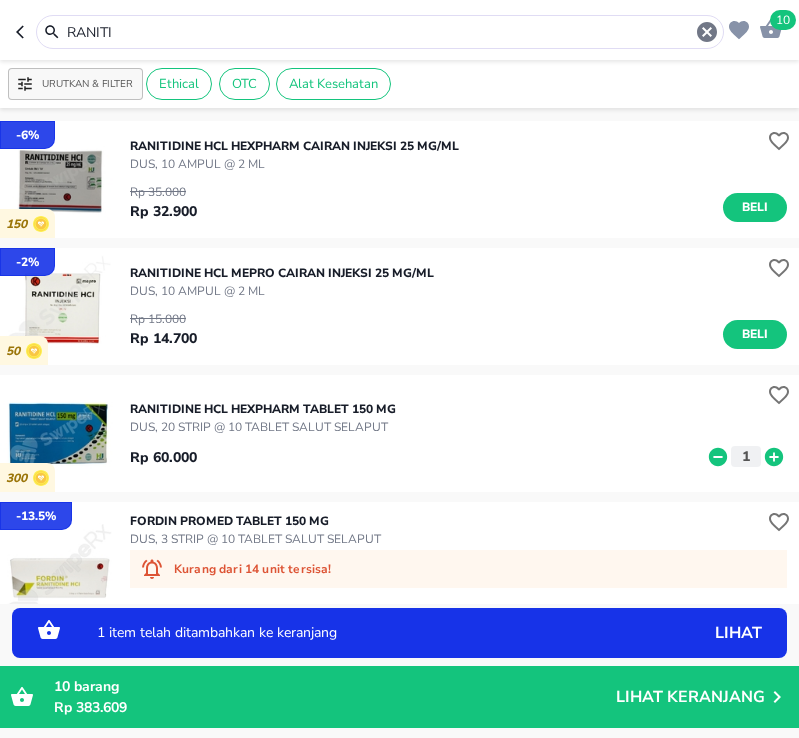click 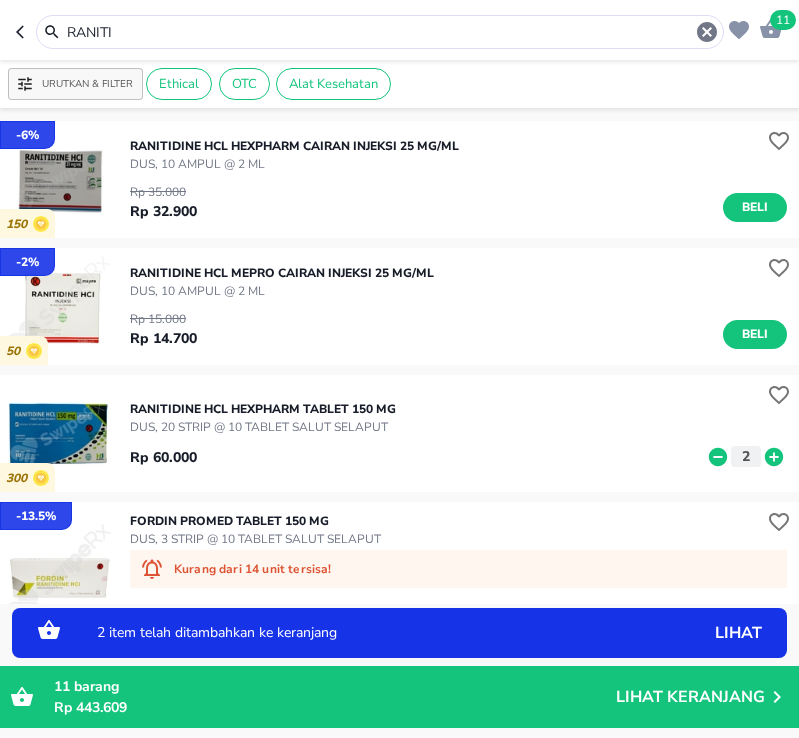click on "RANITI" at bounding box center (380, 32) 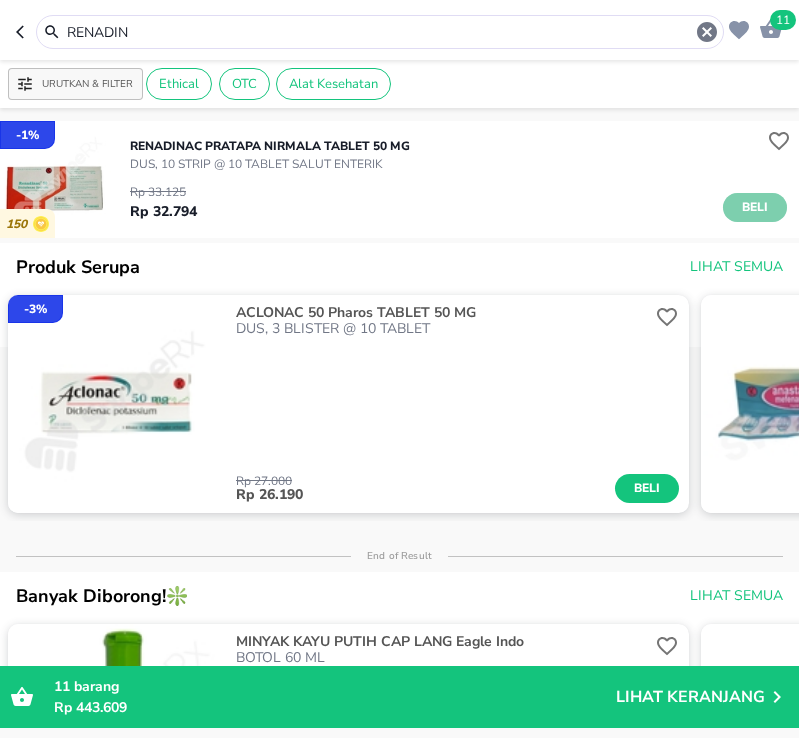 click on "Beli" at bounding box center (755, 207) 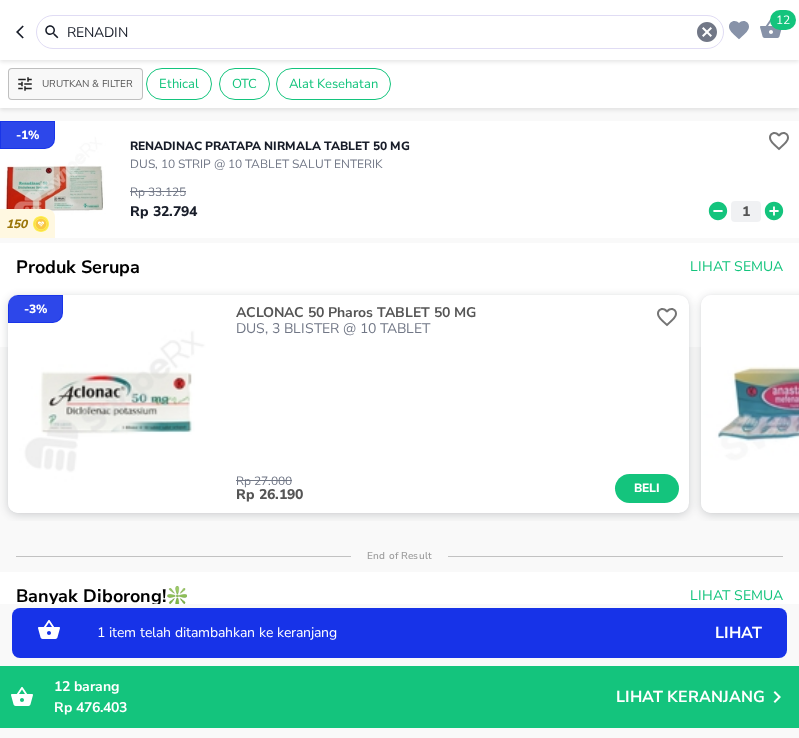 click on "RENADIN" at bounding box center (380, 32) 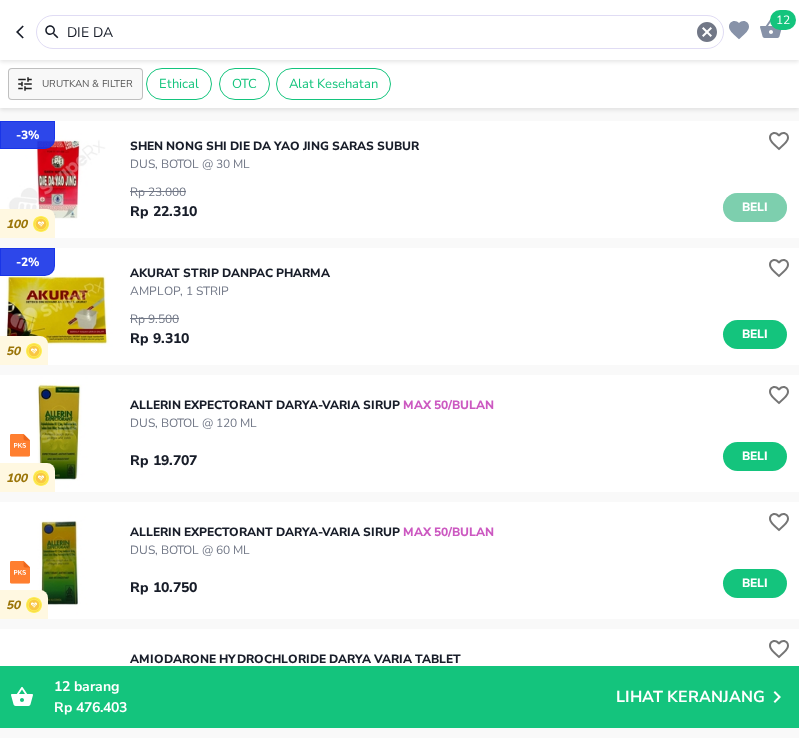 click on "Beli" at bounding box center [755, 207] 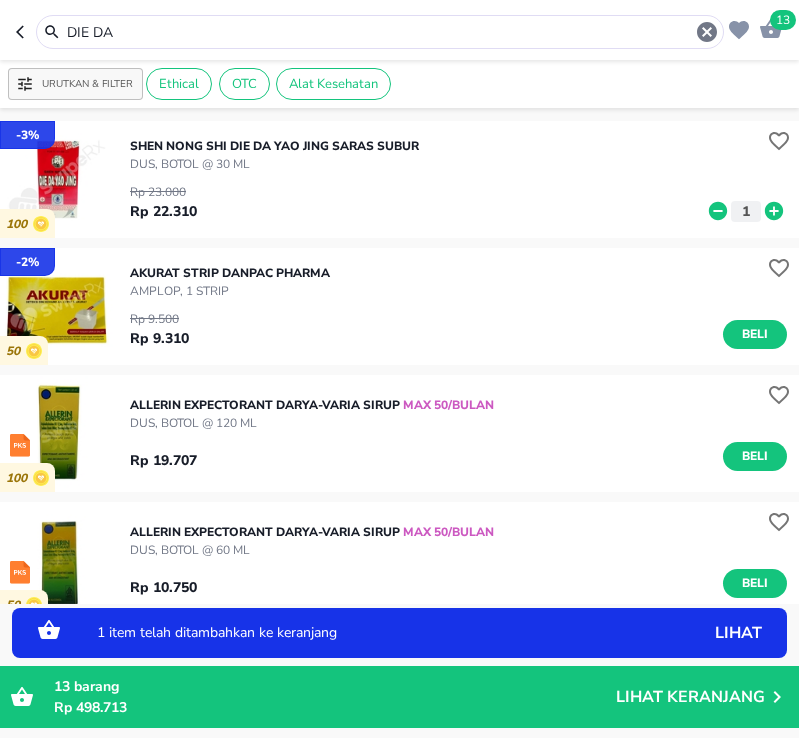 click 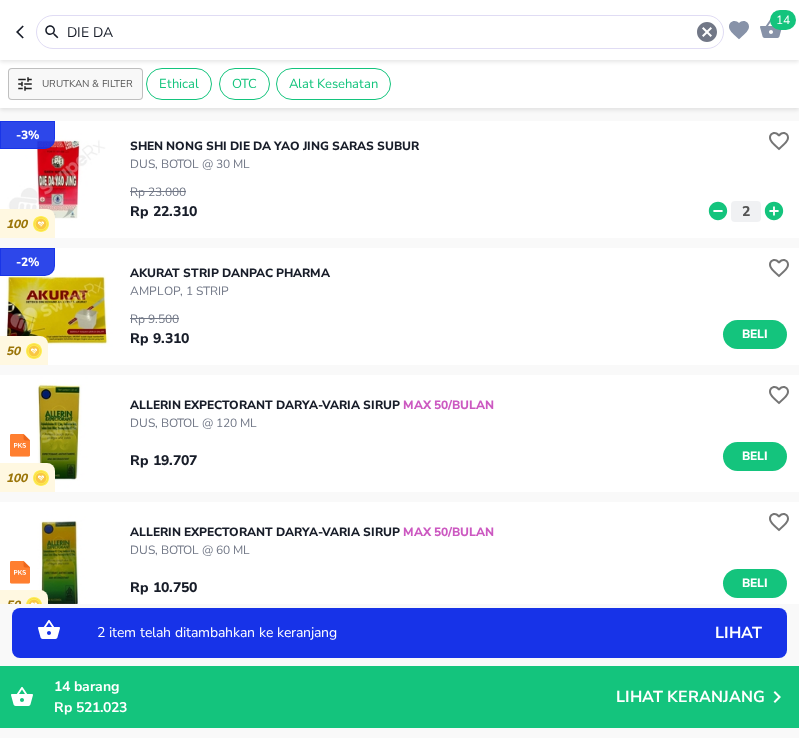 click 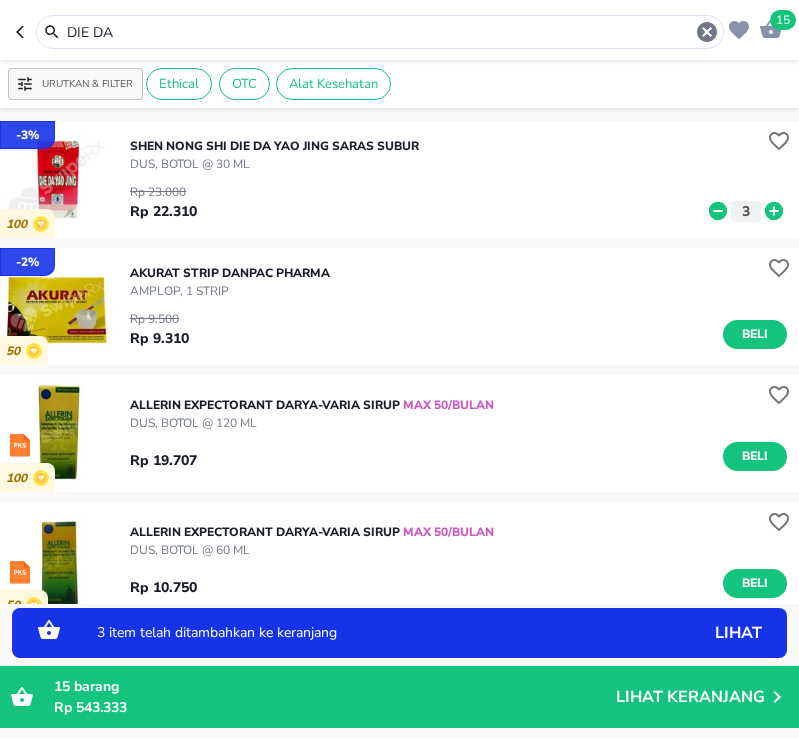 click on "DIE DA" at bounding box center (380, 32) 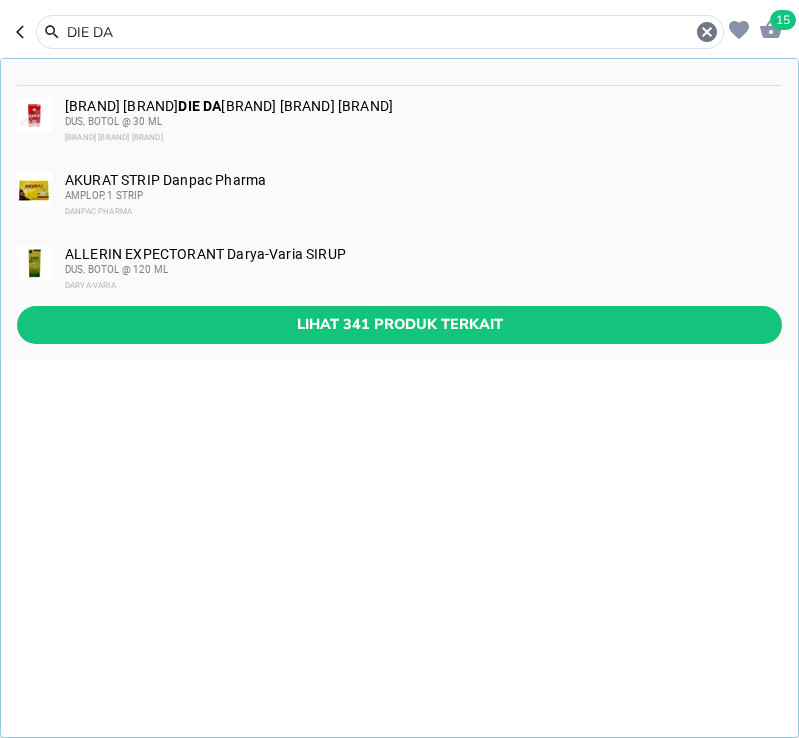 click on "DIE DA" at bounding box center [380, 32] 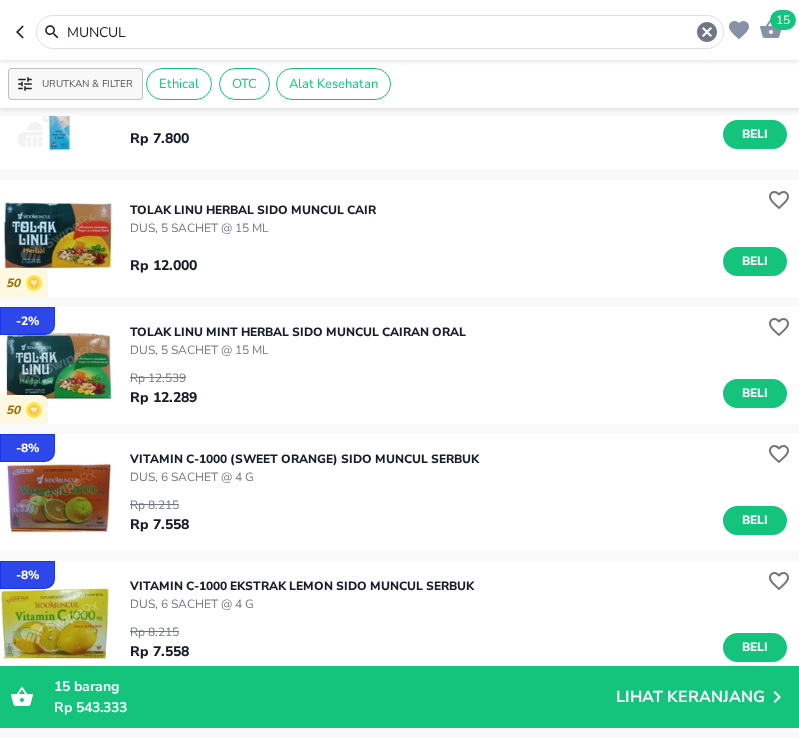 scroll, scrollTop: 2569, scrollLeft: 0, axis: vertical 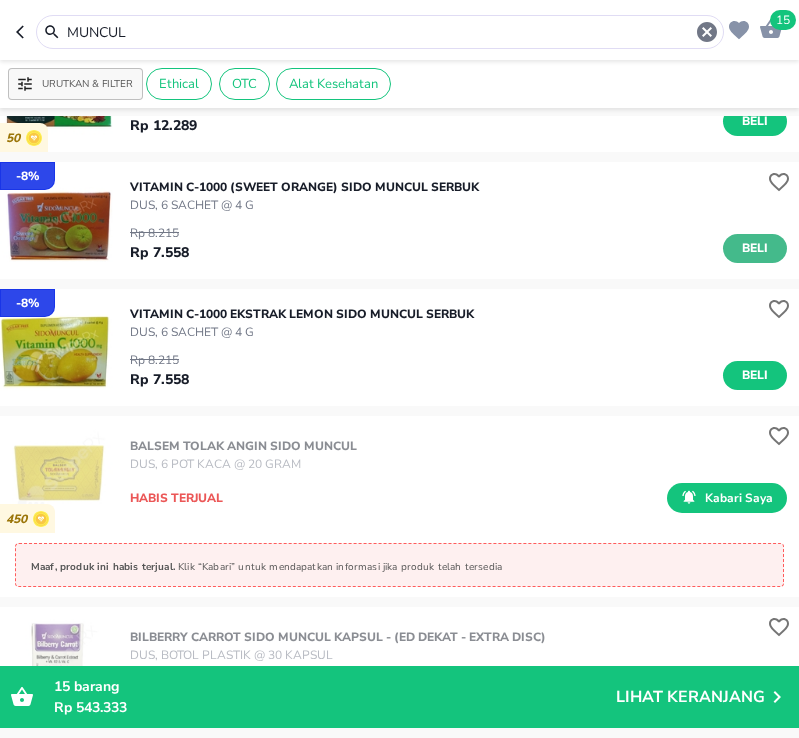 click on "Beli" at bounding box center [755, 248] 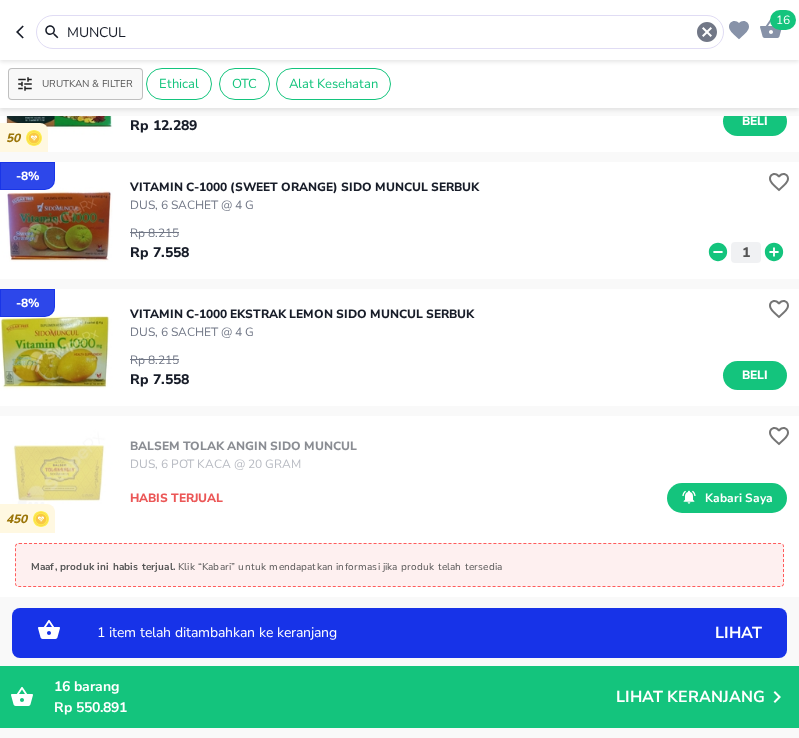 click on "MUNCUL" at bounding box center (380, 32) 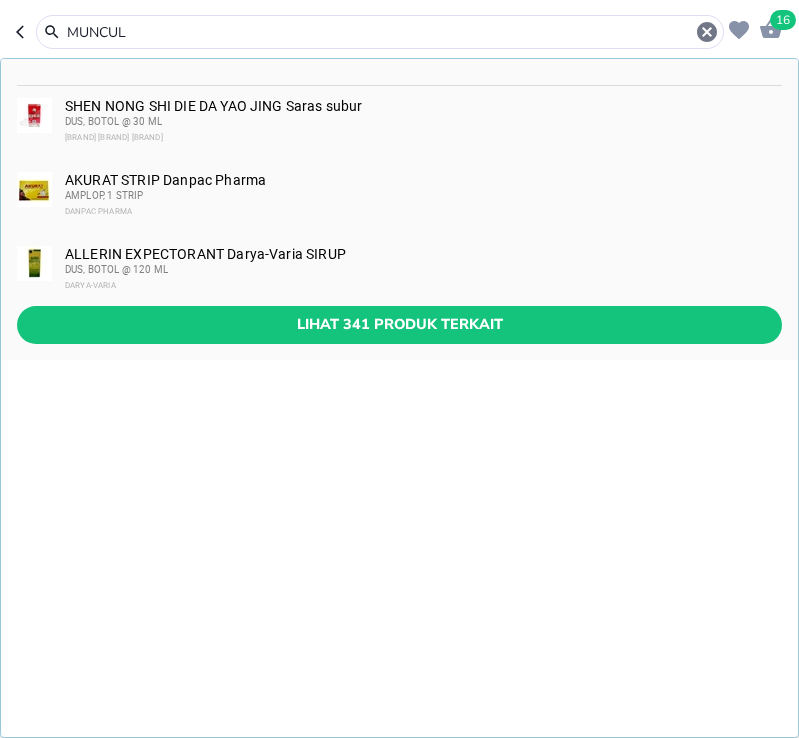 click on "MUNCUL" at bounding box center (380, 32) 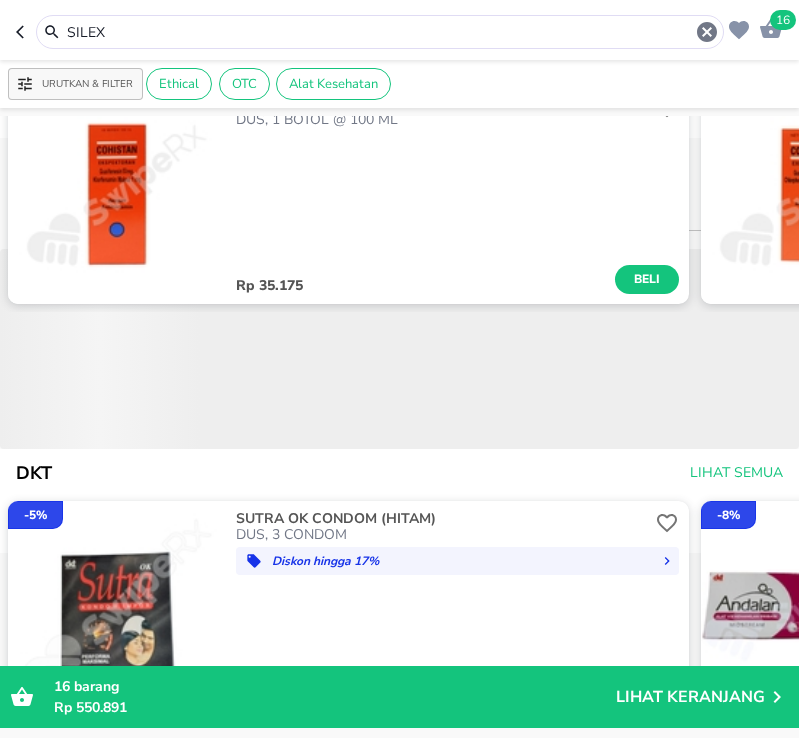 scroll, scrollTop: 506, scrollLeft: 0, axis: vertical 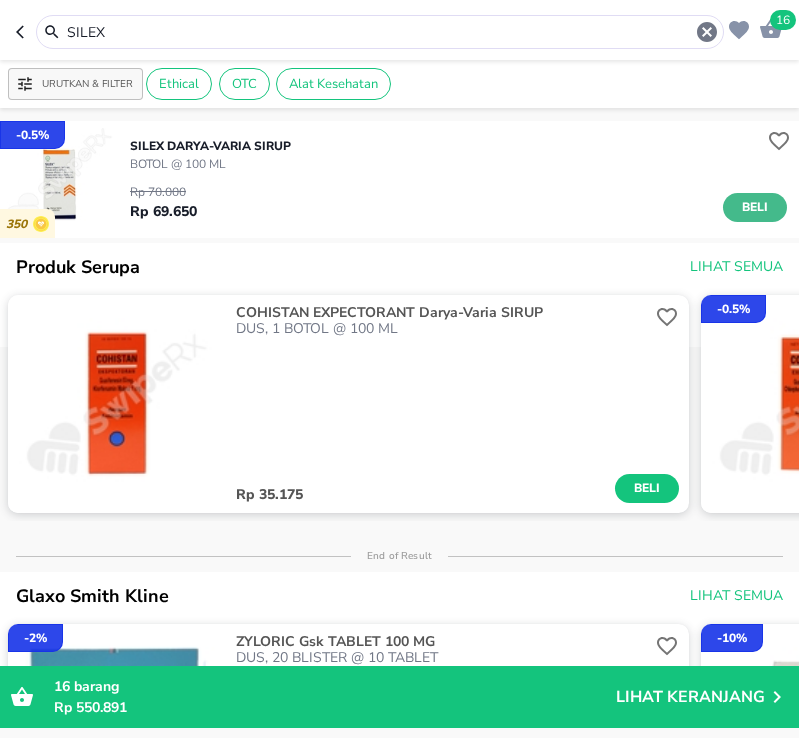 click on "Beli" at bounding box center (755, 207) 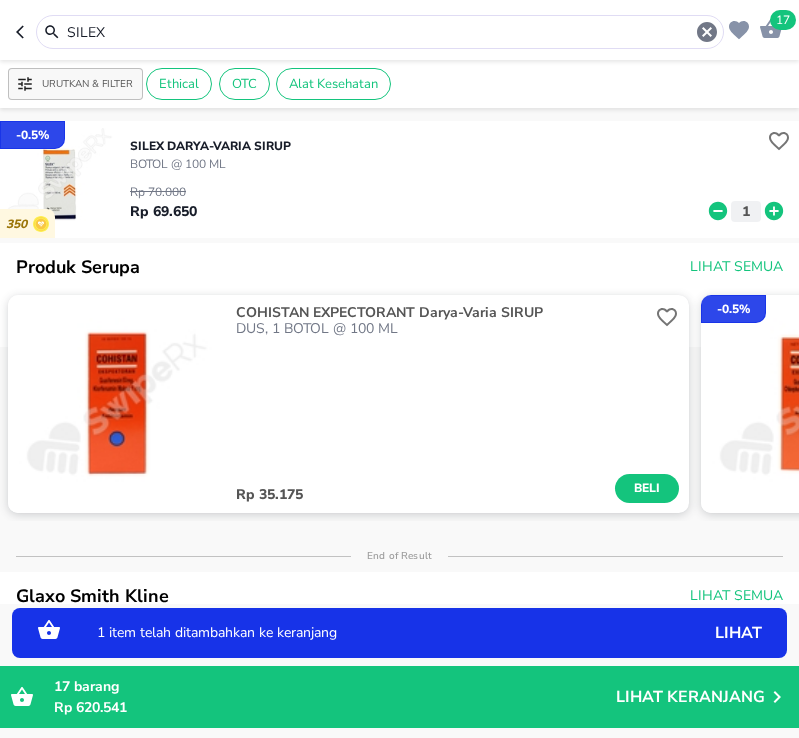click 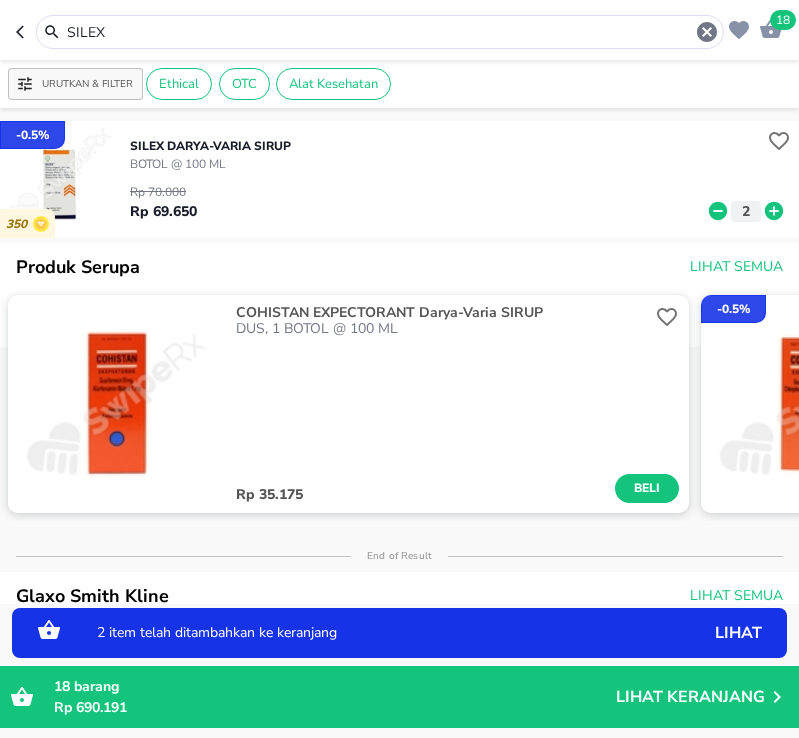 click 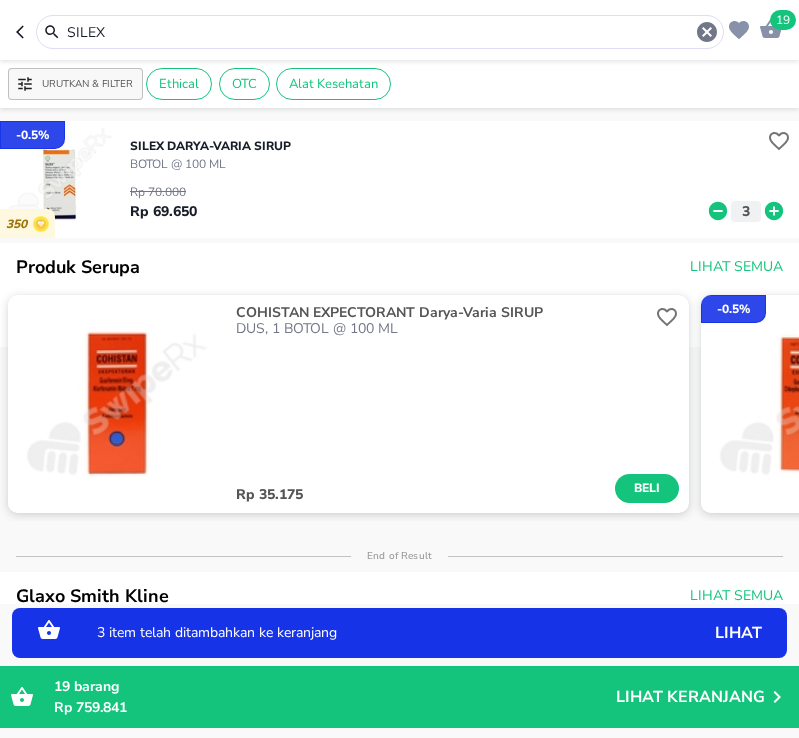 click on "SILEX" at bounding box center [380, 32] 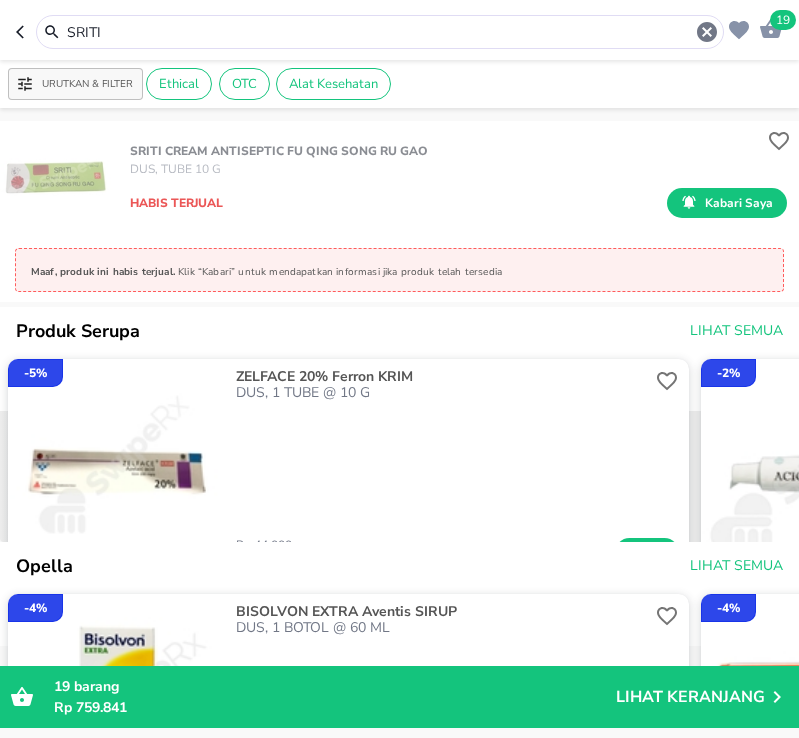click on "SRITI" at bounding box center [380, 32] 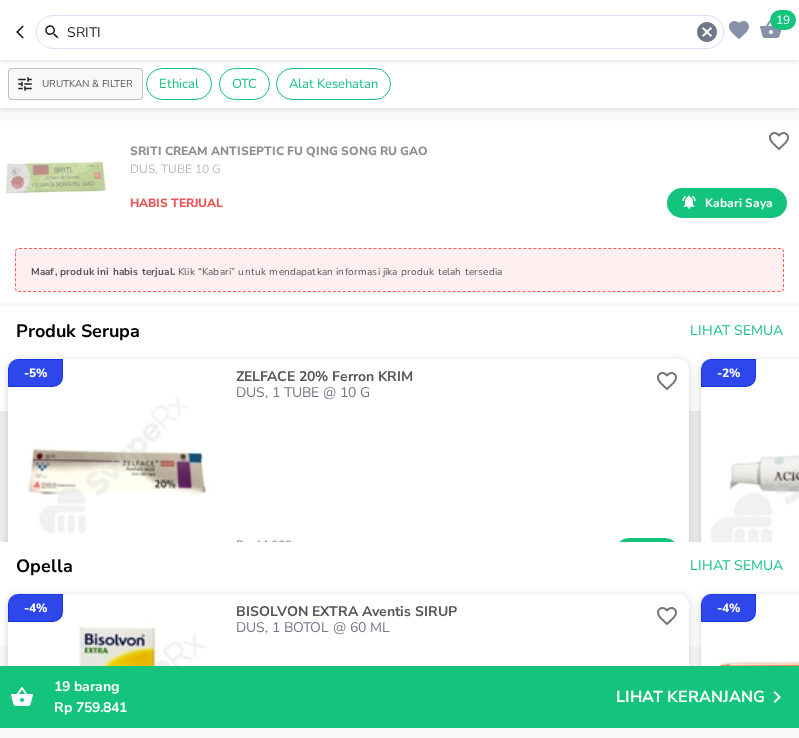 click on "SRITI" at bounding box center [380, 32] 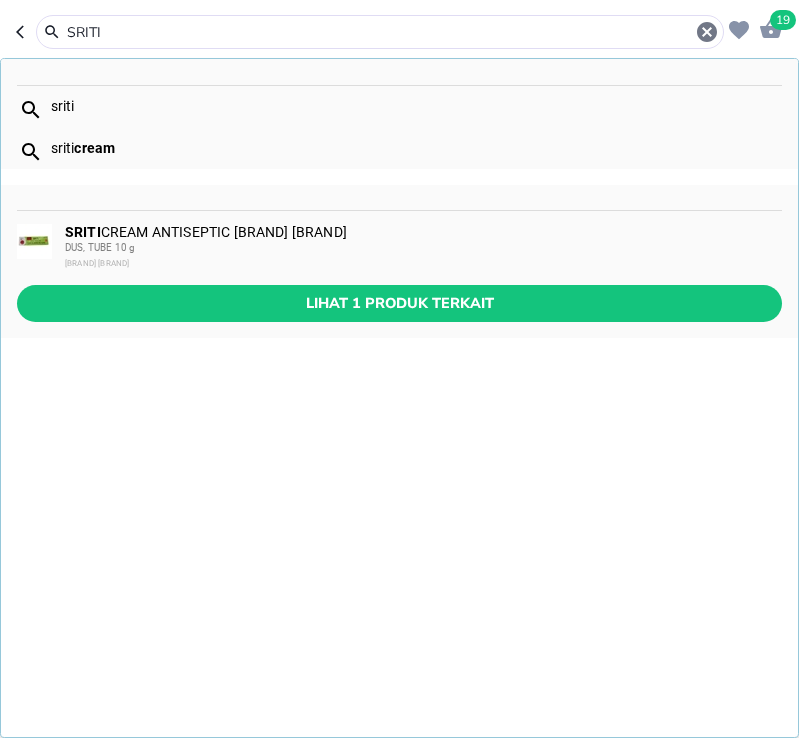 click on "SRITI" at bounding box center [380, 32] 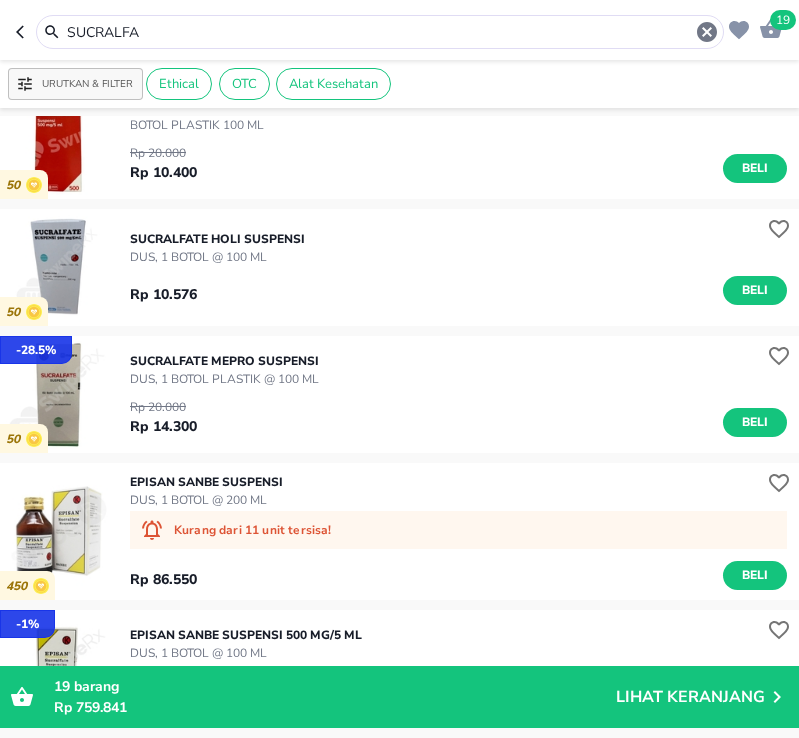 scroll, scrollTop: 300, scrollLeft: 0, axis: vertical 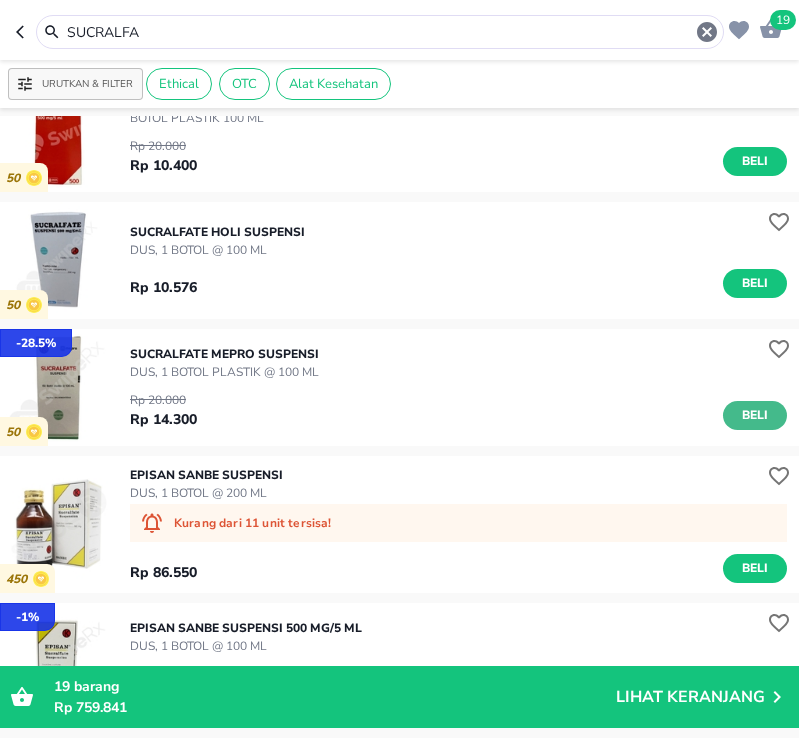 click on "Beli" at bounding box center (755, 415) 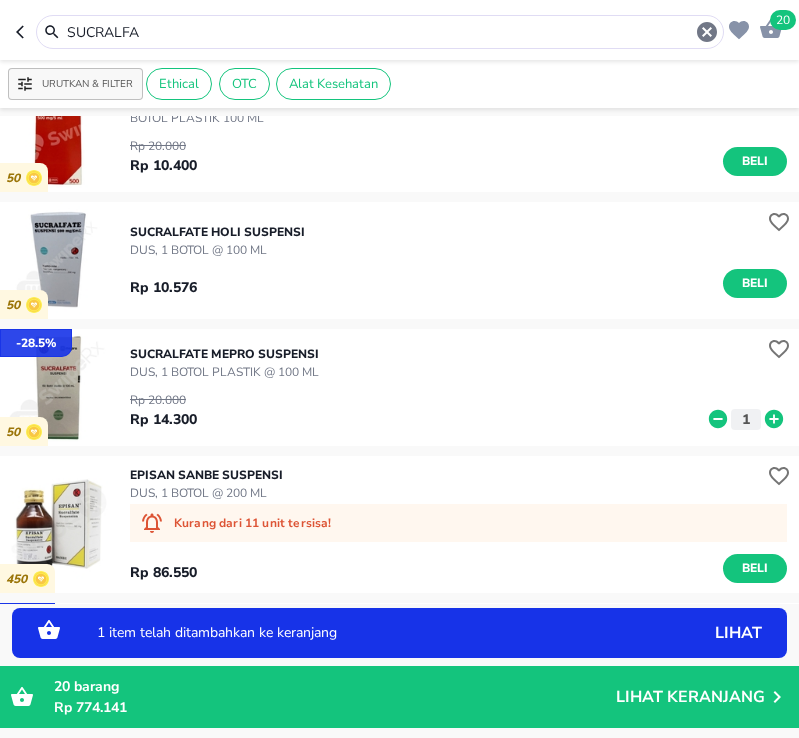 drag, startPoint x: 762, startPoint y: 421, endPoint x: 603, endPoint y: 332, distance: 182.21416 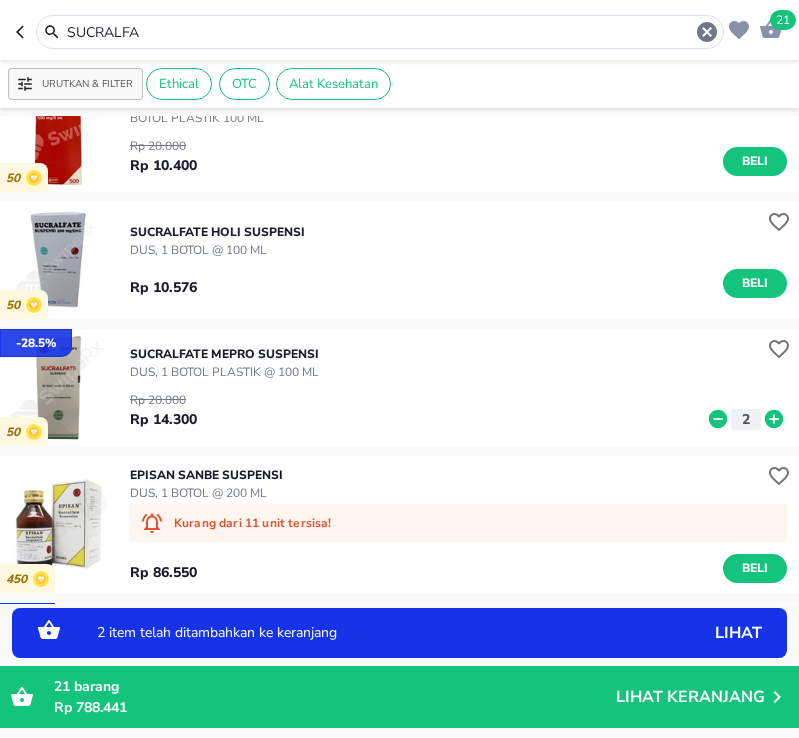 click on "SUCRALFA" at bounding box center (380, 32) 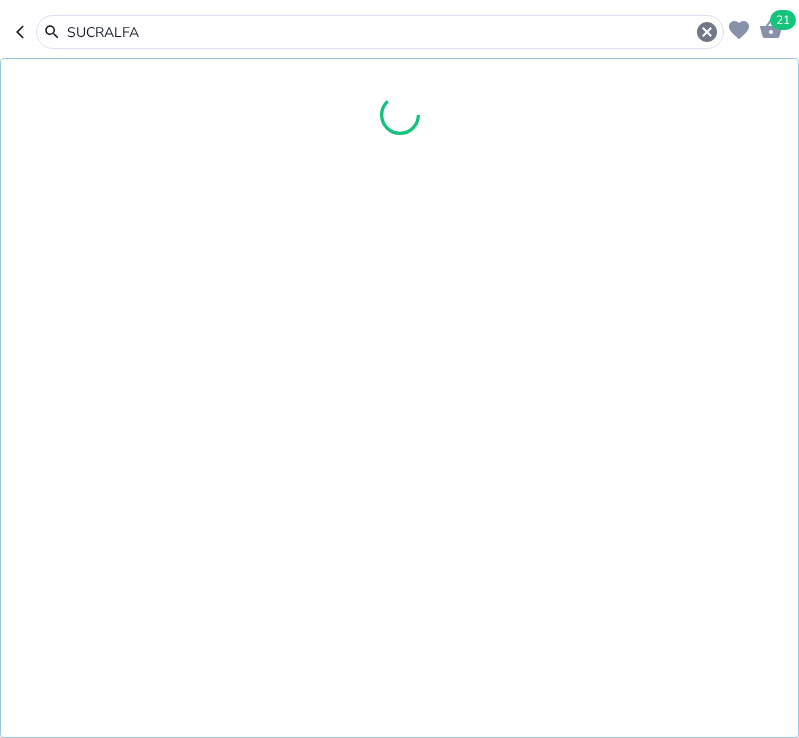 click on "SUCRALFA" at bounding box center (380, 32) 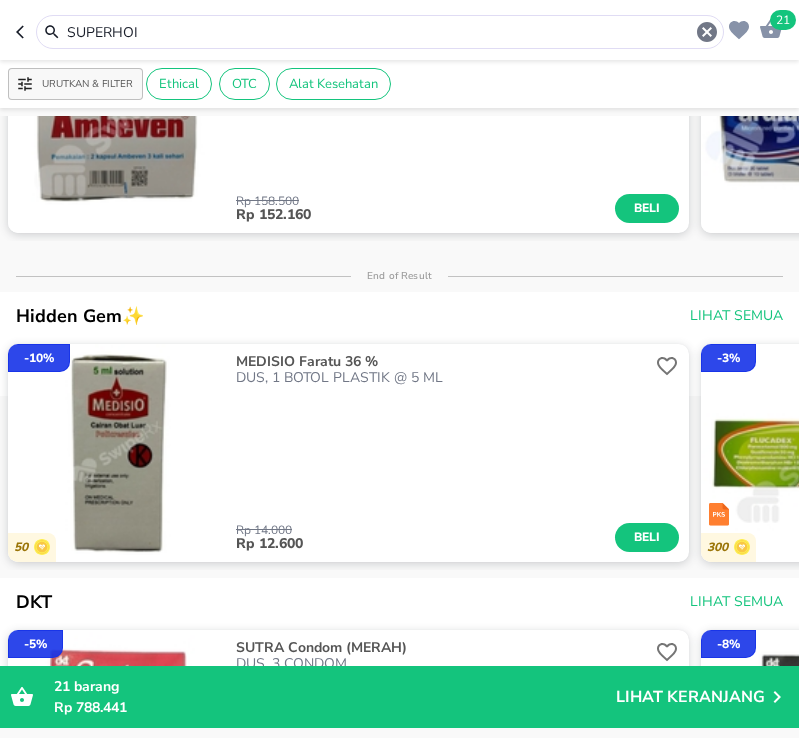 scroll, scrollTop: 0, scrollLeft: 0, axis: both 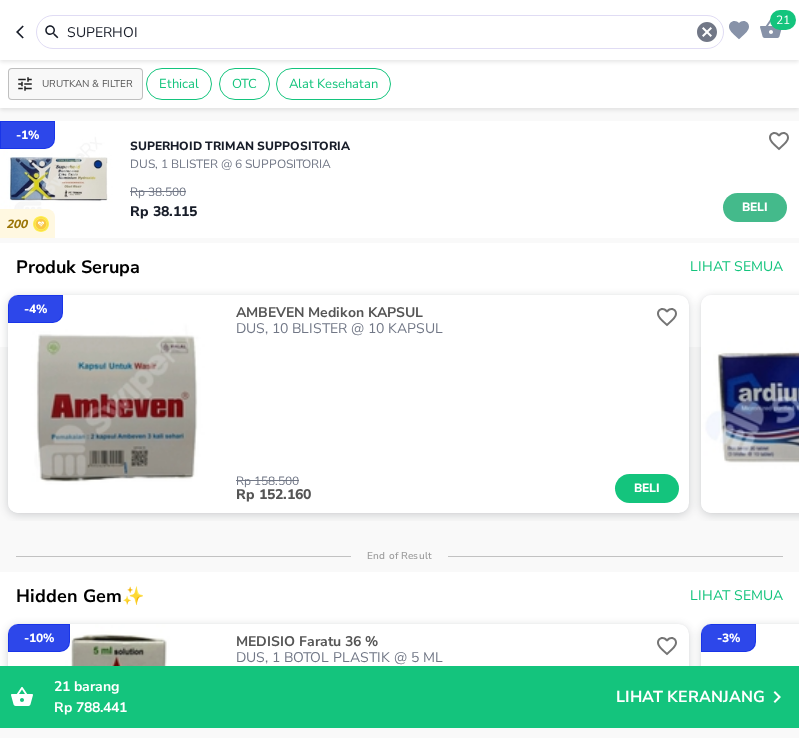 click on "Beli" at bounding box center [755, 207] 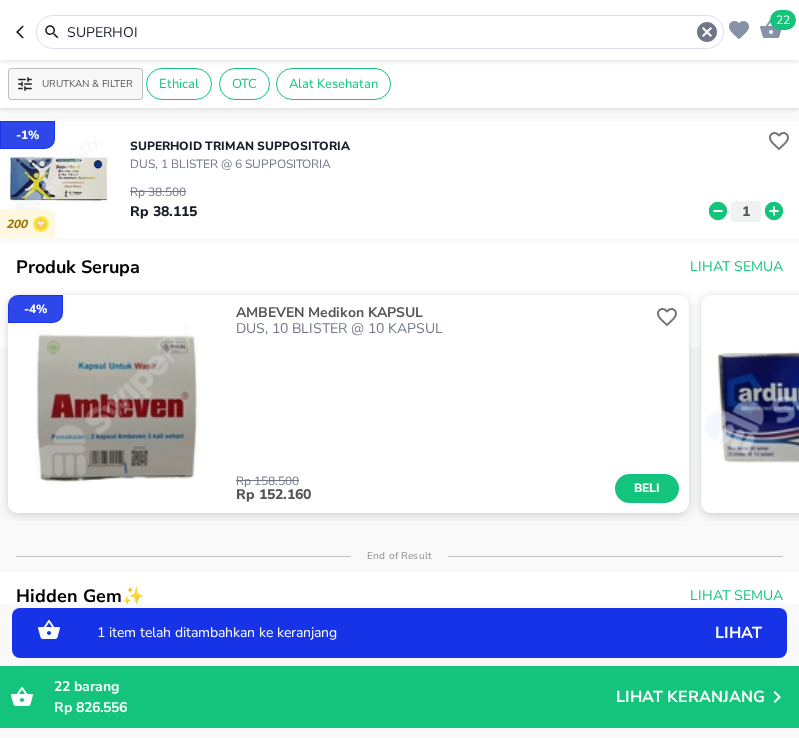 click on "SUPERHOI" at bounding box center [380, 32] 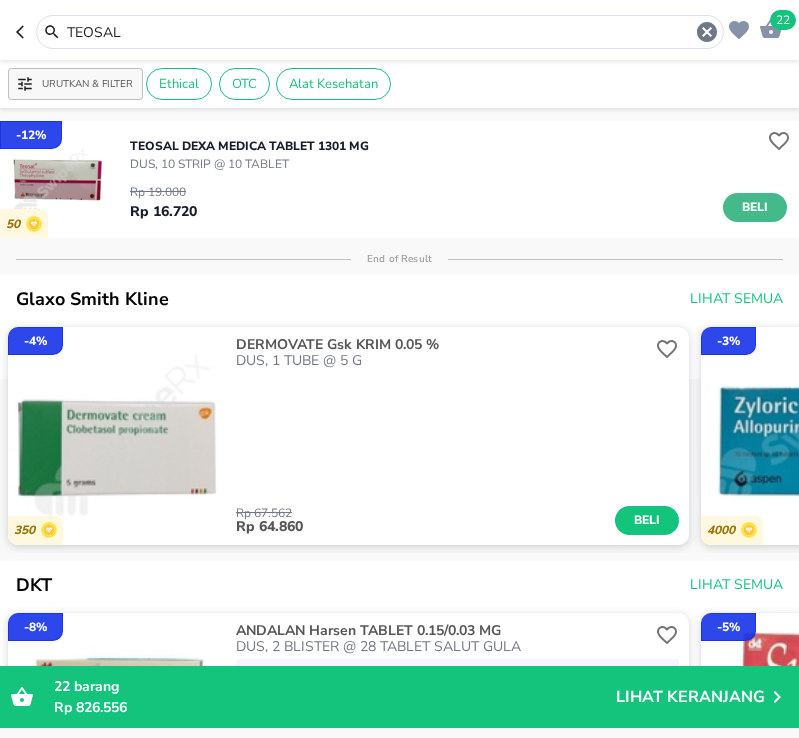 click on "Beli" at bounding box center [755, 207] 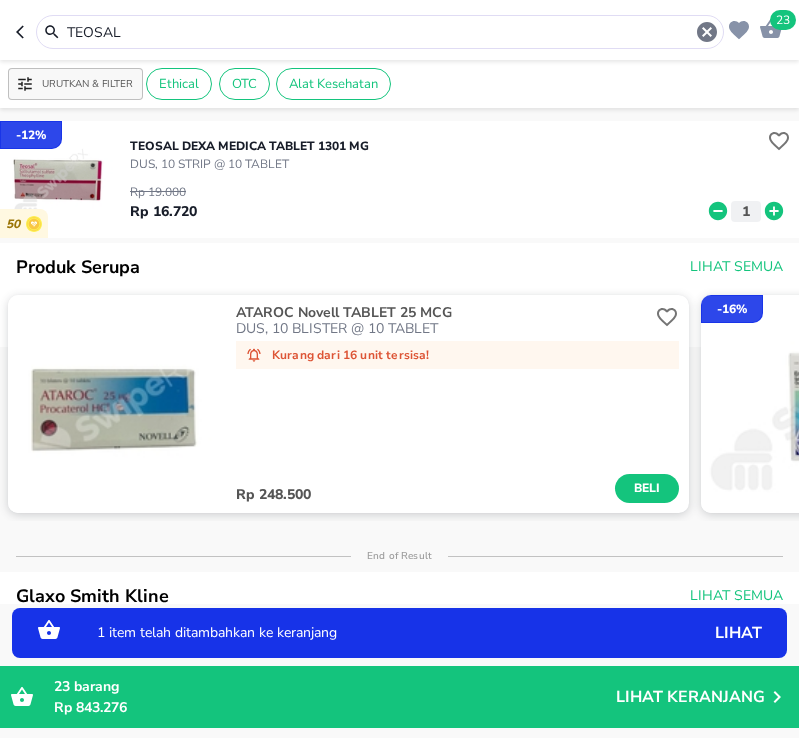 click 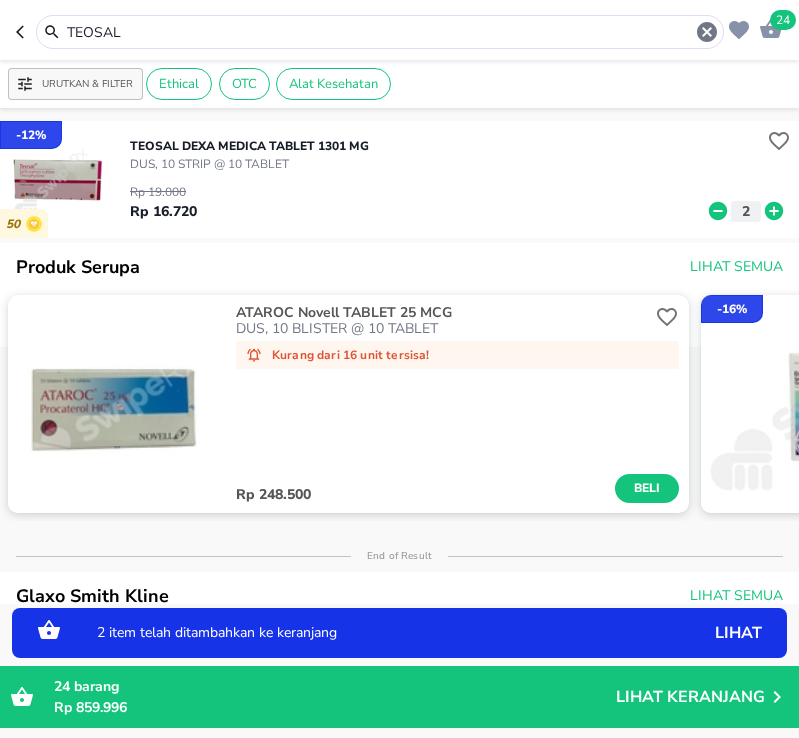 click on "TEOSAL" at bounding box center (380, 32) 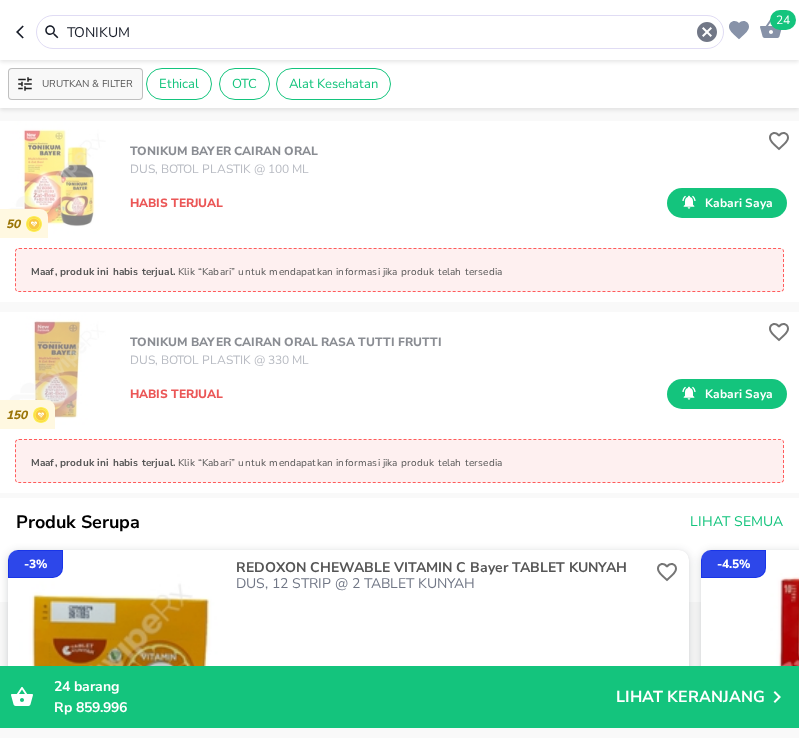click on "TONIKUM" at bounding box center (380, 32) 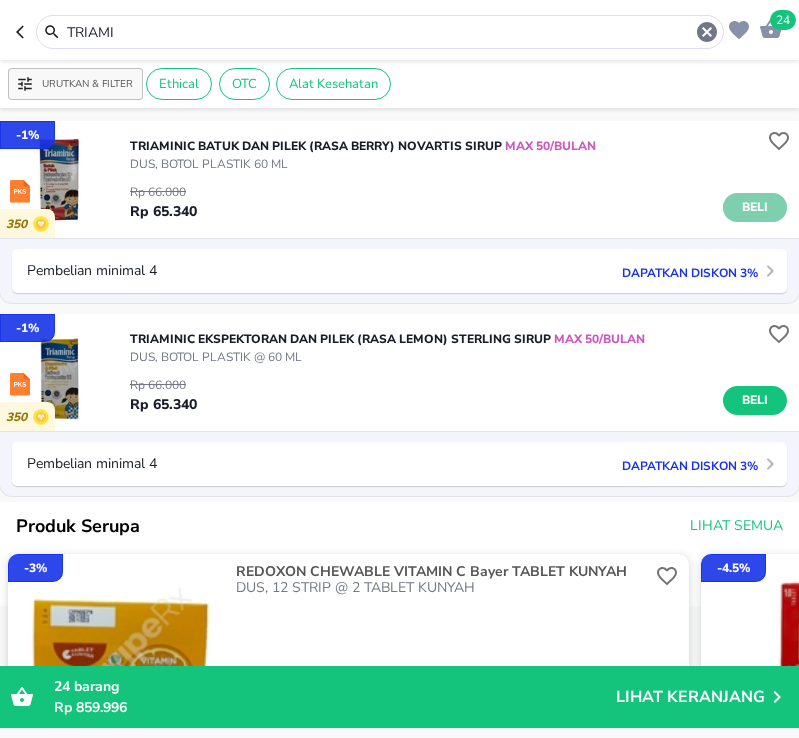 click on "Beli" at bounding box center (755, 207) 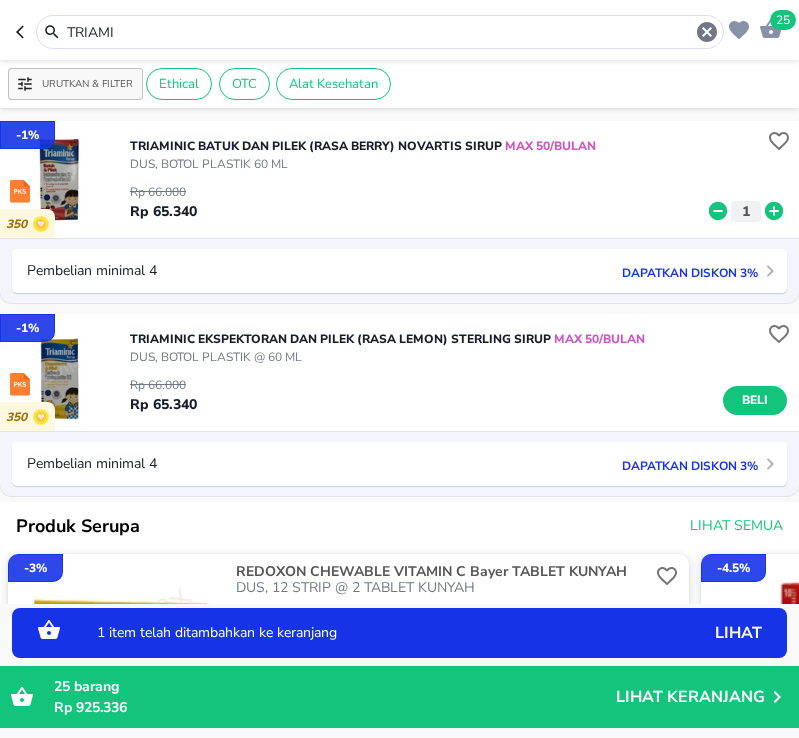 click 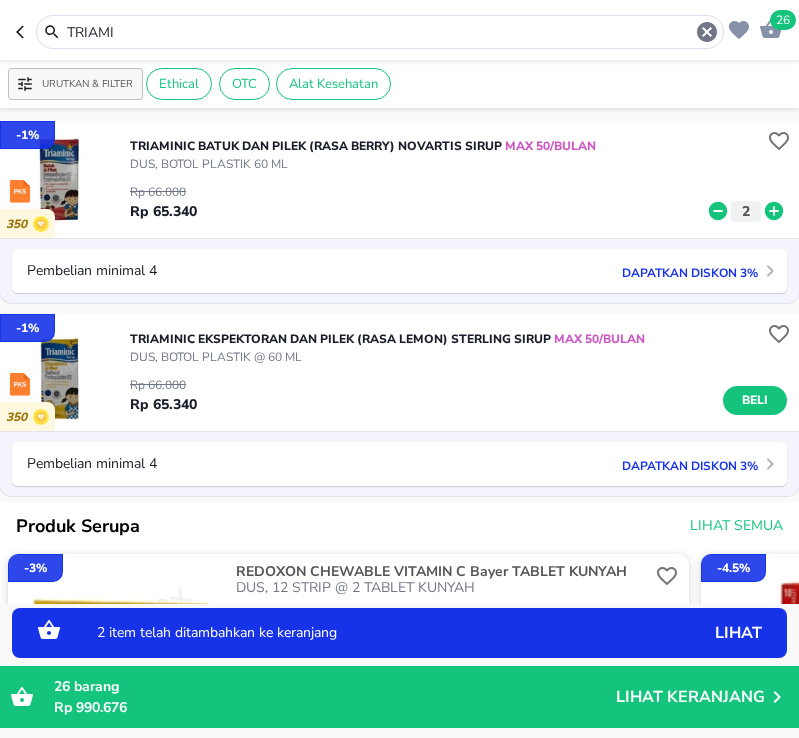 click 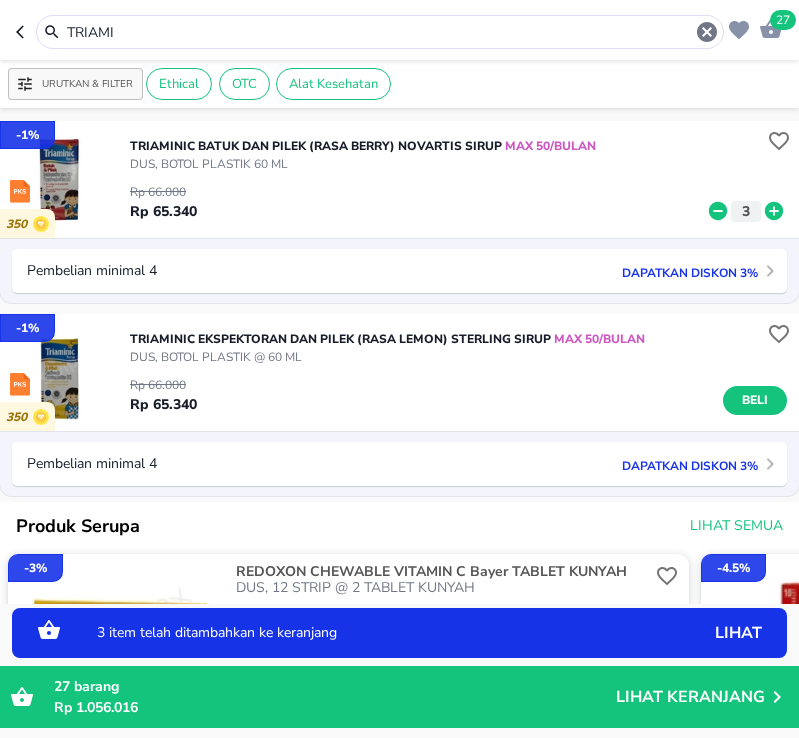 click on "TRIAMI" at bounding box center (380, 32) 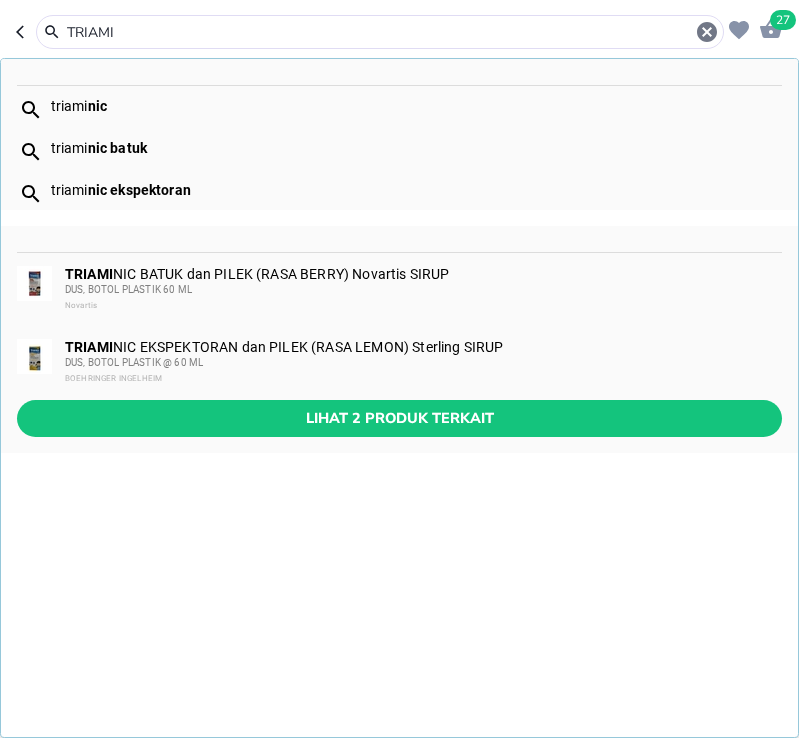 click on "TRIAMI" at bounding box center (380, 32) 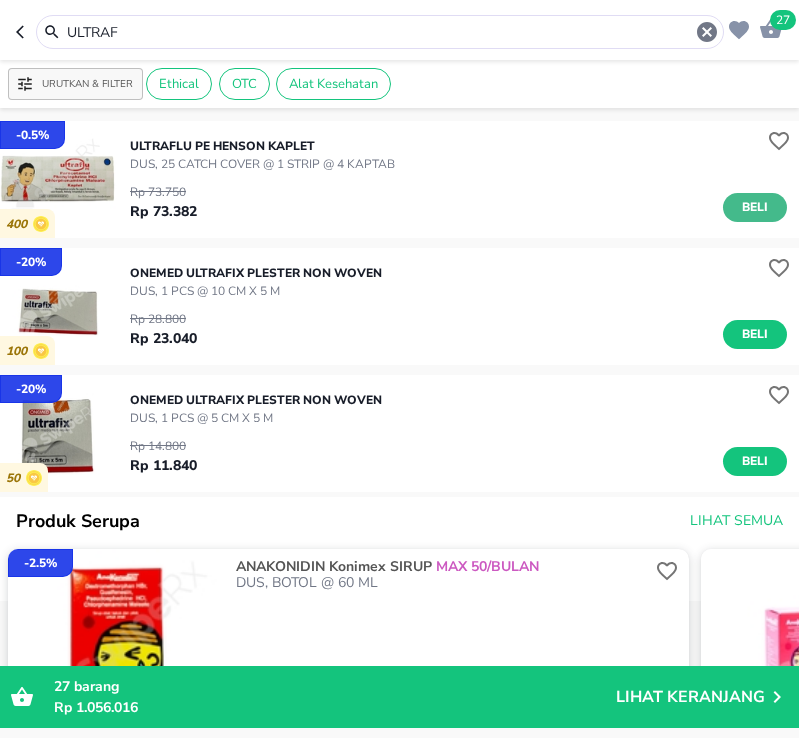 click on "Beli" at bounding box center [755, 207] 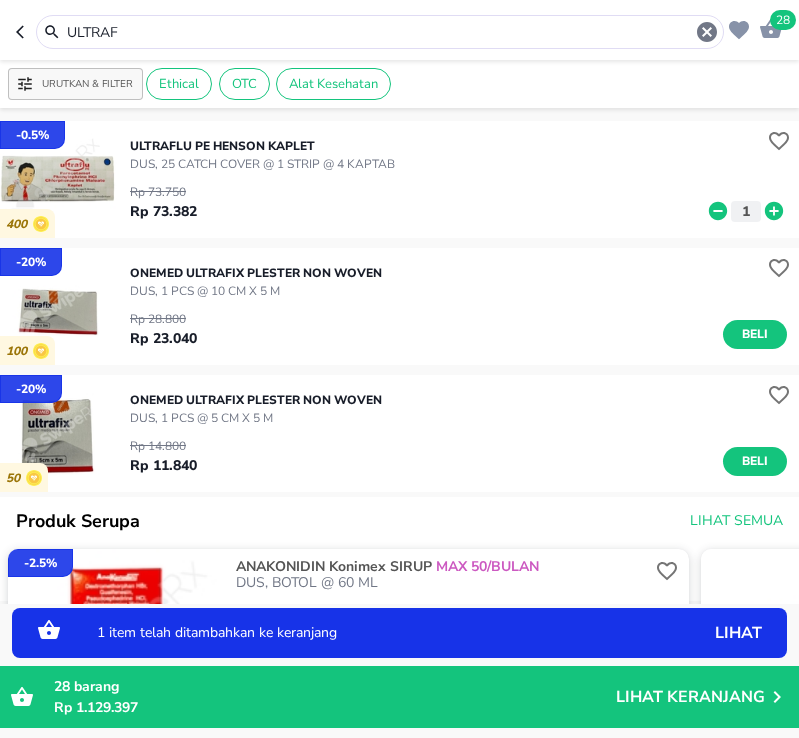 click on "ULTRAF" at bounding box center (380, 32) 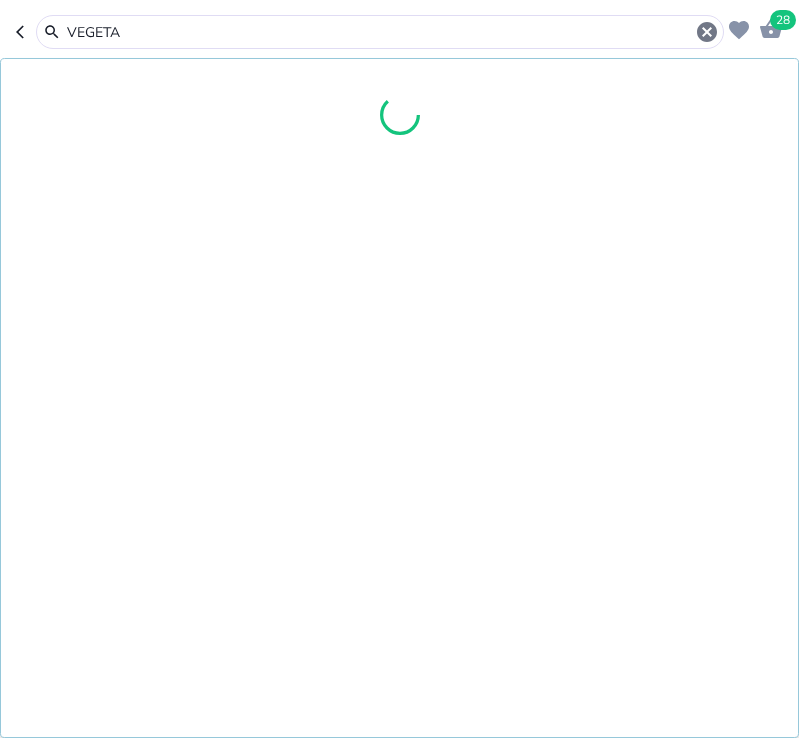 type on "VEGETA" 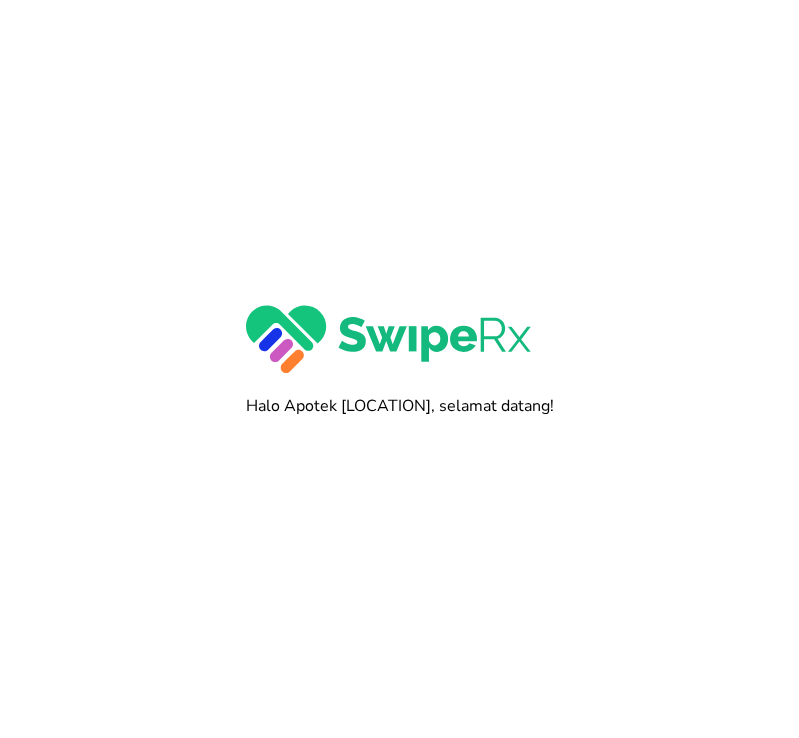scroll, scrollTop: 0, scrollLeft: 0, axis: both 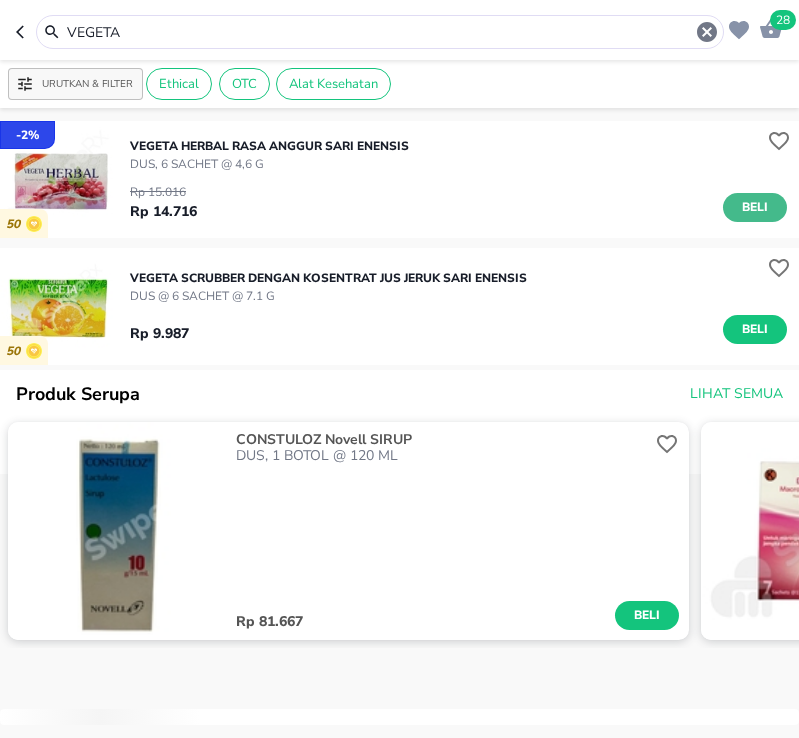 click on "Beli" at bounding box center [755, 207] 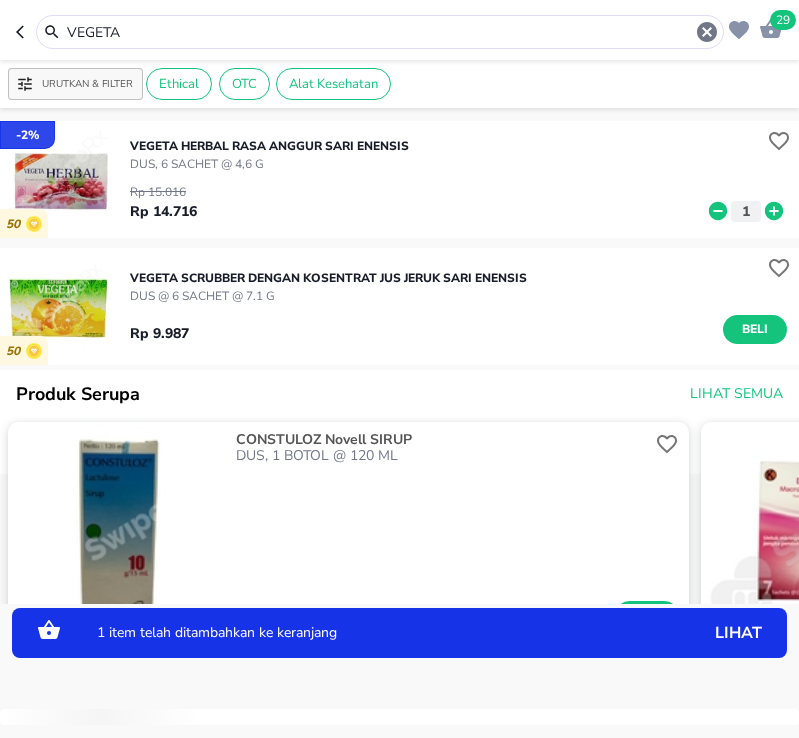 click on "VEGETA" at bounding box center [380, 32] 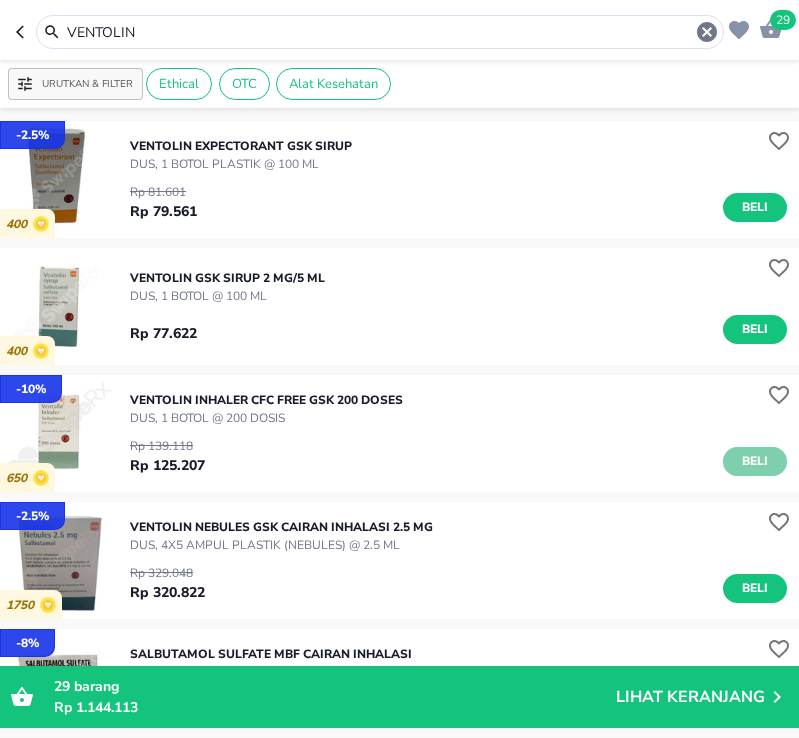 click on "Beli" at bounding box center (755, 461) 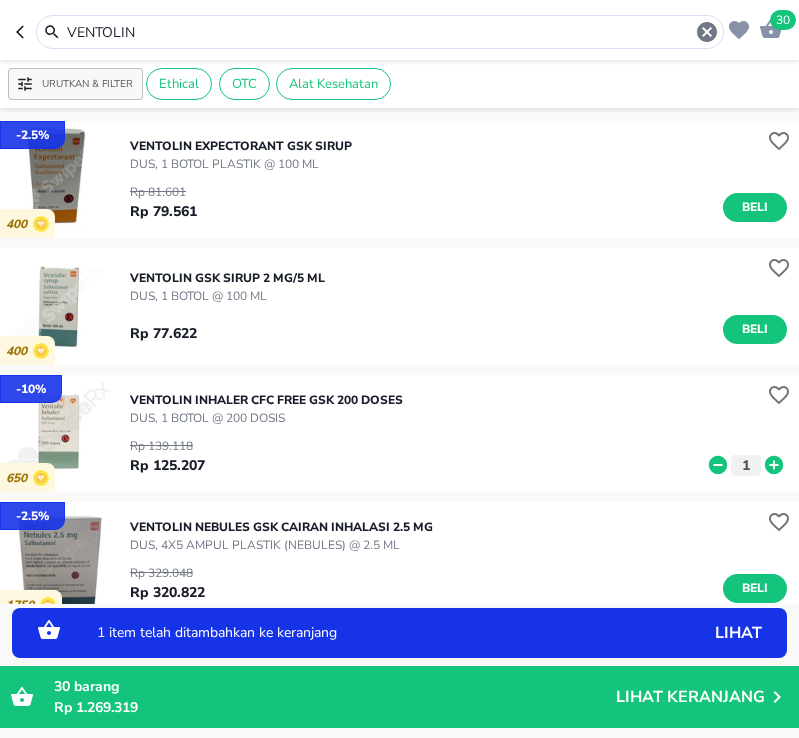 click 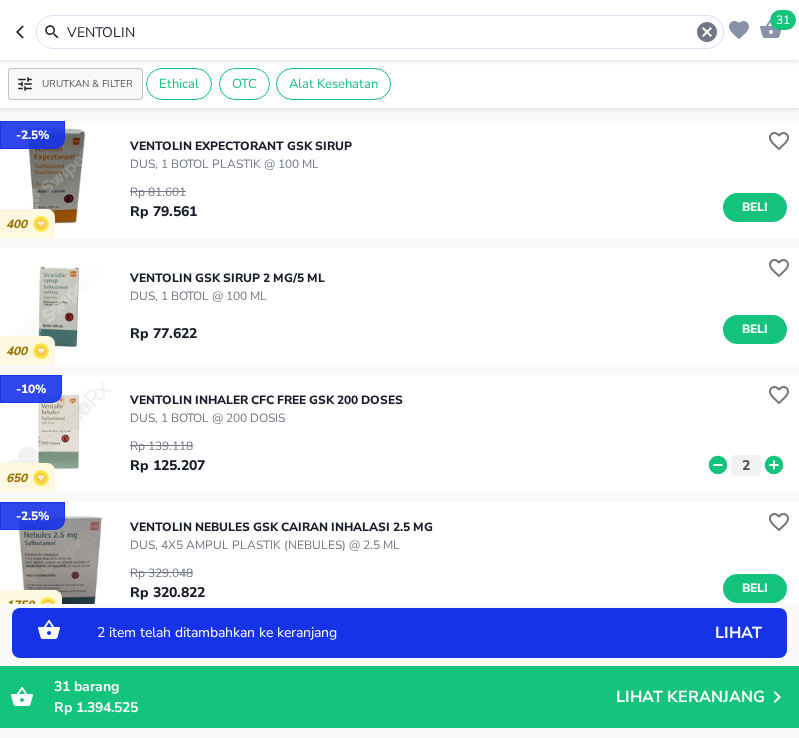 click on "VENTOLIN" at bounding box center [380, 32] 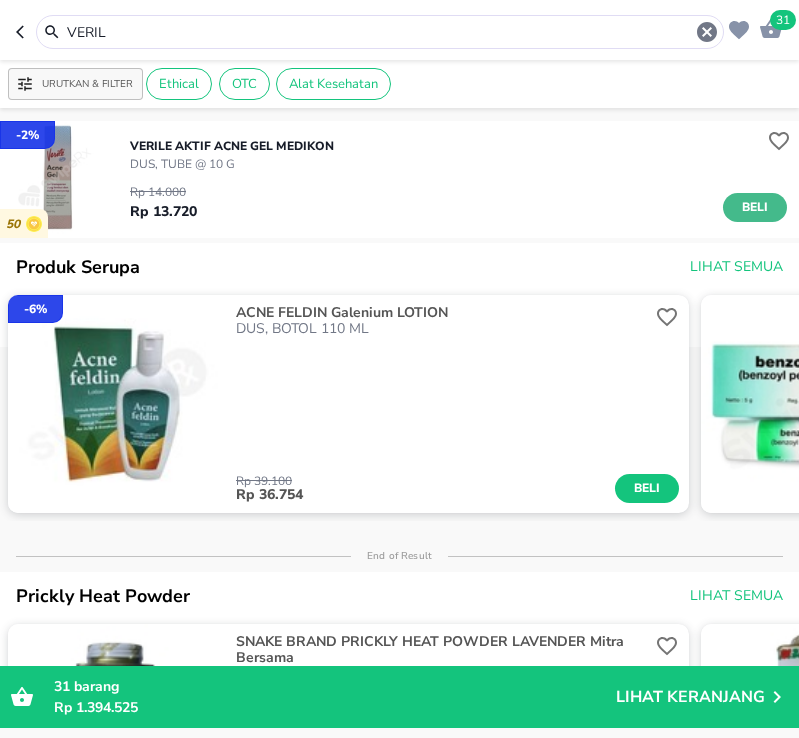 click on "Beli" at bounding box center (755, 207) 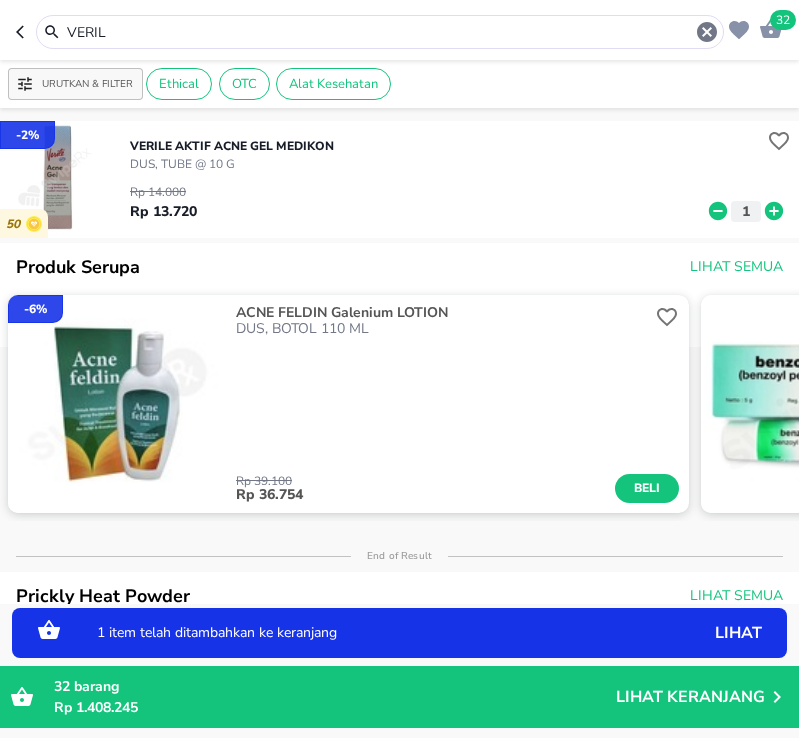 click on "VERIL" at bounding box center (380, 32) 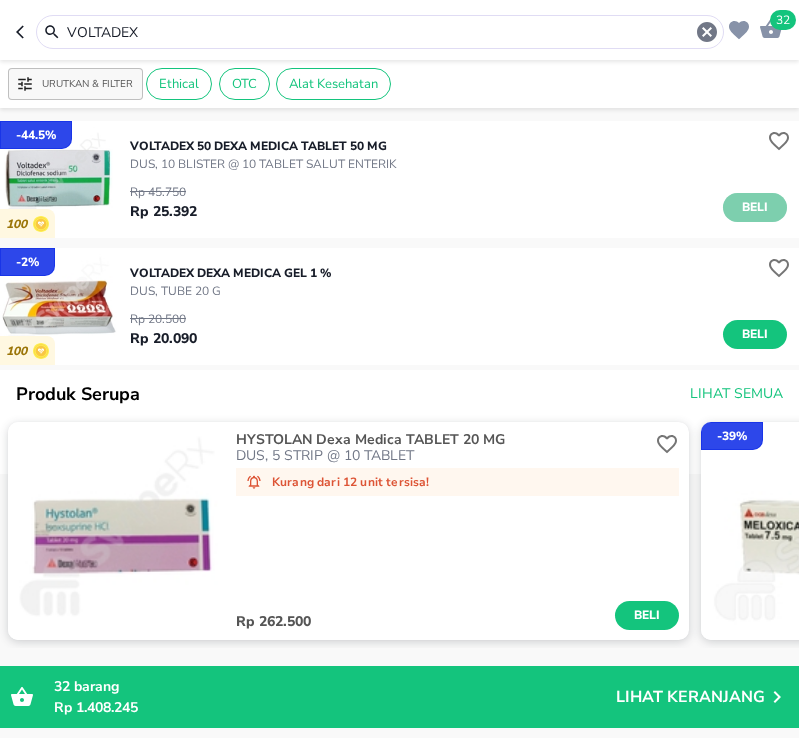 click on "Beli" at bounding box center (755, 207) 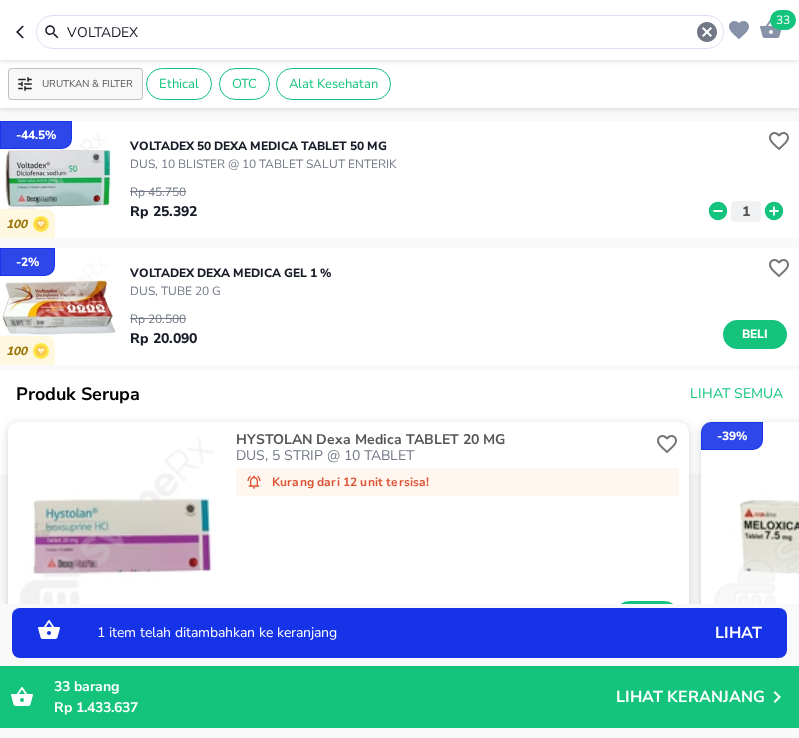 click 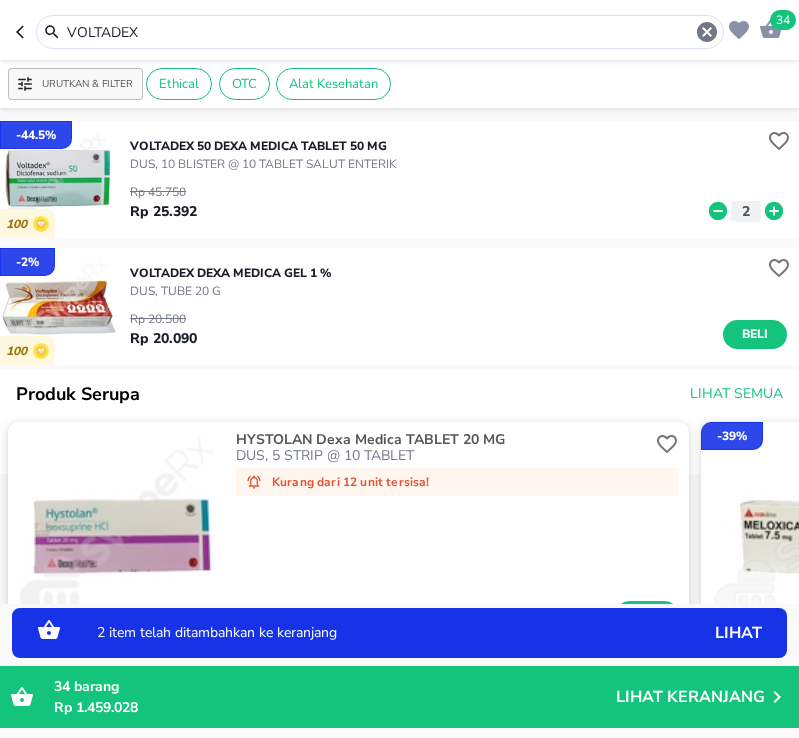 click 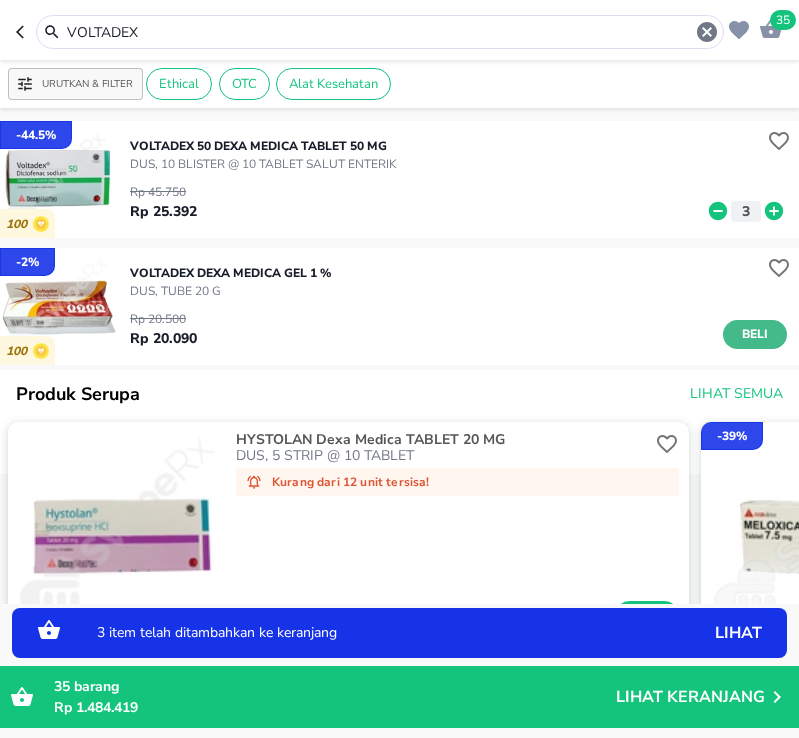 click on "Beli" at bounding box center (755, 334) 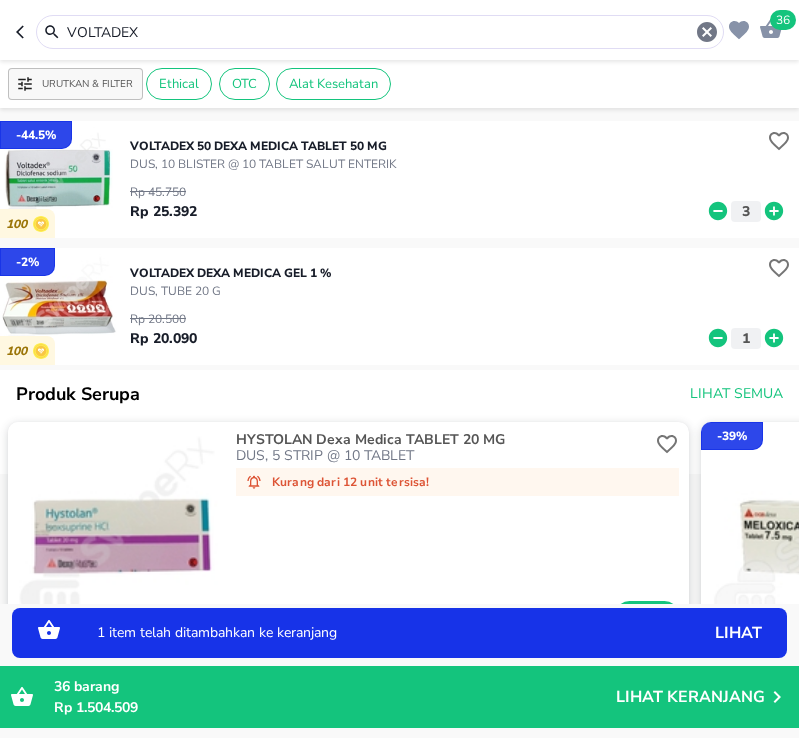 click on "VOLTADEX" at bounding box center (380, 32) 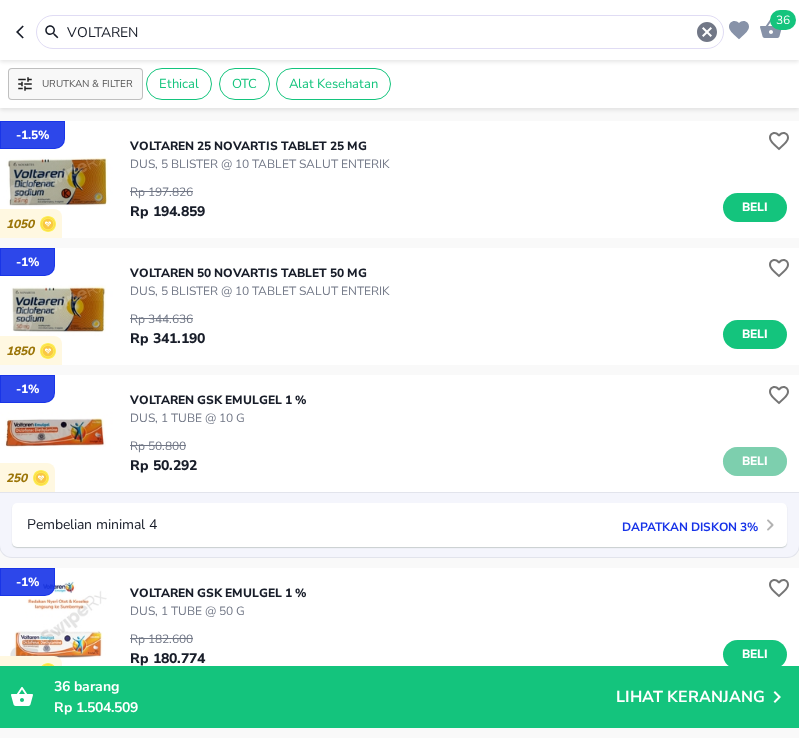 click on "Beli" at bounding box center (755, 461) 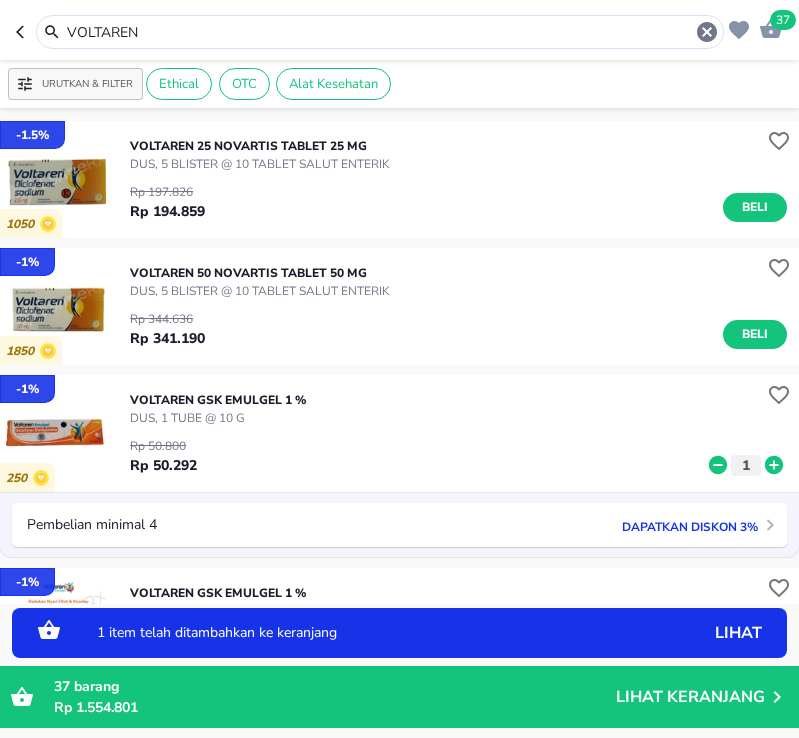 click on "VOLTAREN" at bounding box center (380, 32) 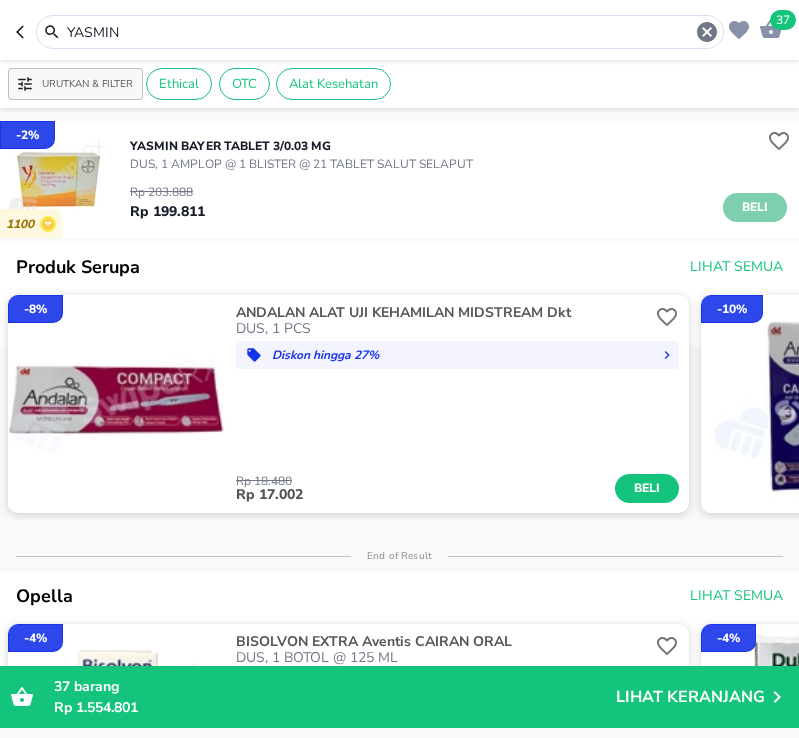 click on "Beli" at bounding box center [755, 207] 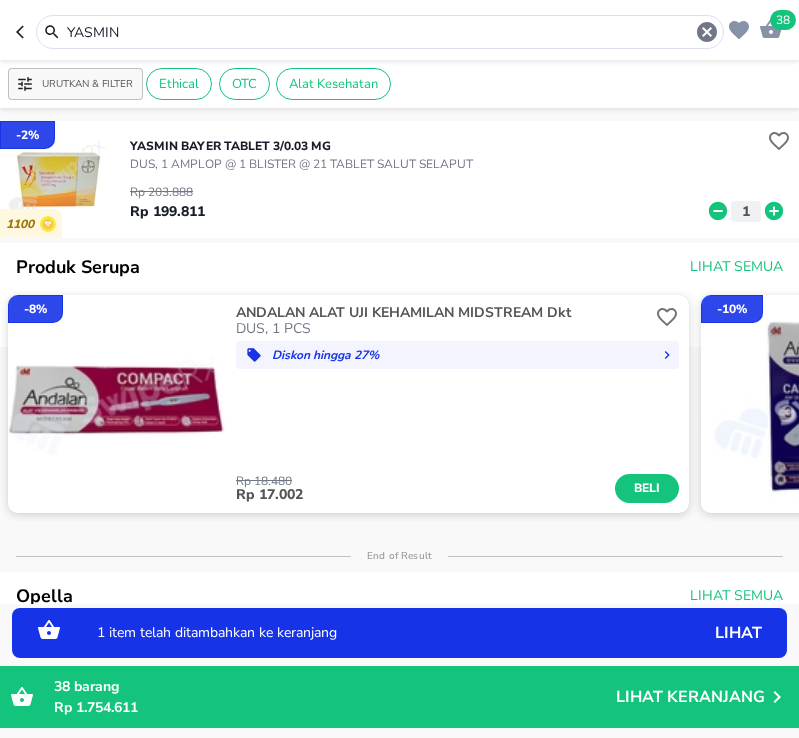 click on "YASMIN" at bounding box center [380, 32] 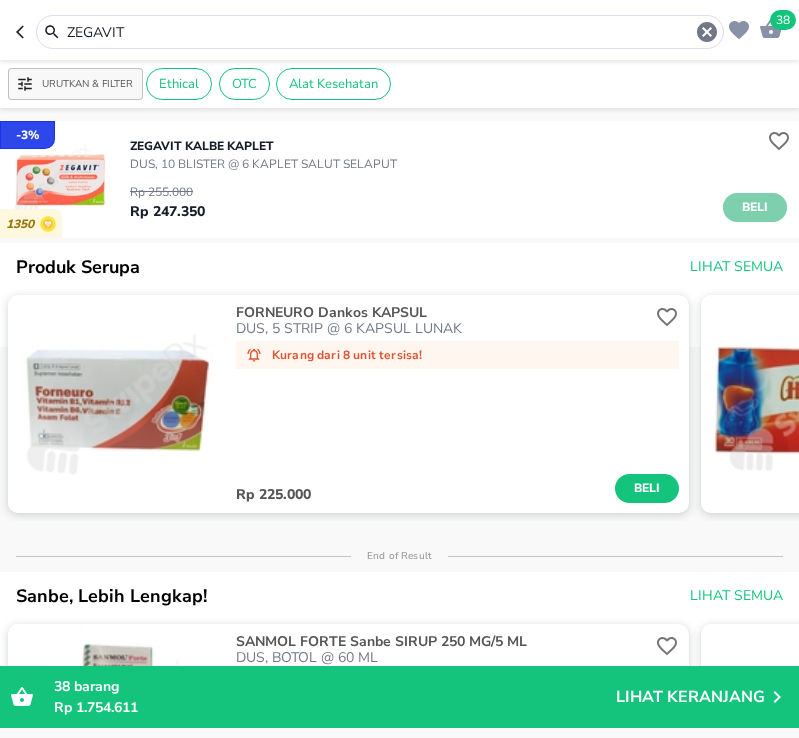 click on "Beli" at bounding box center (755, 207) 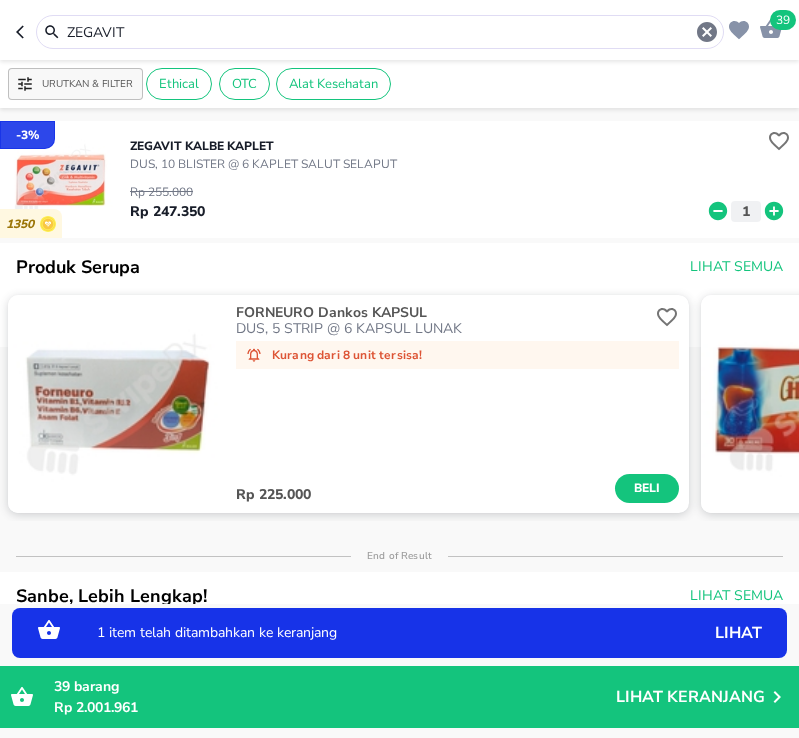click on "ZEGAVIT" at bounding box center (380, 32) 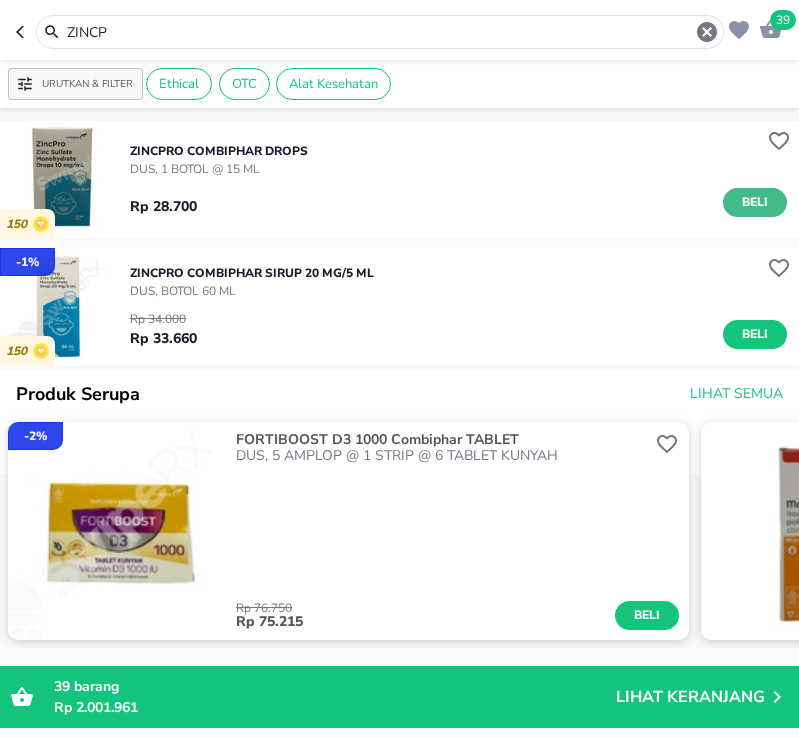 click on "Beli" at bounding box center [755, 202] 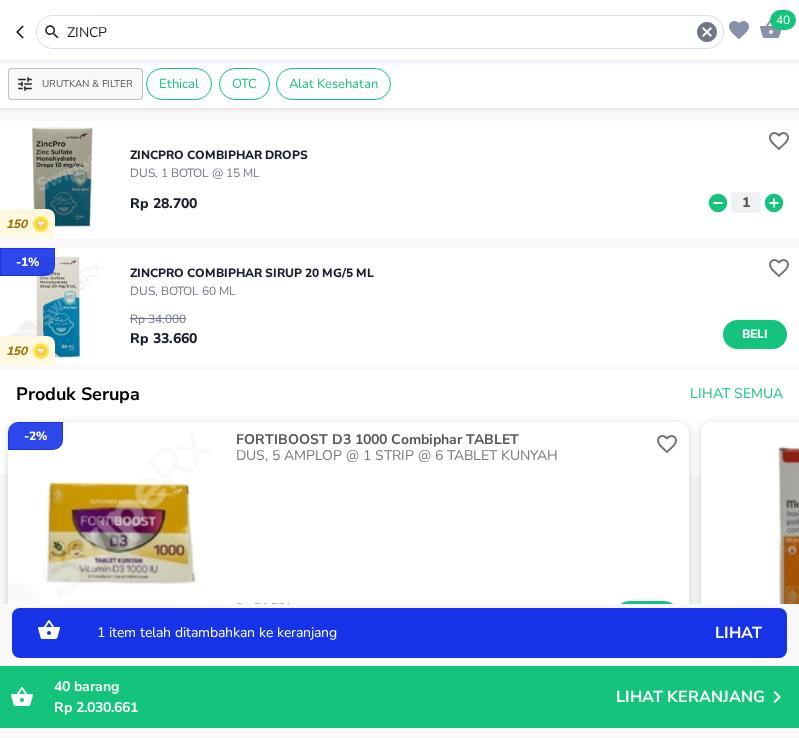 click on "ZINCP" at bounding box center [380, 32] 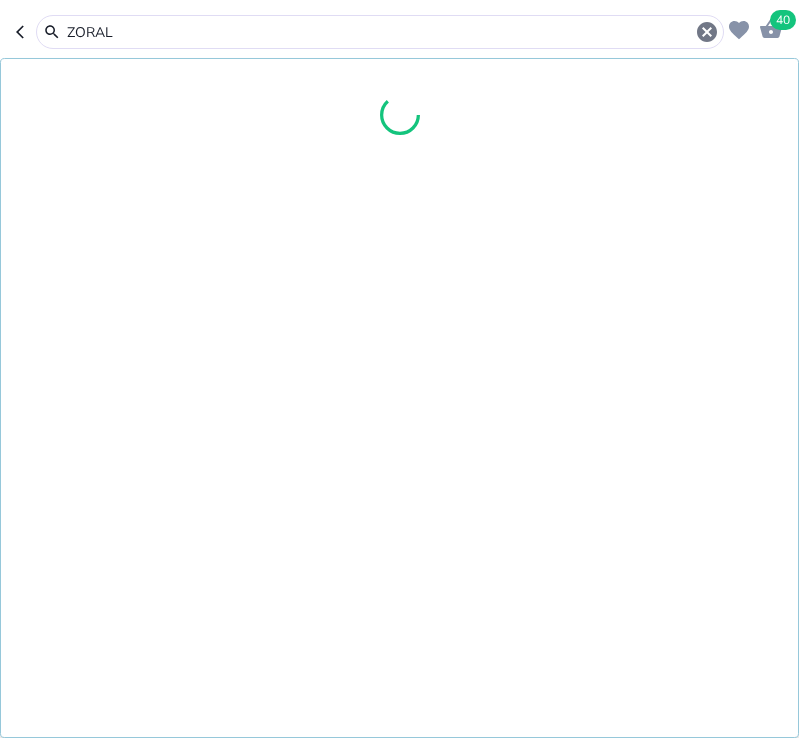 type on "ZORAL" 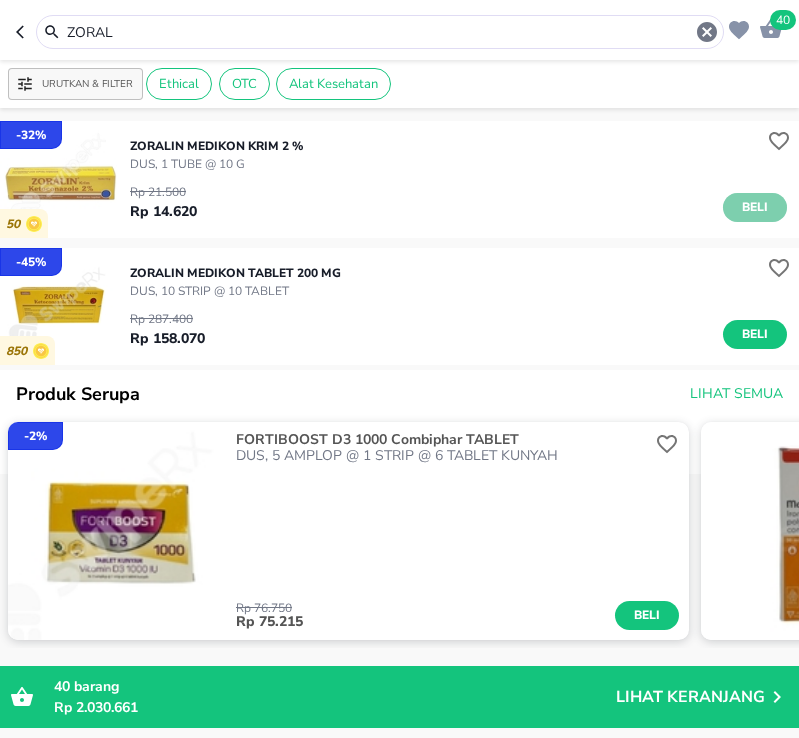 click on "Beli" at bounding box center (755, 207) 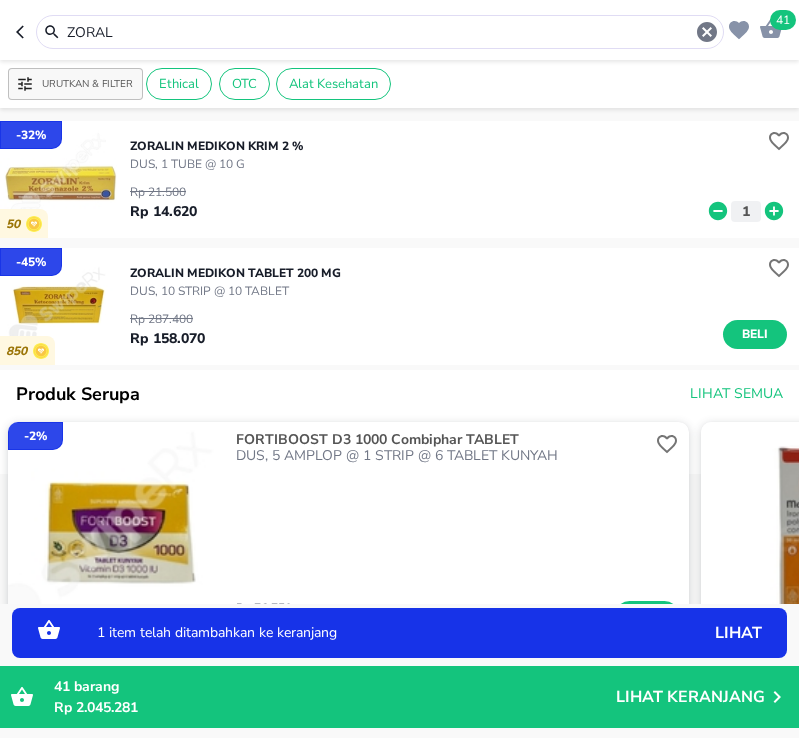 click 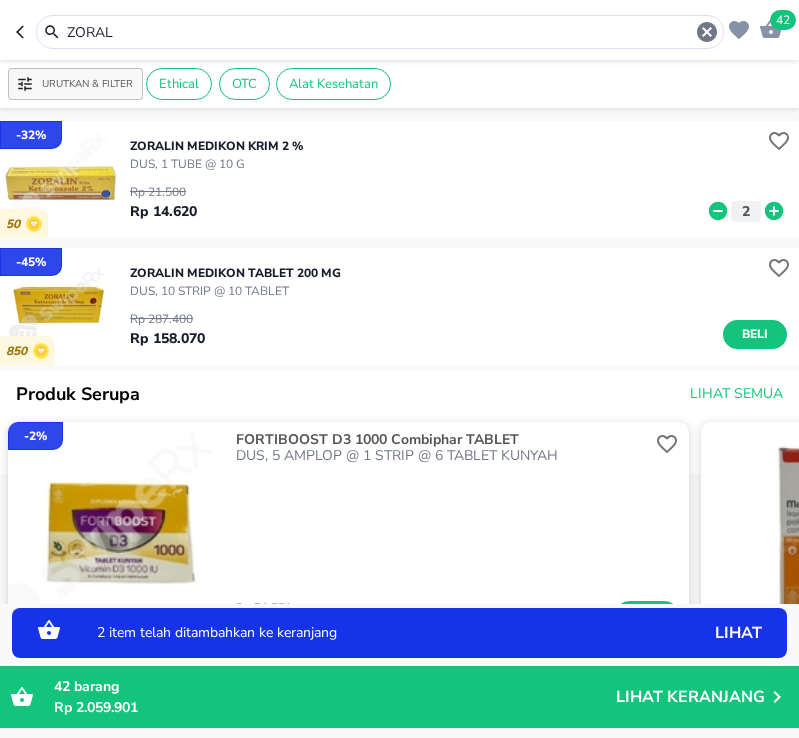 click on "42" at bounding box center [783, 20] 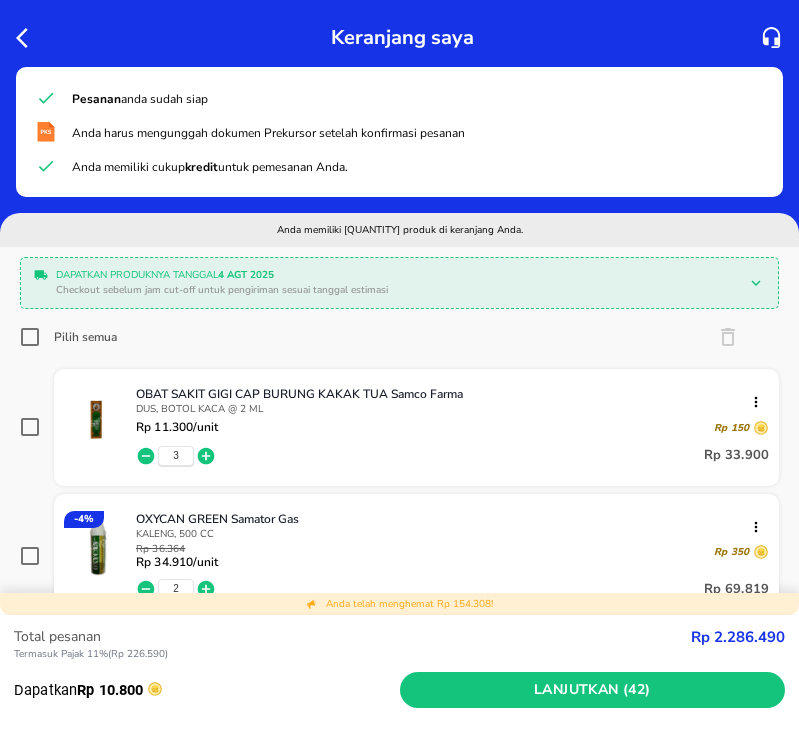 click on "Pilih semua" at bounding box center (30, 337) 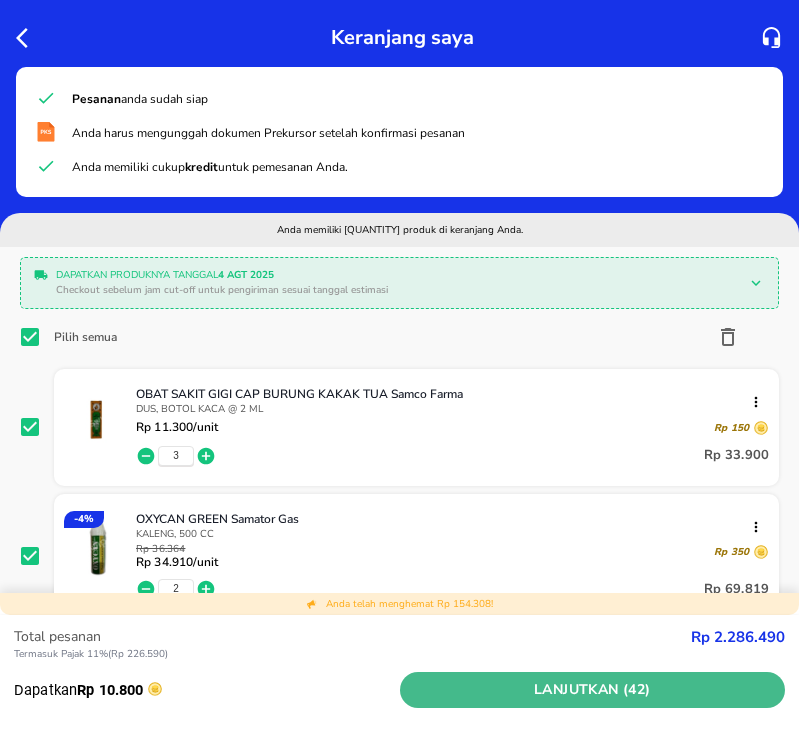 click on "Lanjutkan (42)" at bounding box center (593, 690) 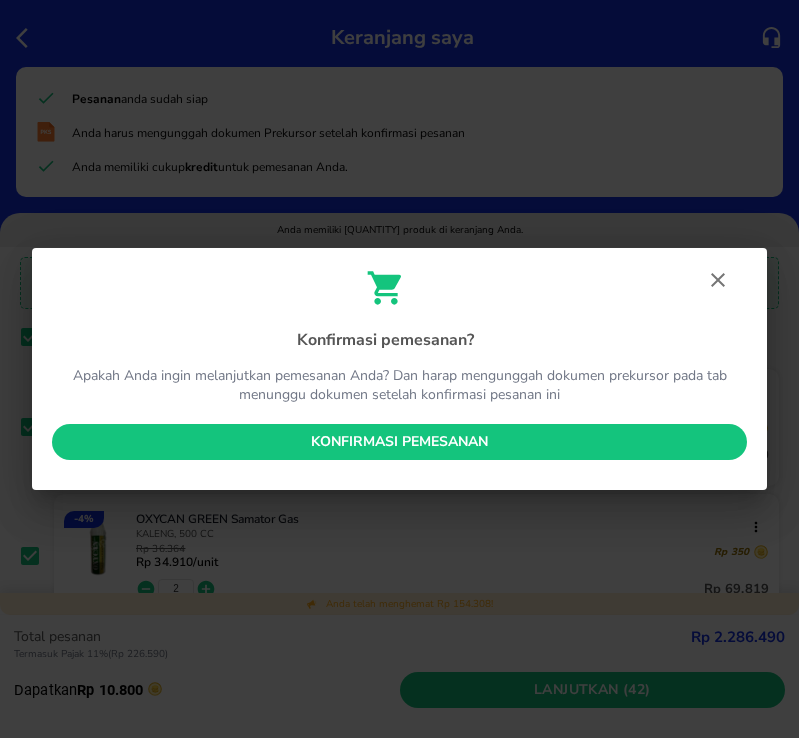 click on "Konfirmasi pemesanan" at bounding box center [399, 442] 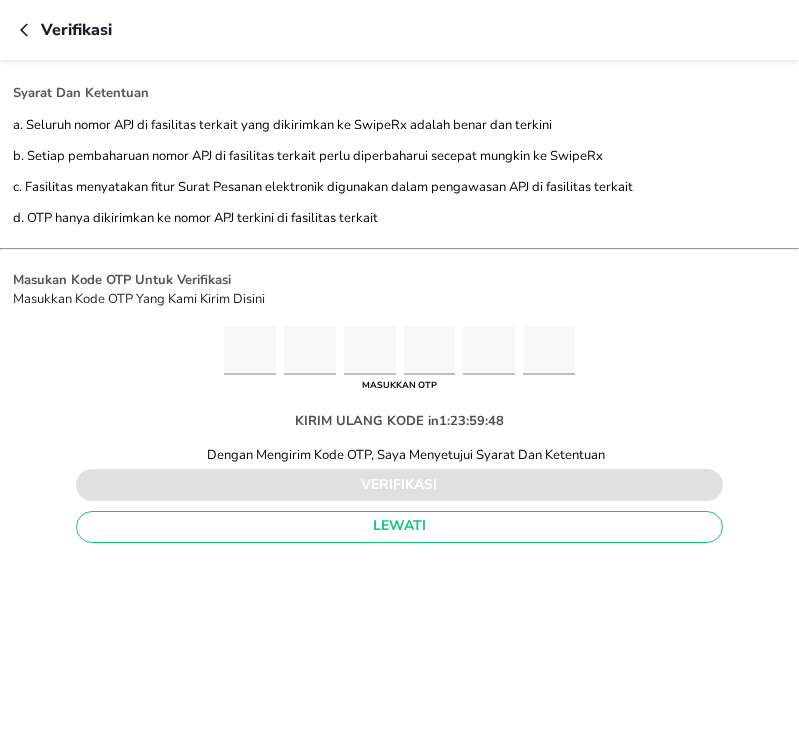 click at bounding box center (250, 350) 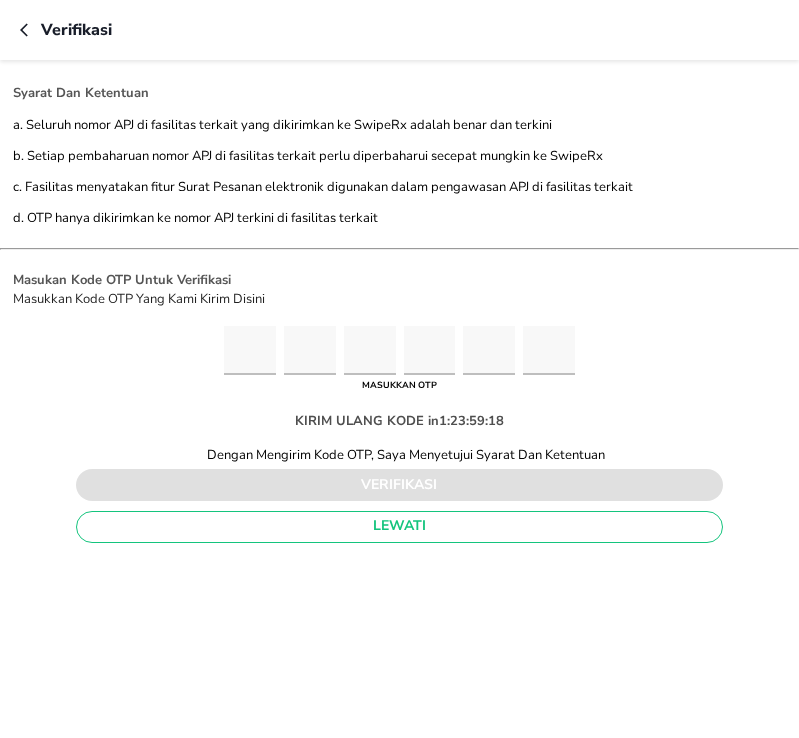 type on "7" 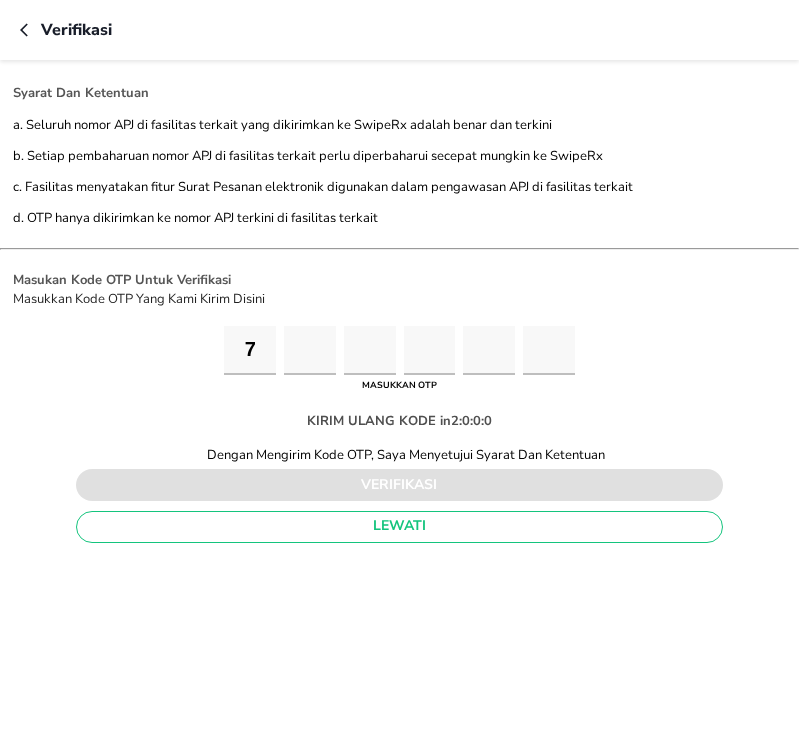type on "7" 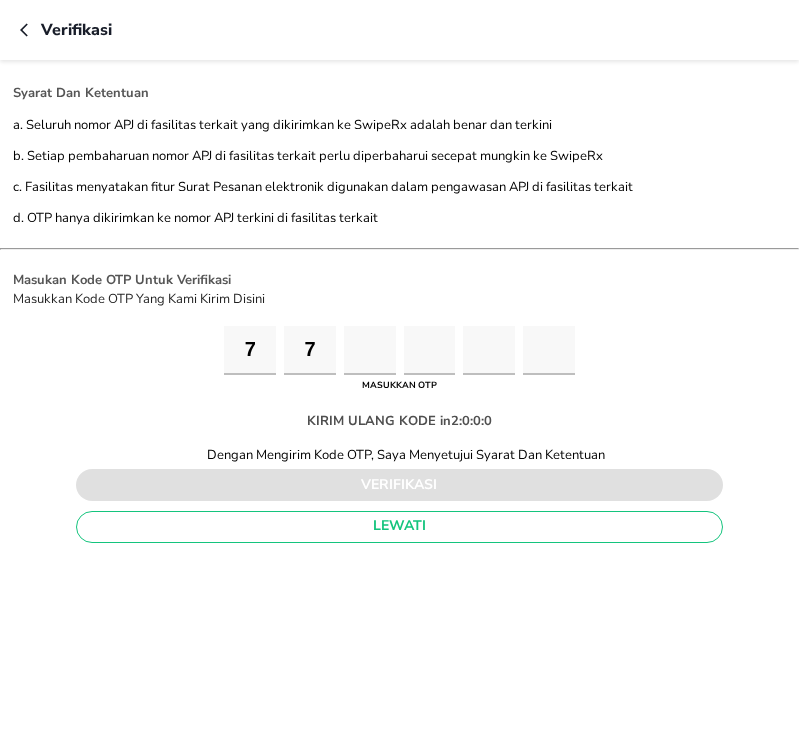 type on "6" 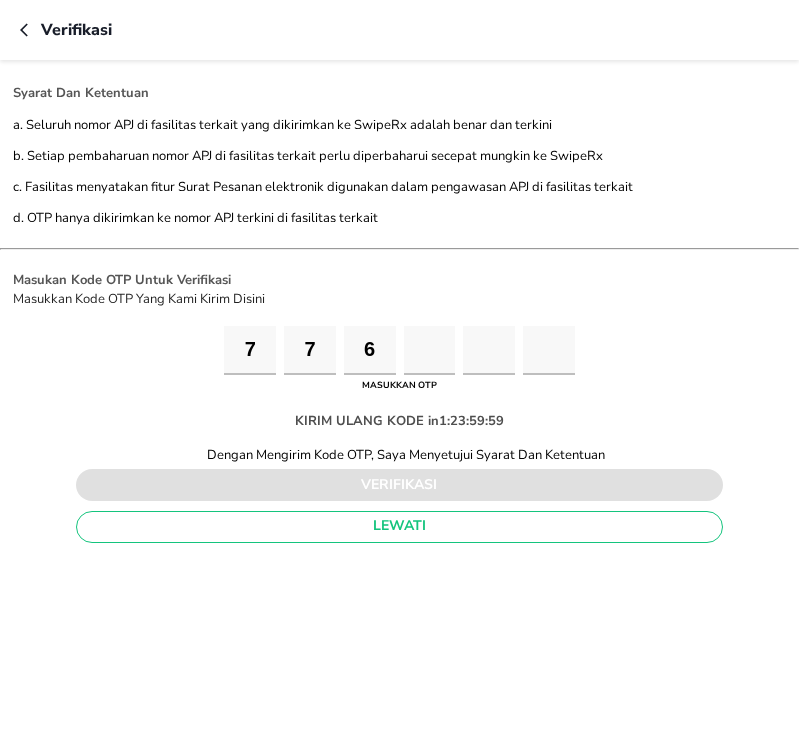 type on "8" 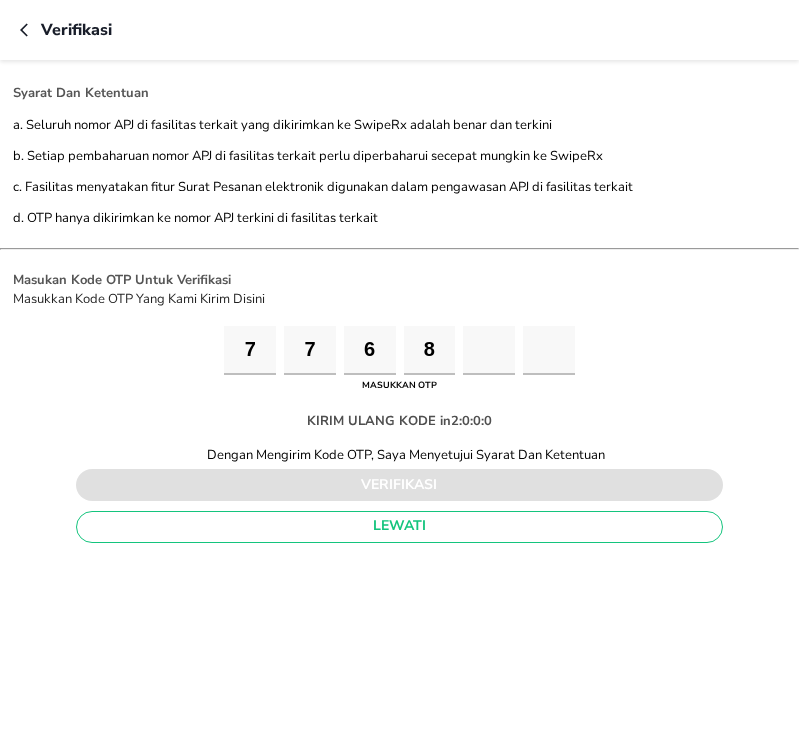 type on "2" 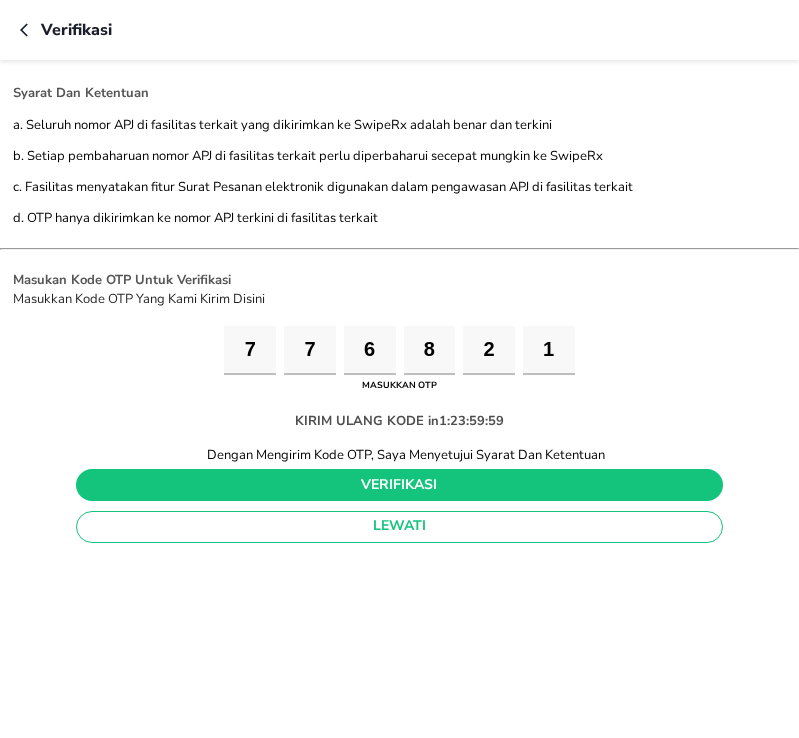 type on "1" 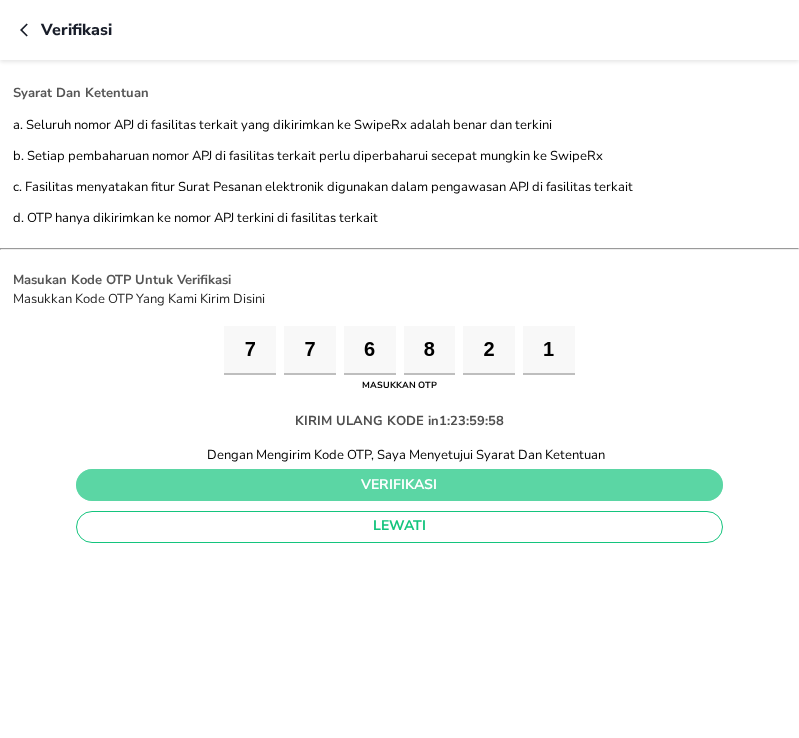 click on "verifikasi" at bounding box center (399, 485) 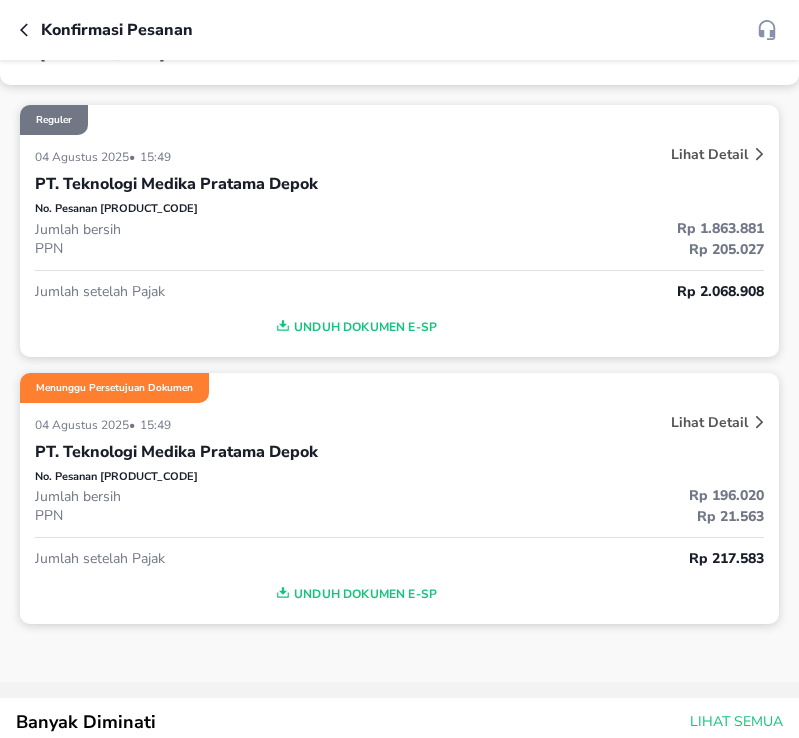 scroll, scrollTop: 100, scrollLeft: 0, axis: vertical 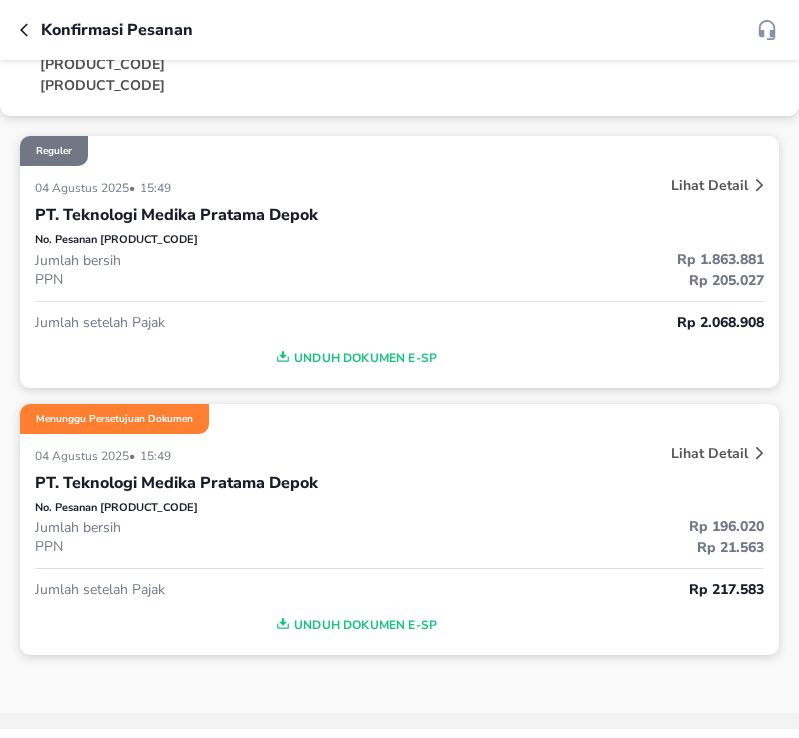 click on "Unduh Dokumen e-SP" at bounding box center (354, 358) 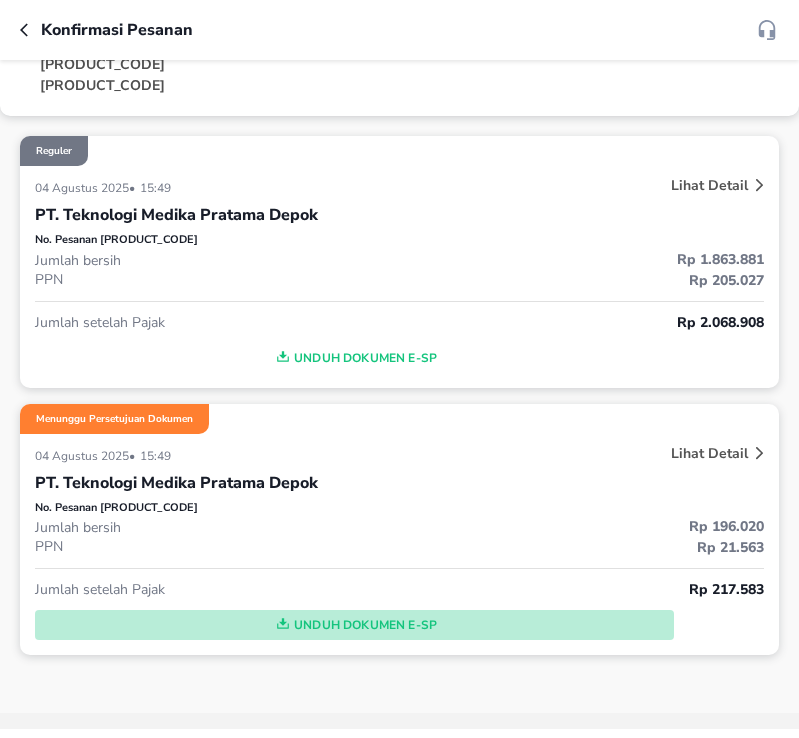 click on "Unduh Dokumen e-SP" at bounding box center (354, 625) 